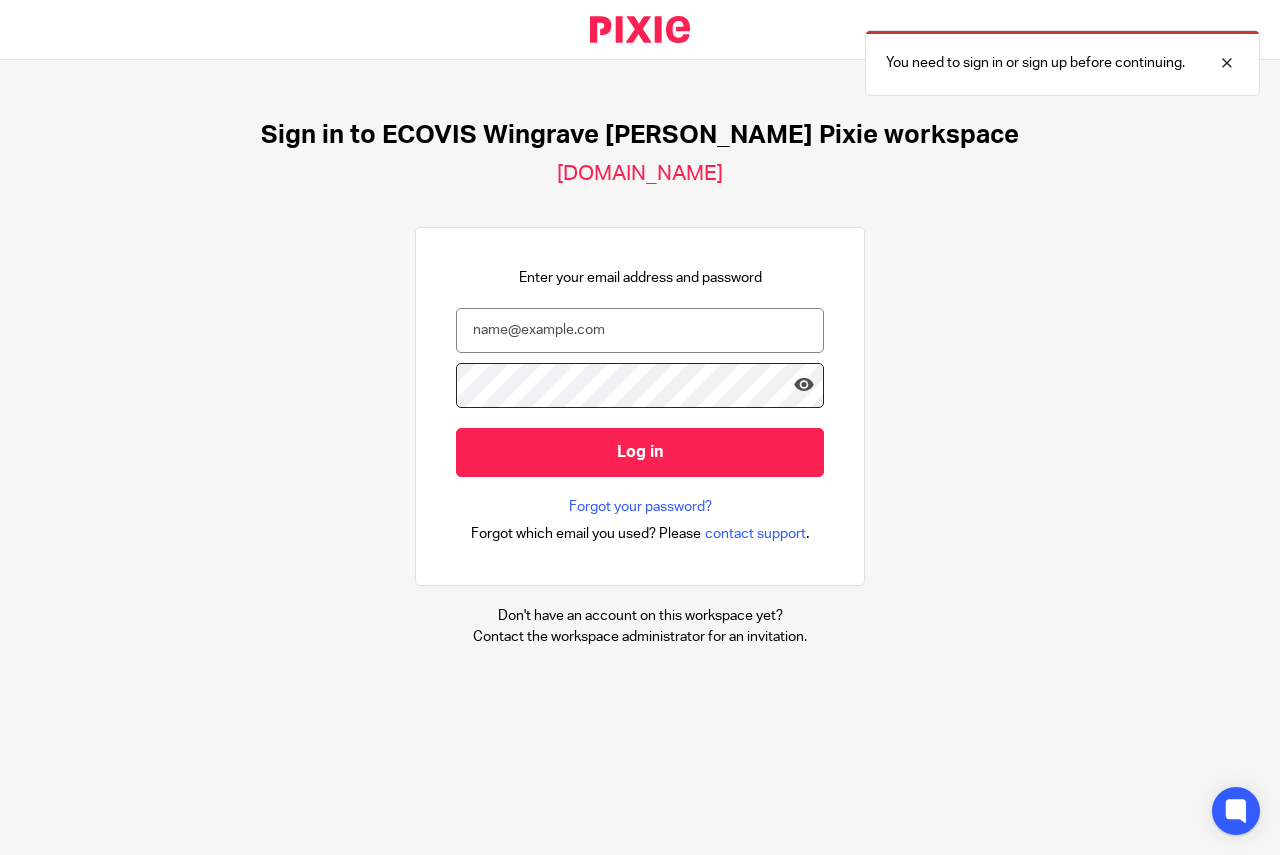 scroll, scrollTop: 0, scrollLeft: 0, axis: both 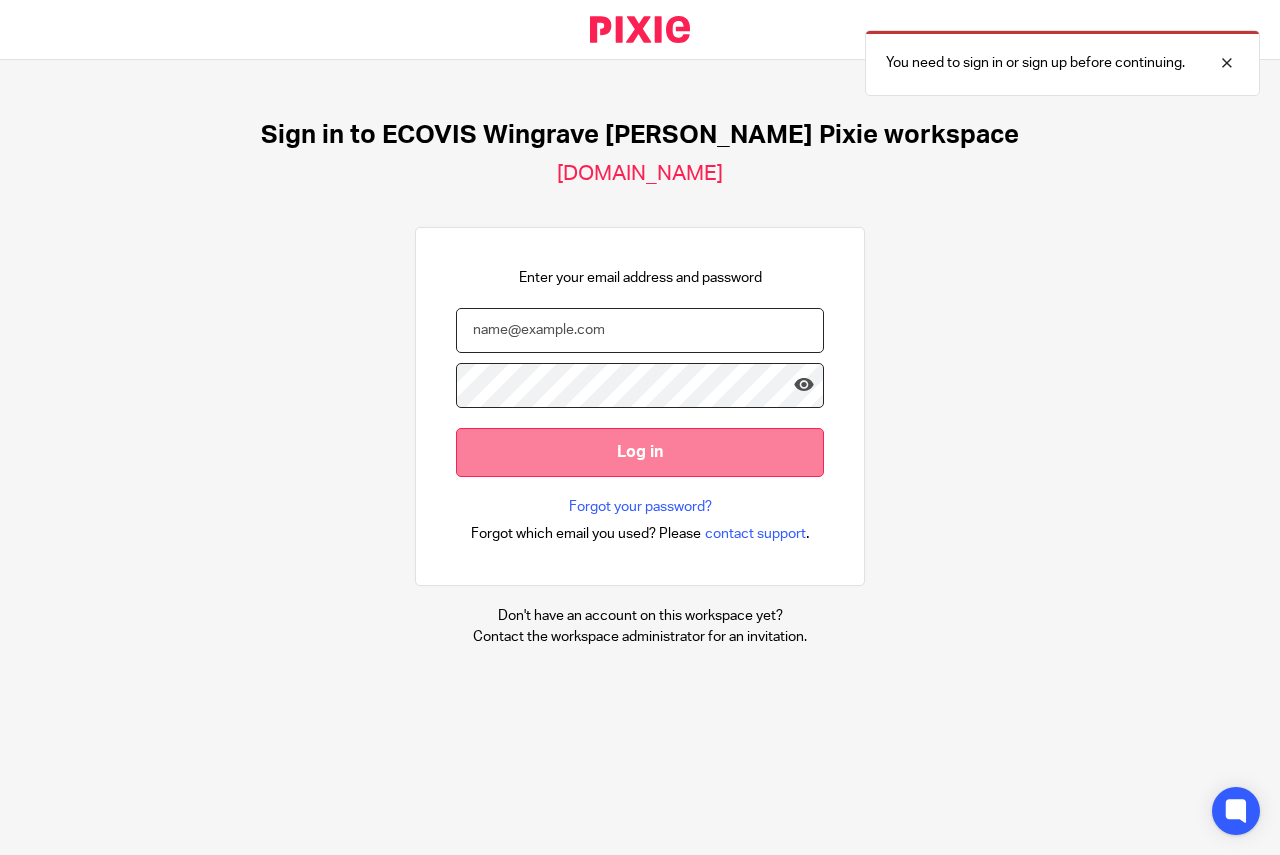type on "louisa.oliver@ecovis.co.uk" 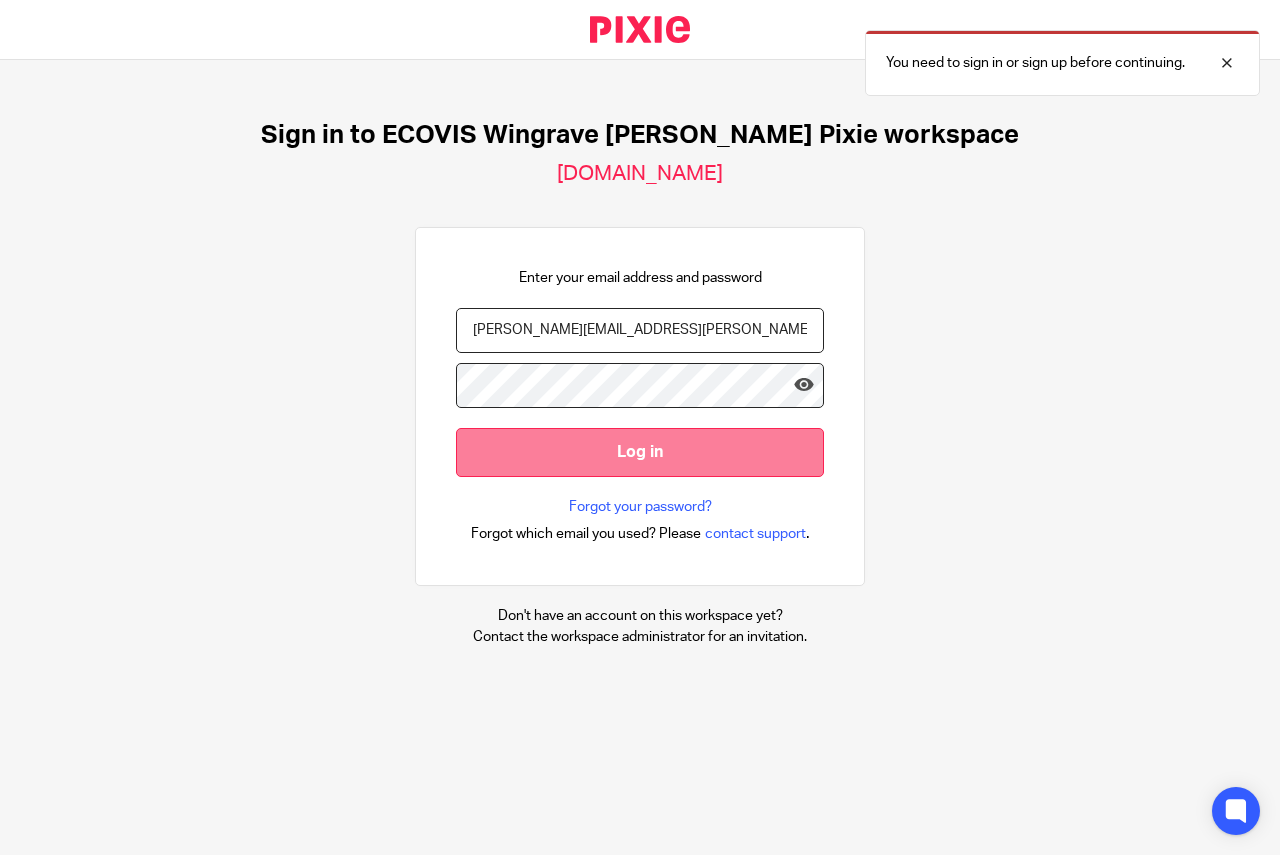 click on "Log in" at bounding box center [640, 452] 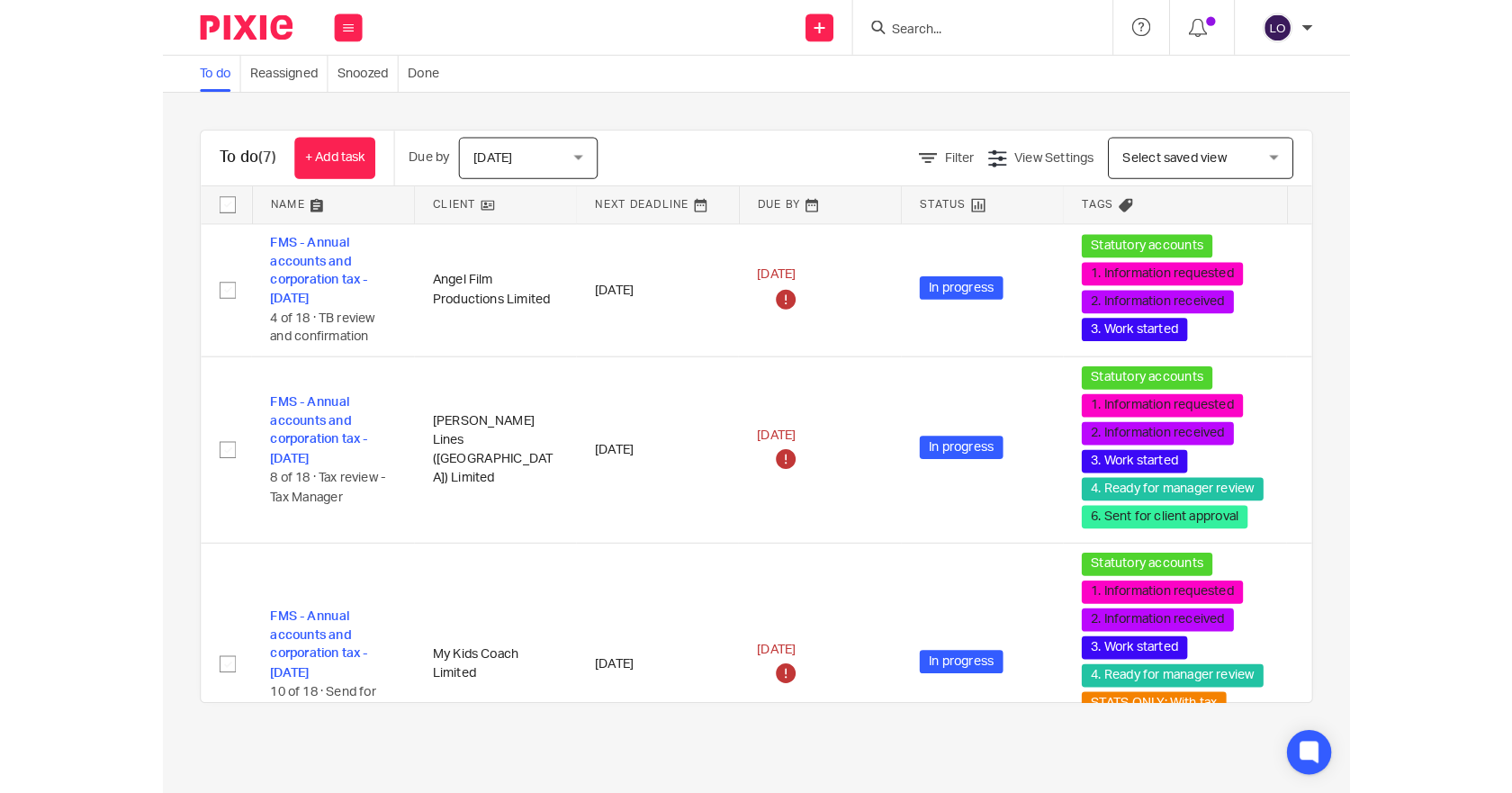 scroll, scrollTop: 0, scrollLeft: 0, axis: both 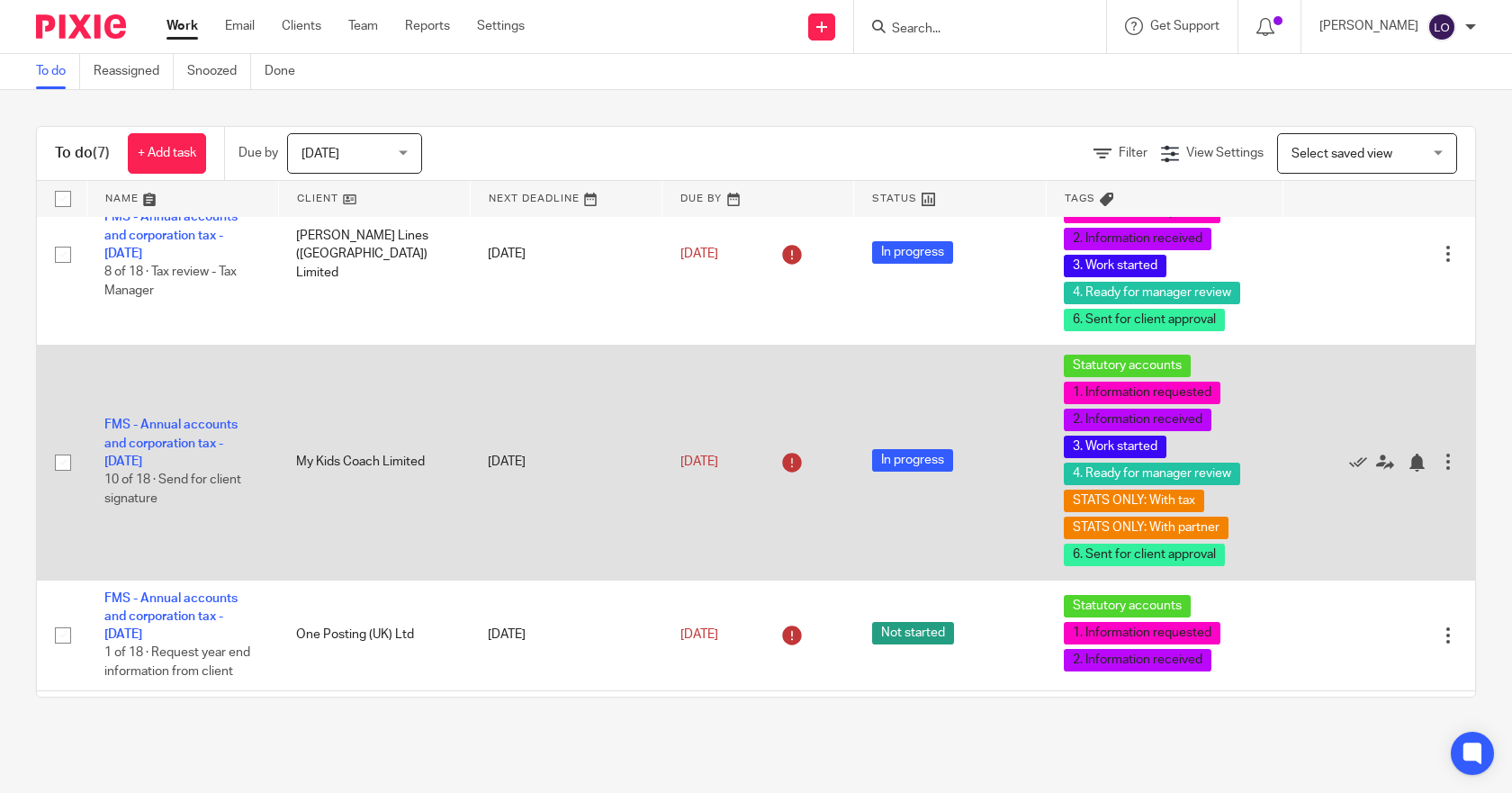 click on "FMS - Annual accounts and corporation tax - December 2024
10
of
18 ·
Send for client signature" at bounding box center [182, 462] 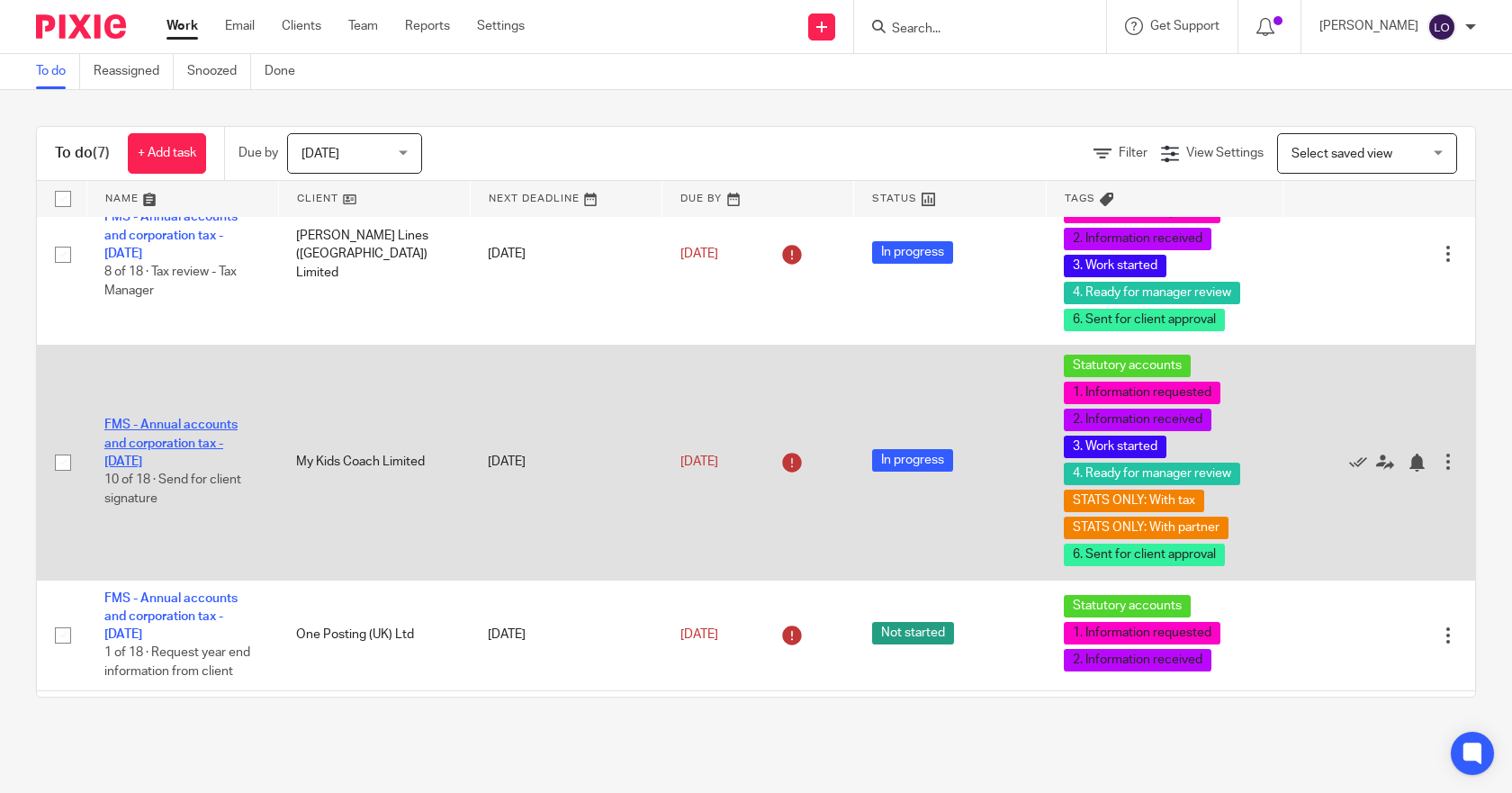 click on "FMS - Annual accounts and corporation tax - [DATE]" at bounding box center [171, 443] 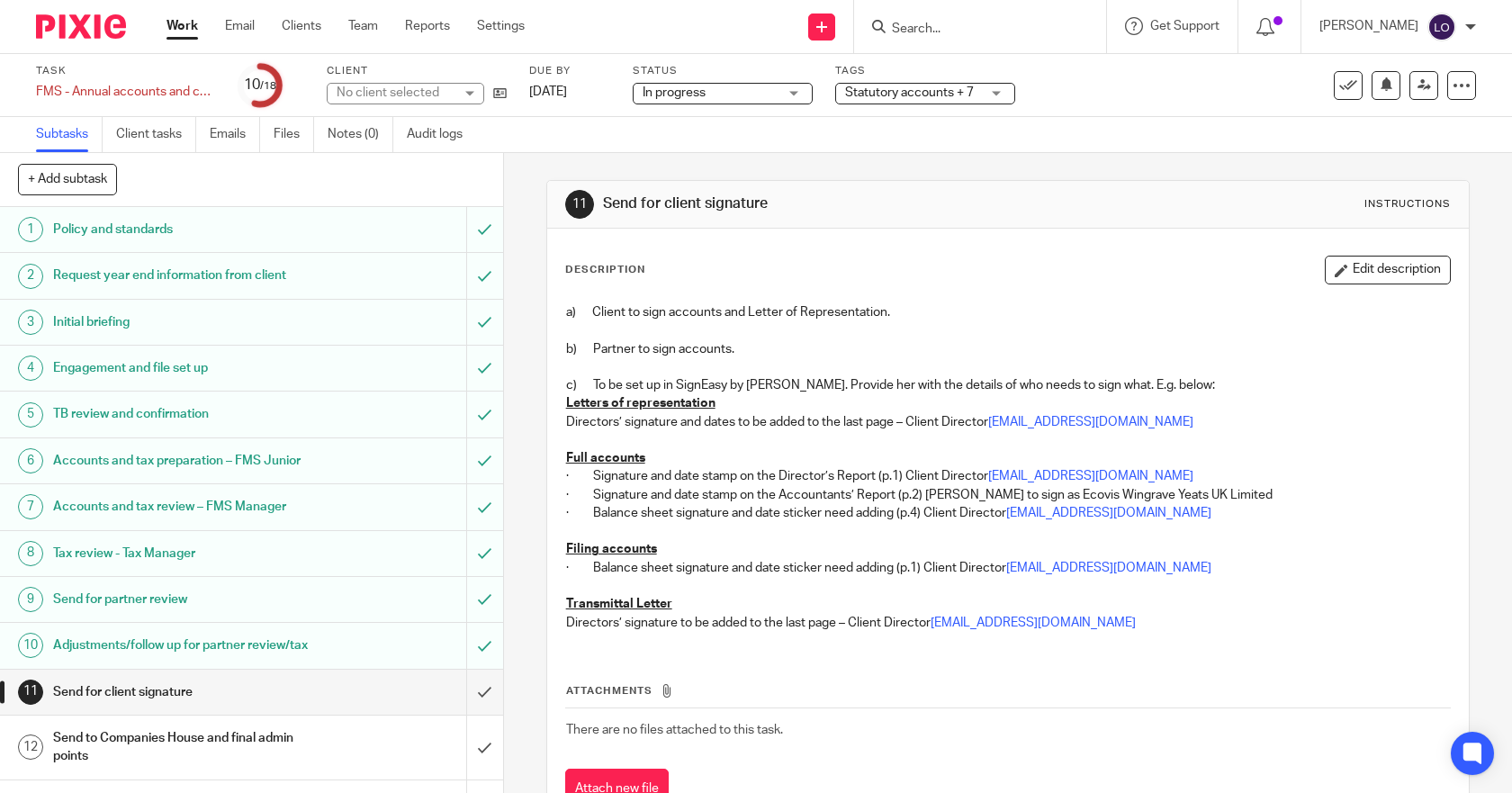 scroll, scrollTop: 0, scrollLeft: 0, axis: both 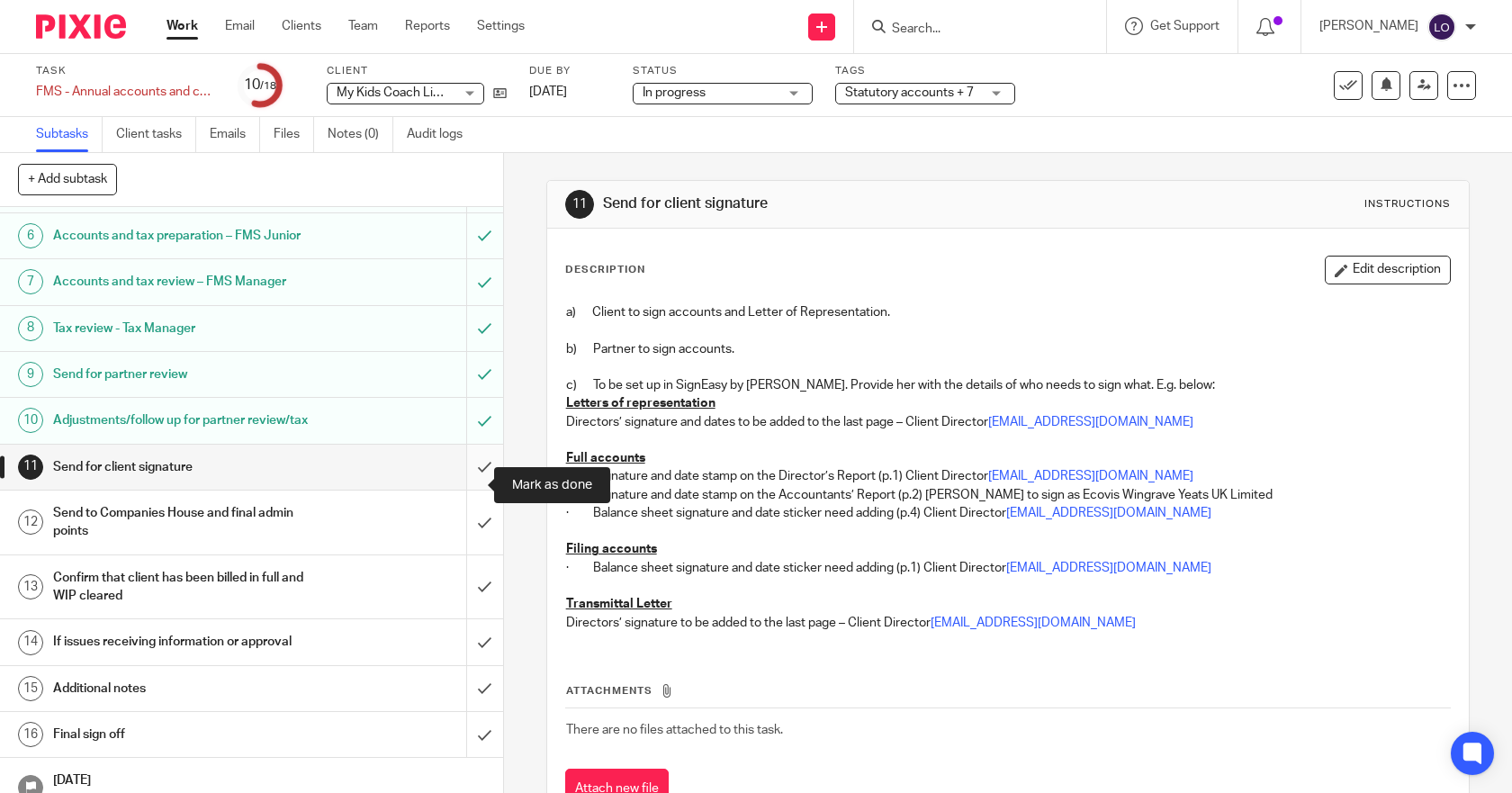 click at bounding box center (251, 467) 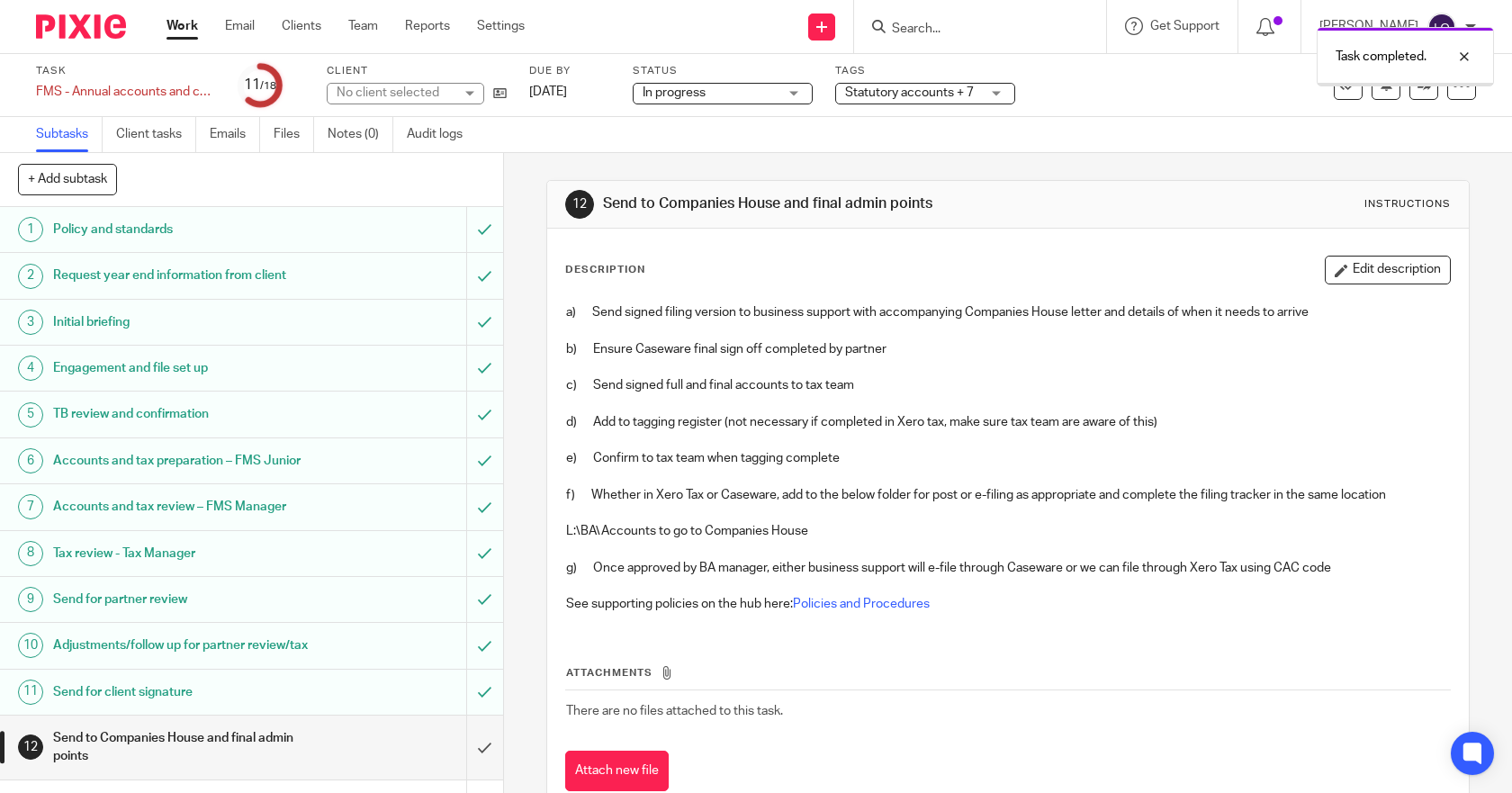 scroll, scrollTop: 0, scrollLeft: 0, axis: both 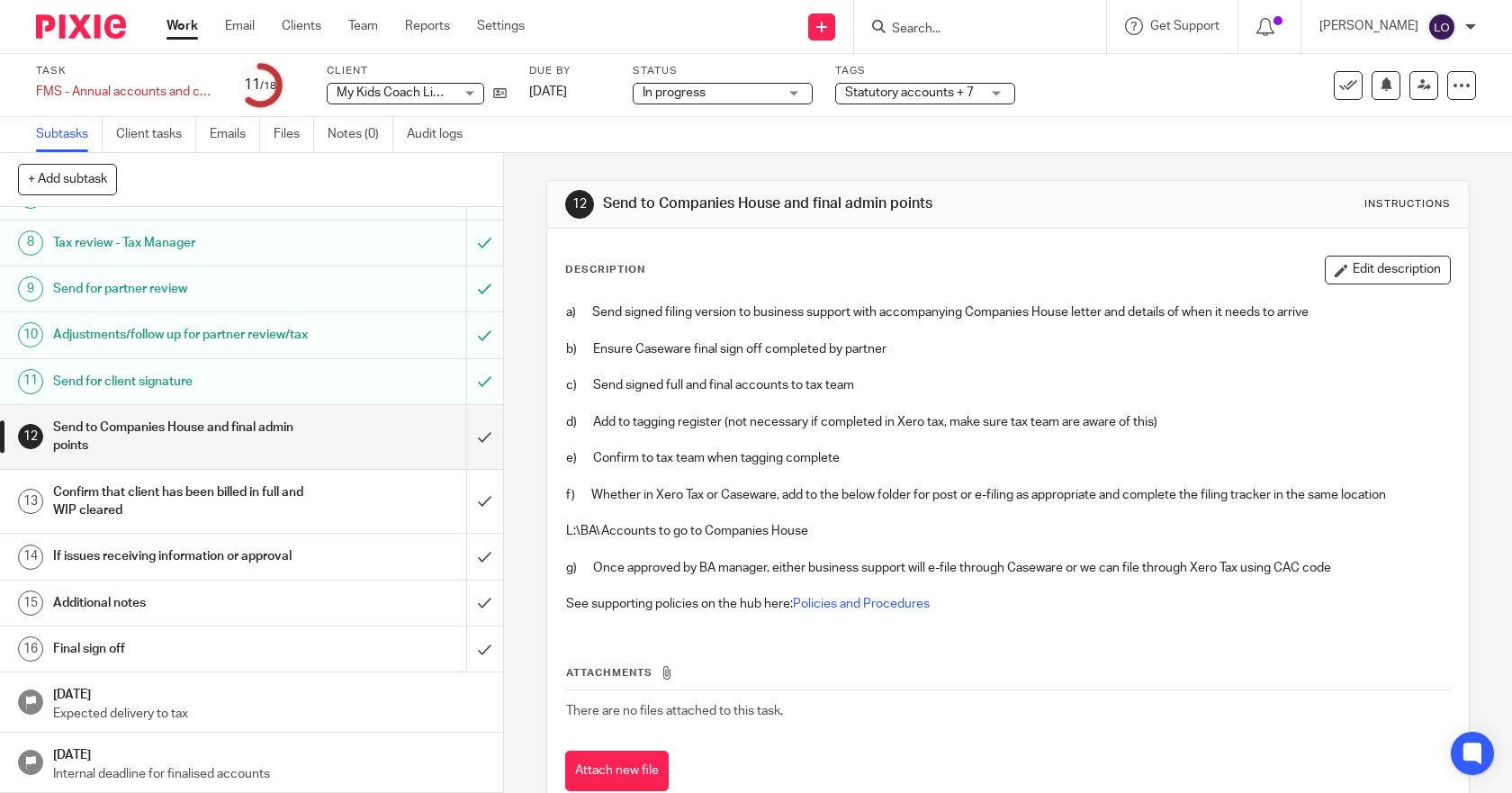 click on "Send for client signature" at bounding box center (250, 382) 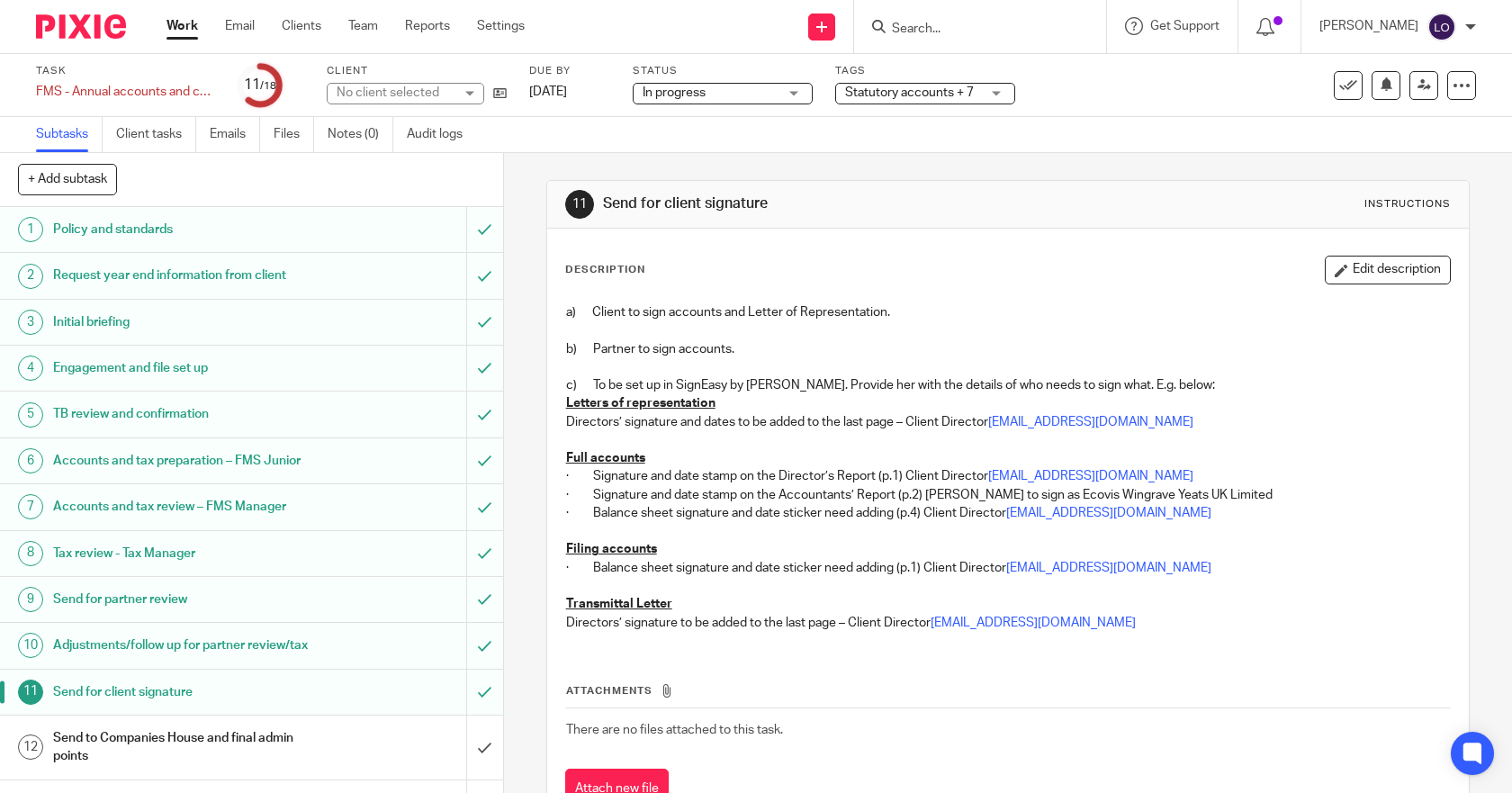 scroll, scrollTop: 0, scrollLeft: 0, axis: both 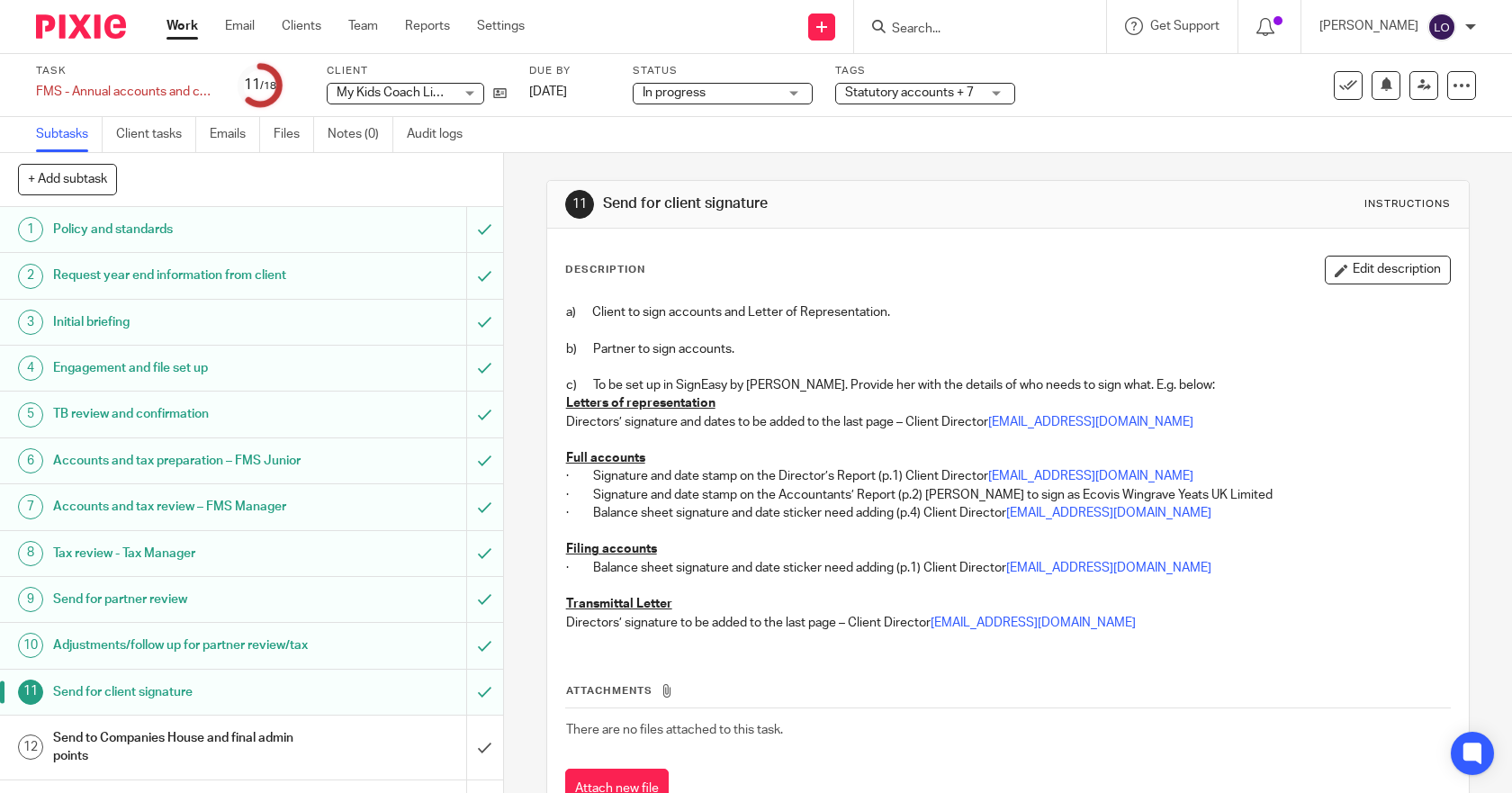 click on "Work" at bounding box center (182, 26) 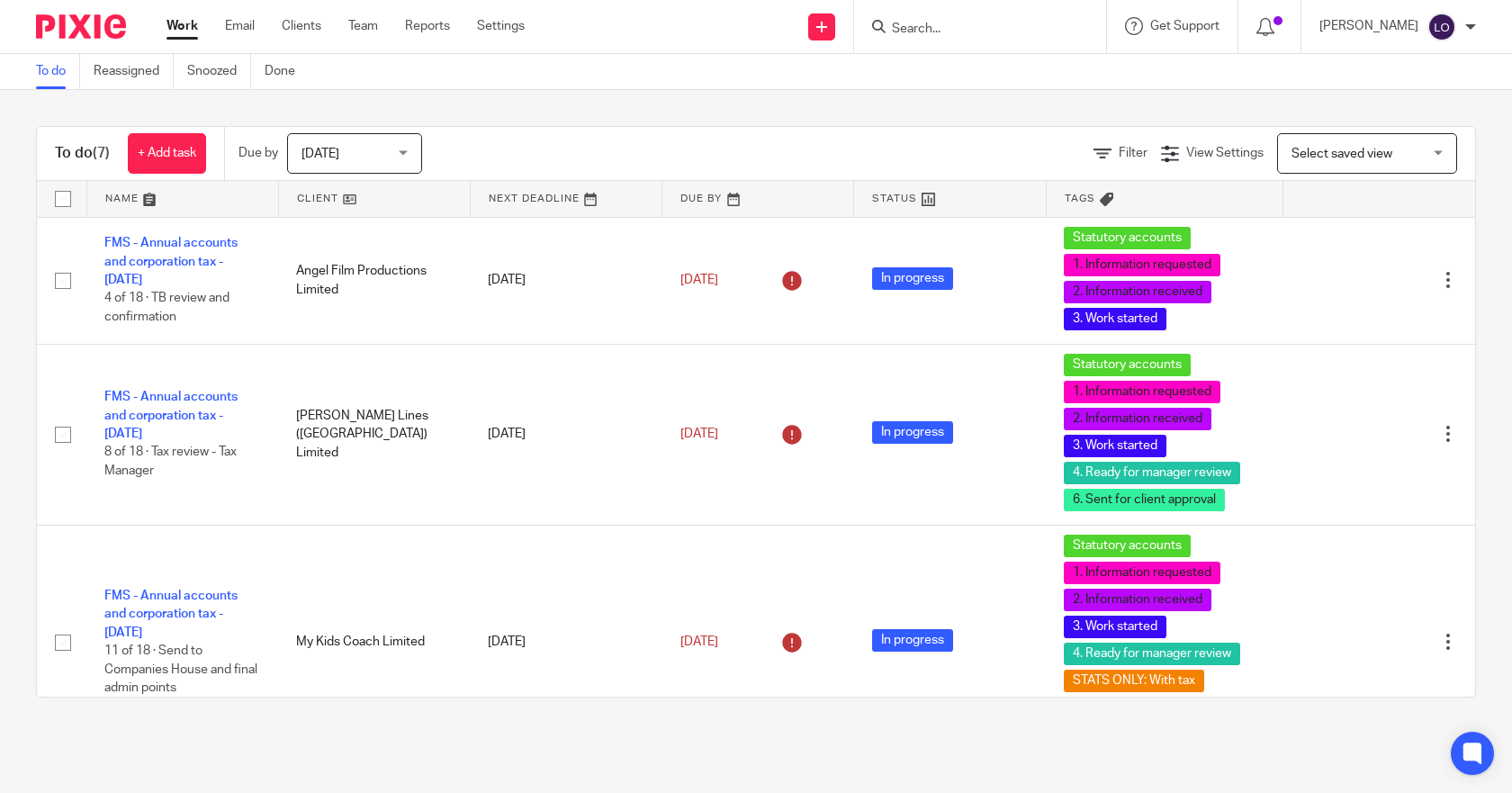scroll, scrollTop: 0, scrollLeft: 0, axis: both 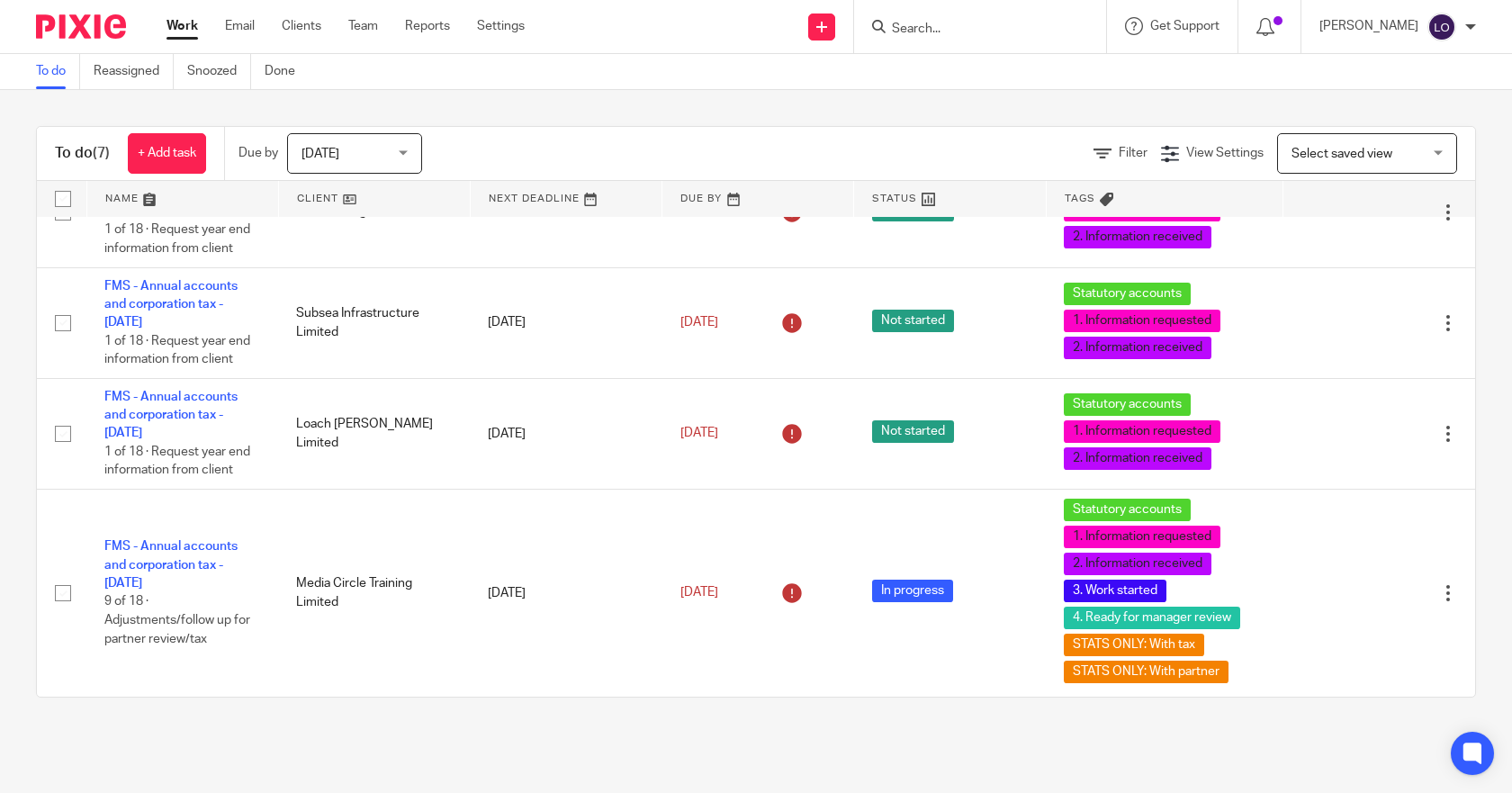 click on "Work" at bounding box center (182, 26) 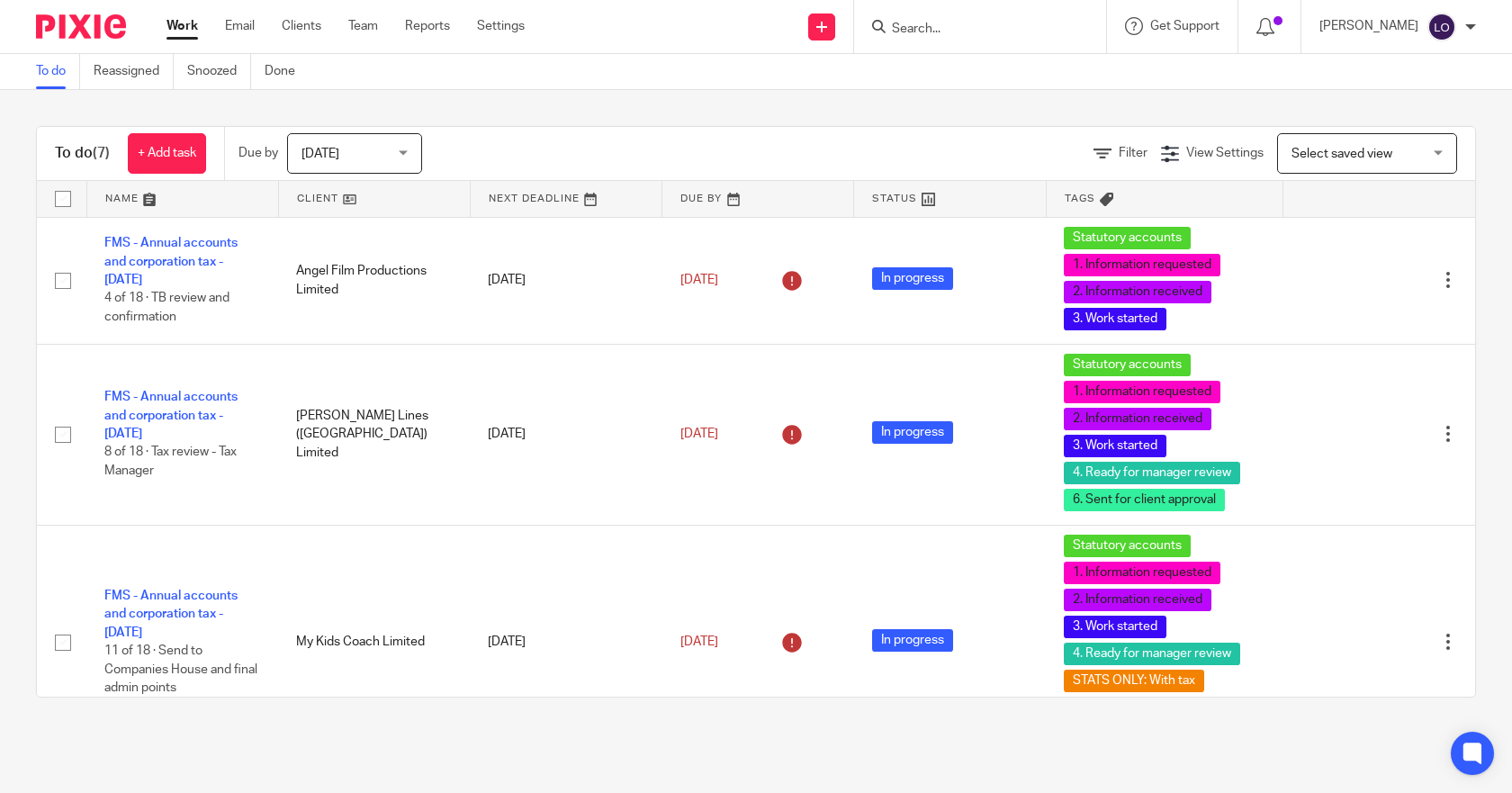 scroll, scrollTop: 0, scrollLeft: 0, axis: both 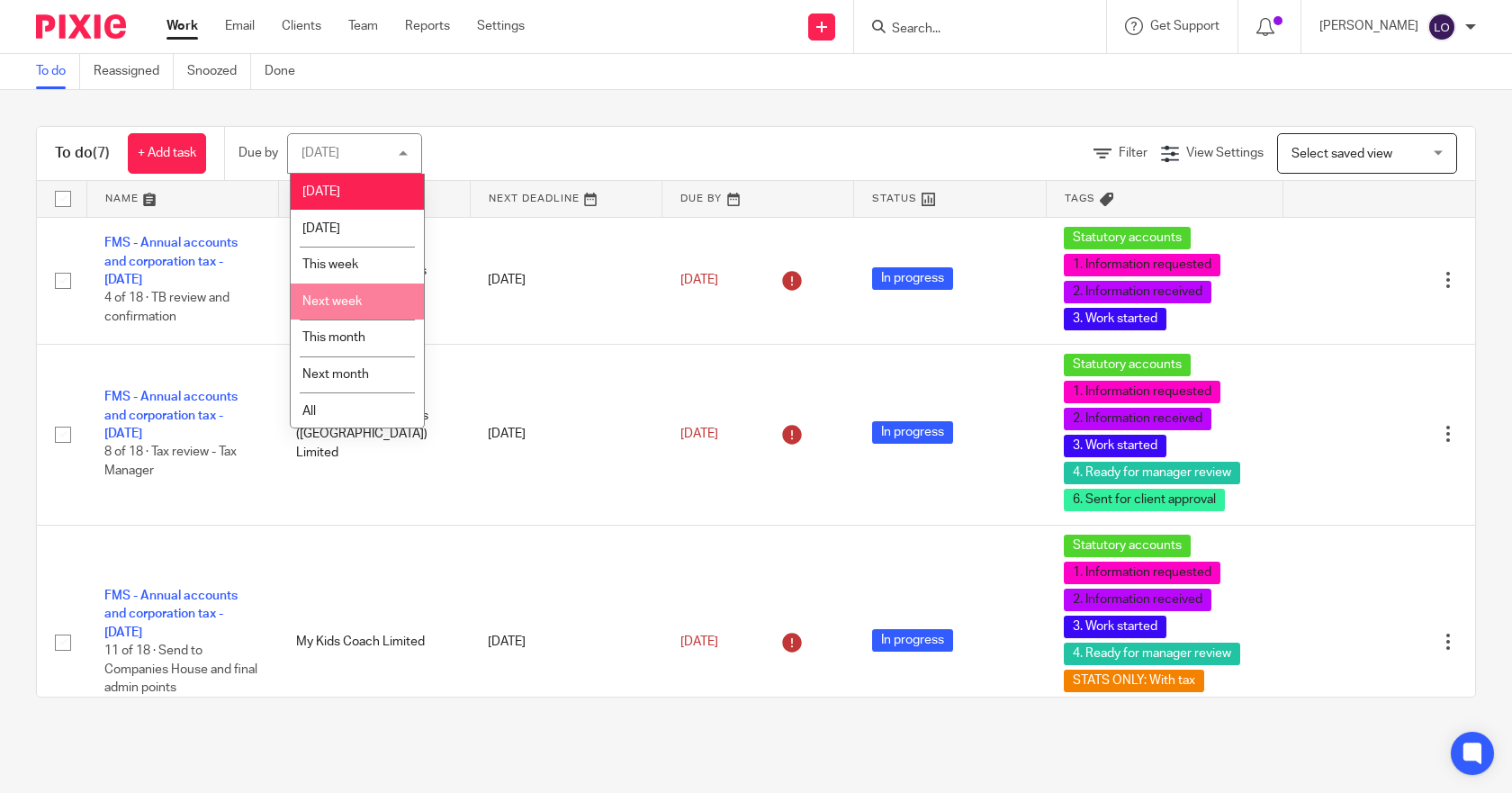 click on "Next week" at bounding box center [357, 302] 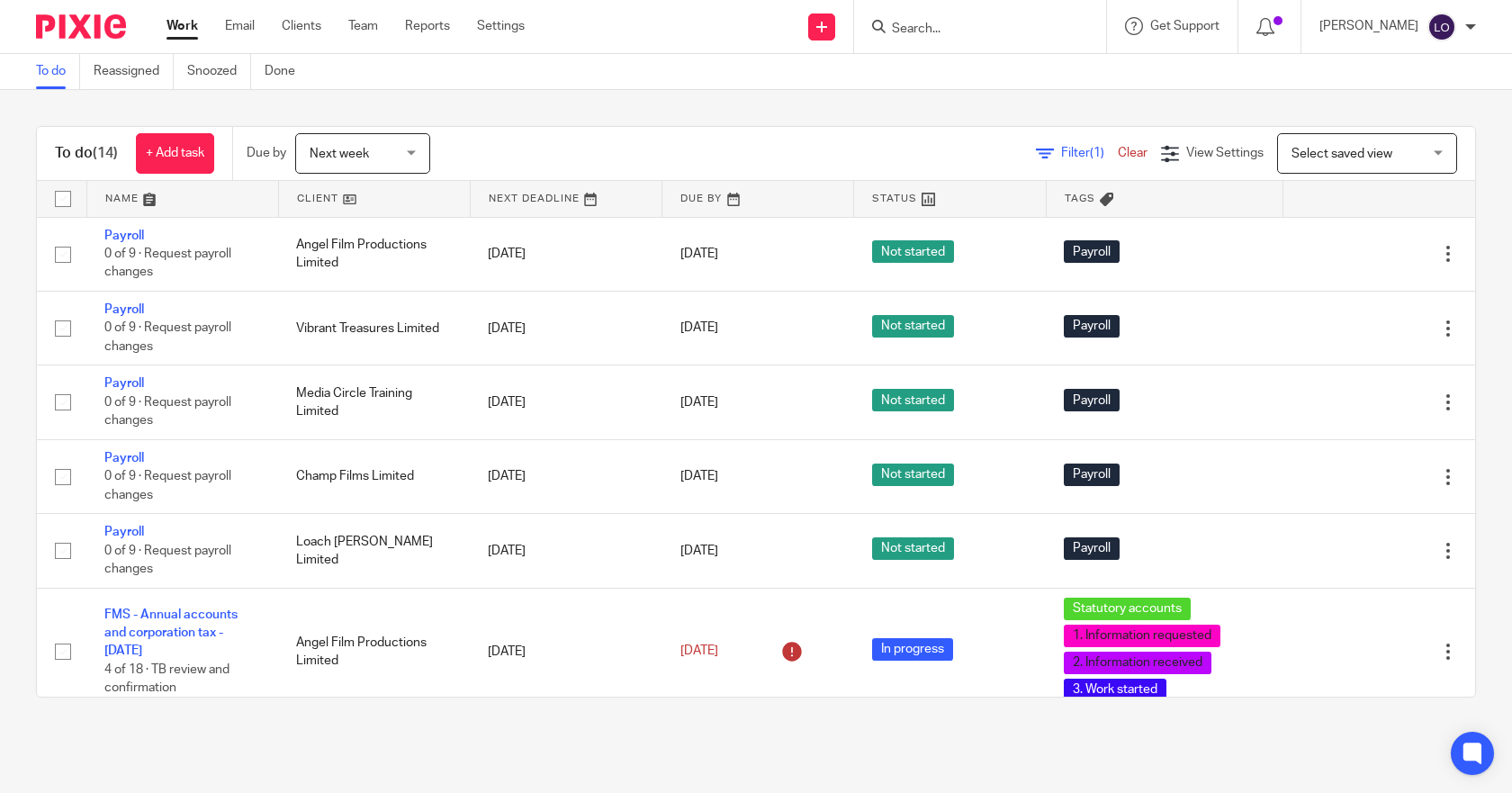 scroll, scrollTop: 0, scrollLeft: 0, axis: both 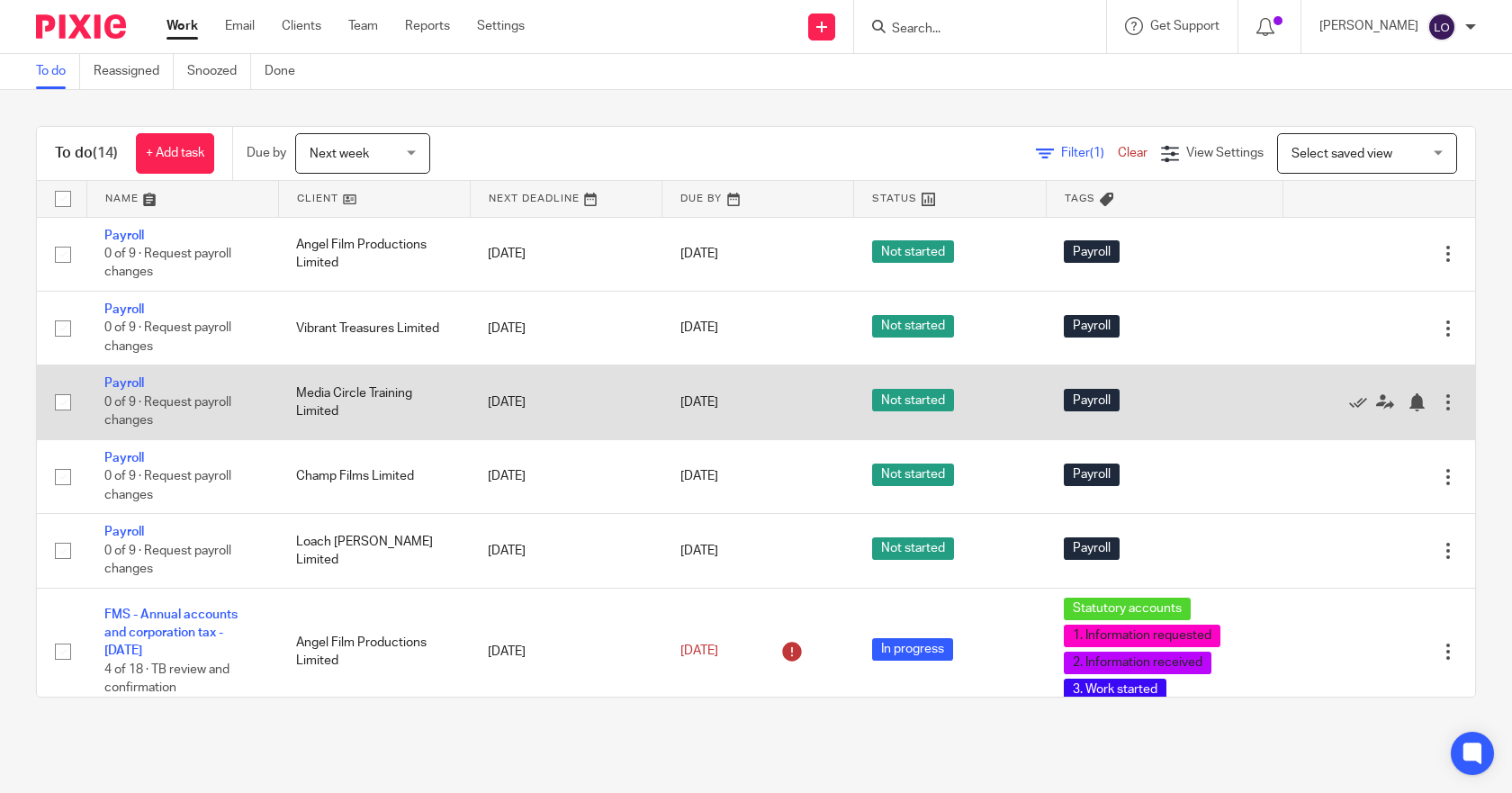 click on "Media Circle Training Limited" at bounding box center (374, 402) 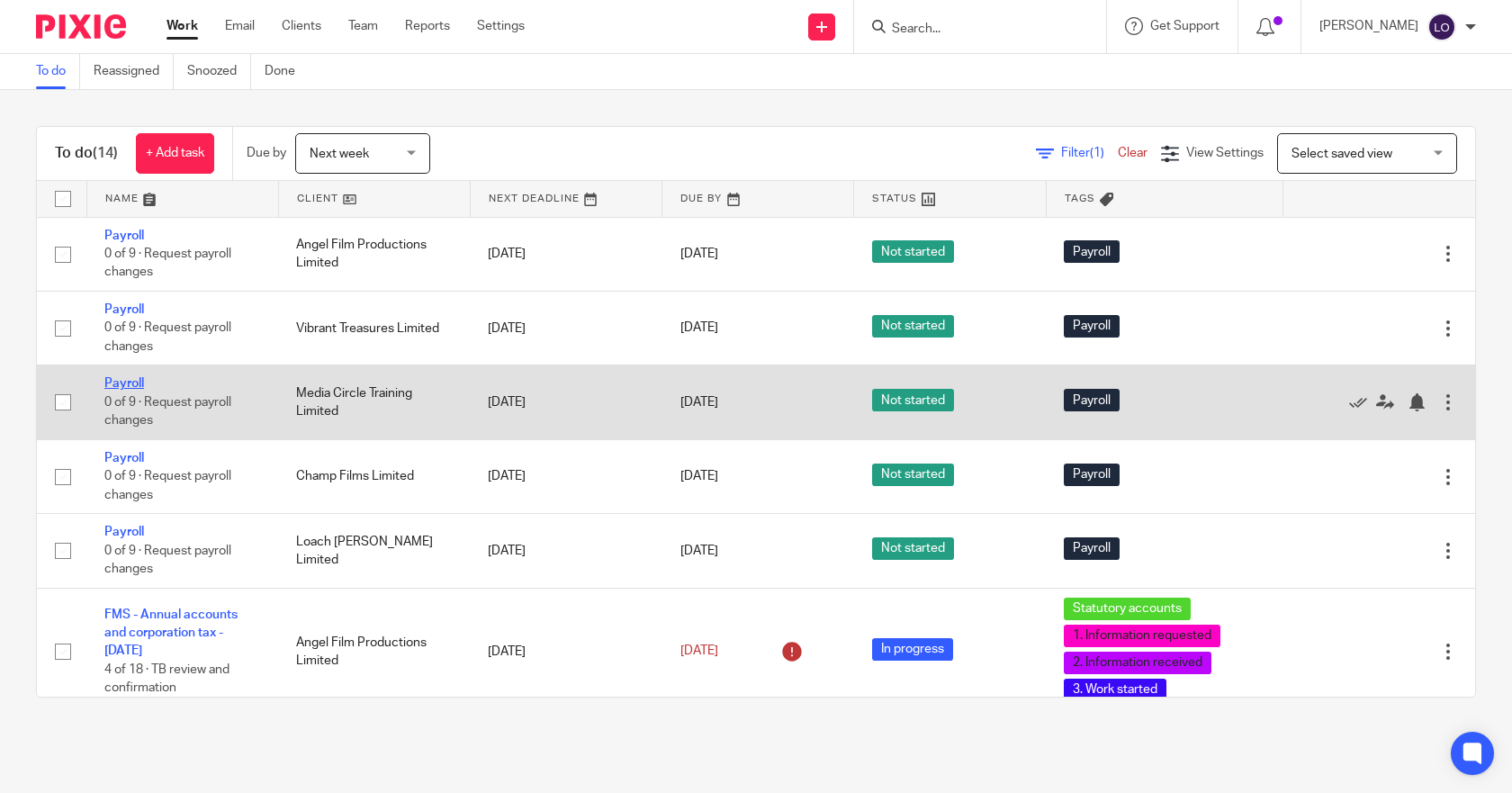 click on "Payroll" at bounding box center [124, 383] 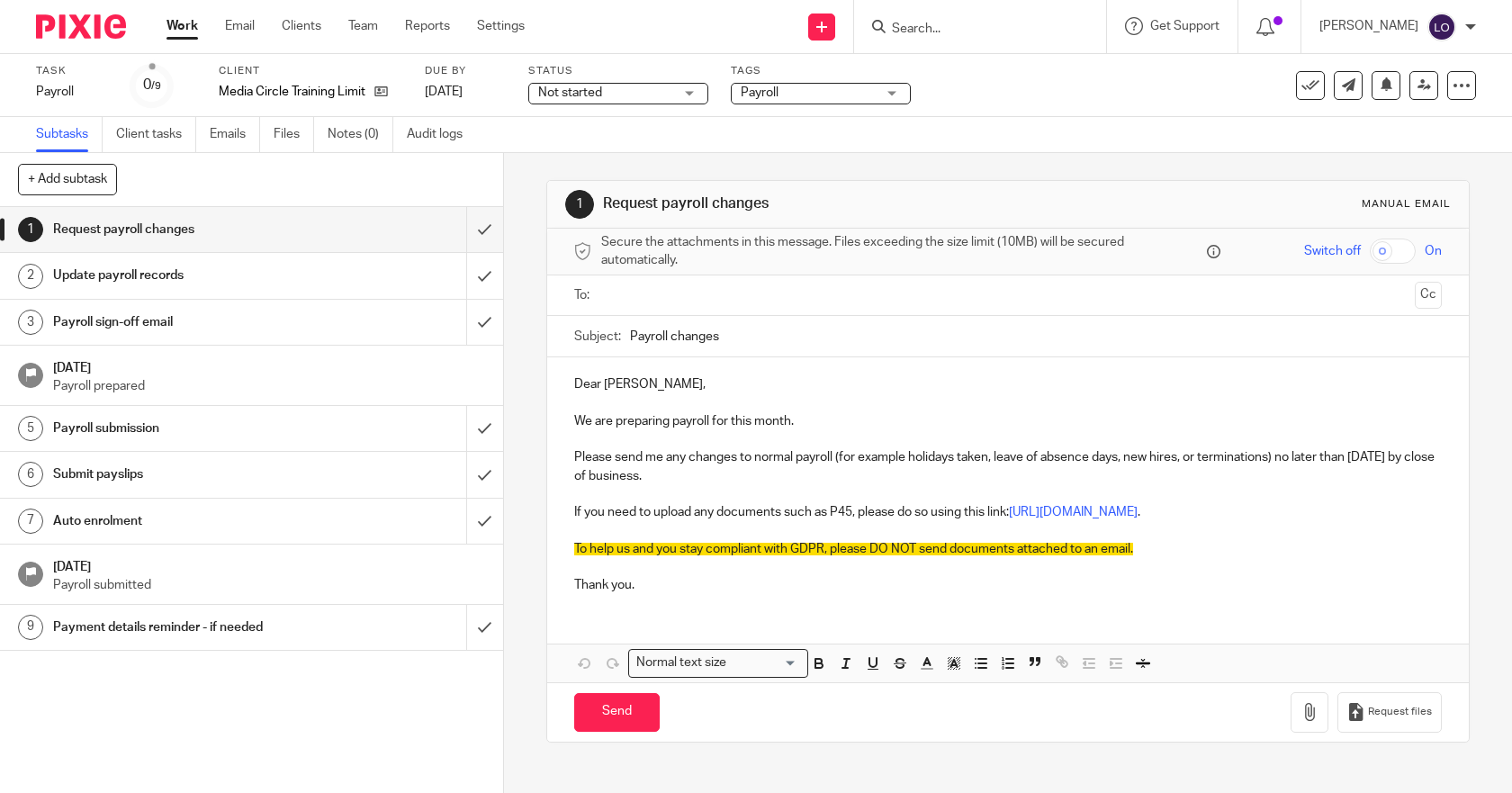 scroll, scrollTop: 0, scrollLeft: 0, axis: both 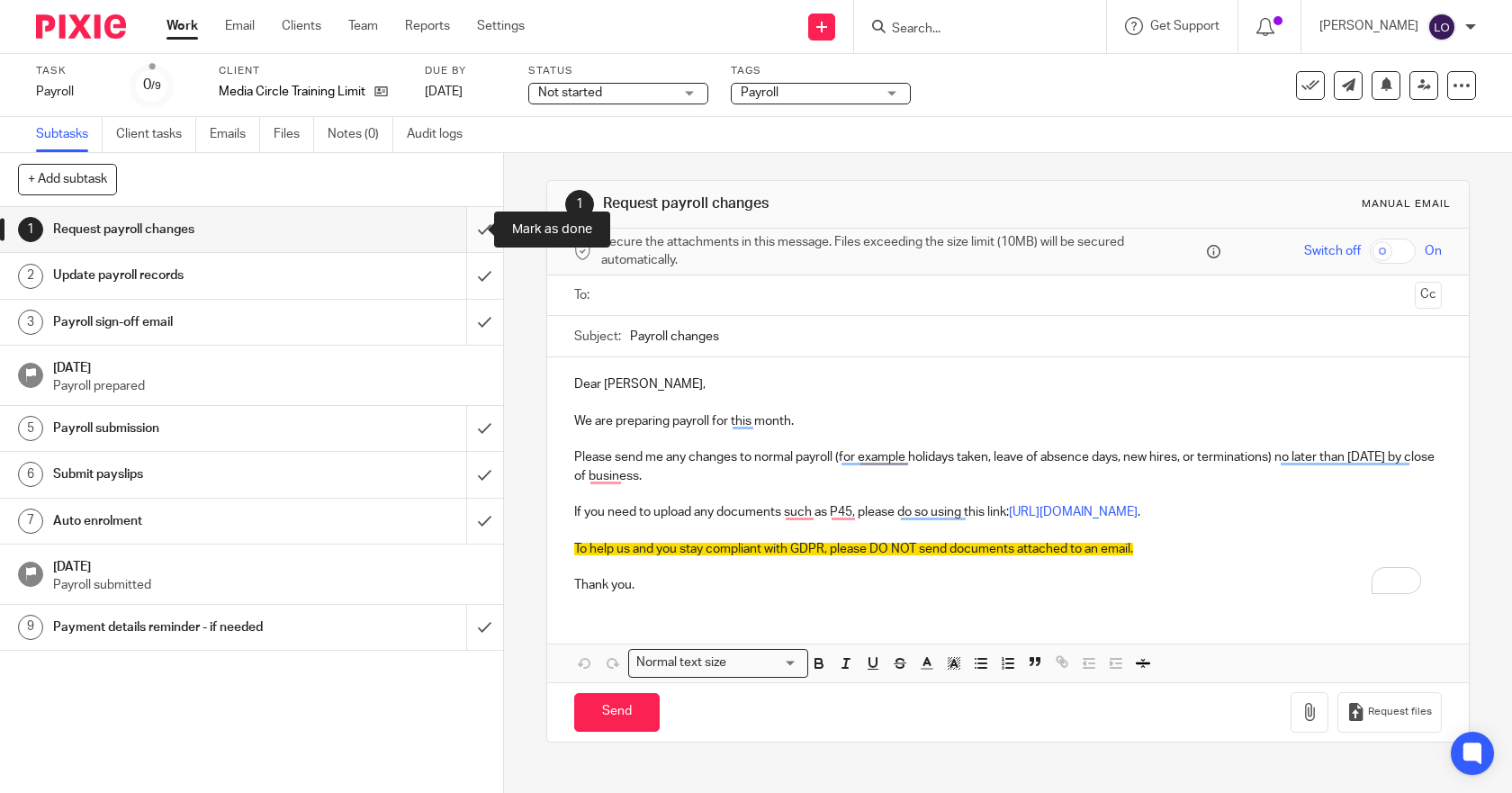 click at bounding box center (251, 230) 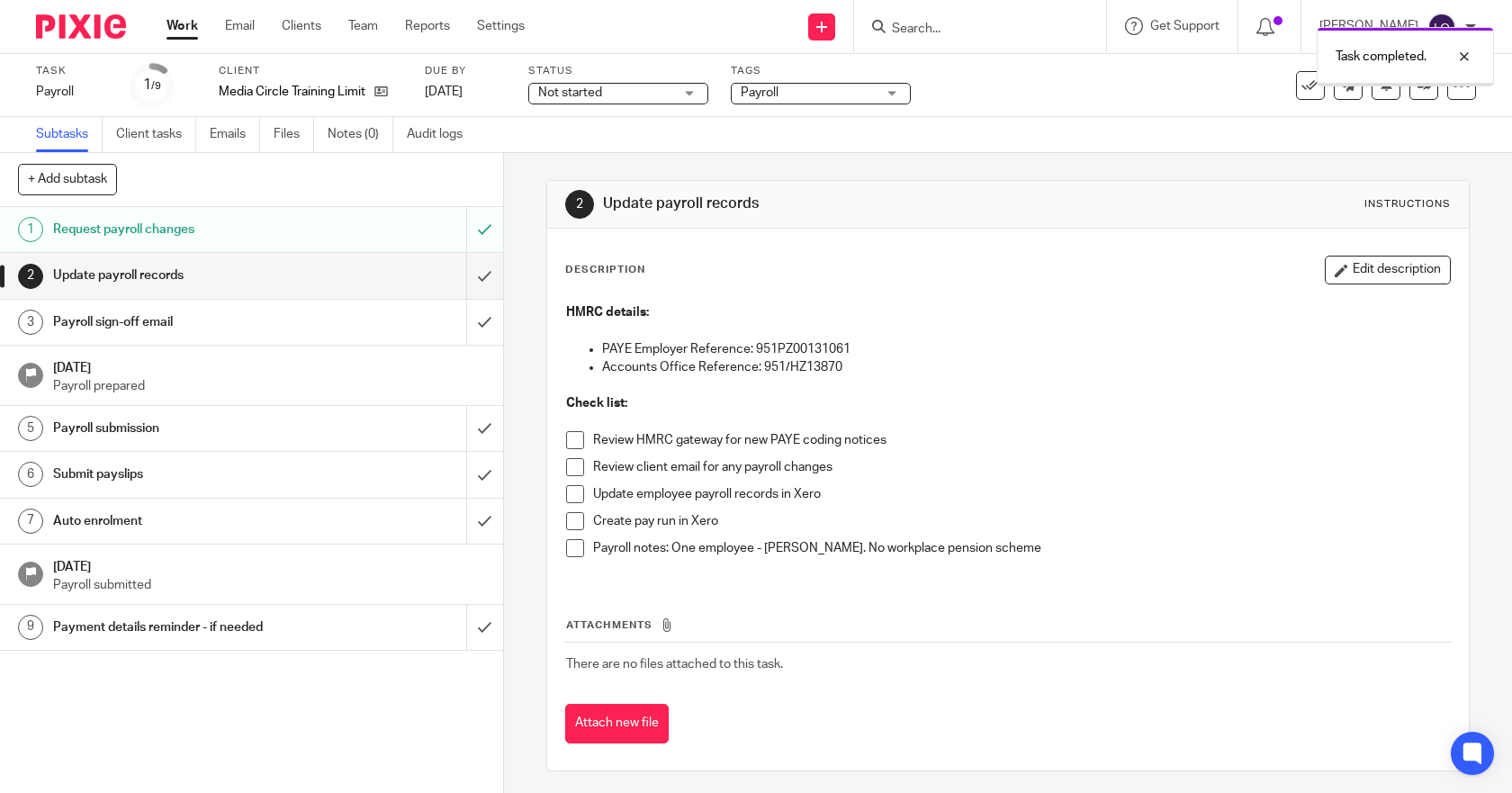 scroll, scrollTop: 0, scrollLeft: 0, axis: both 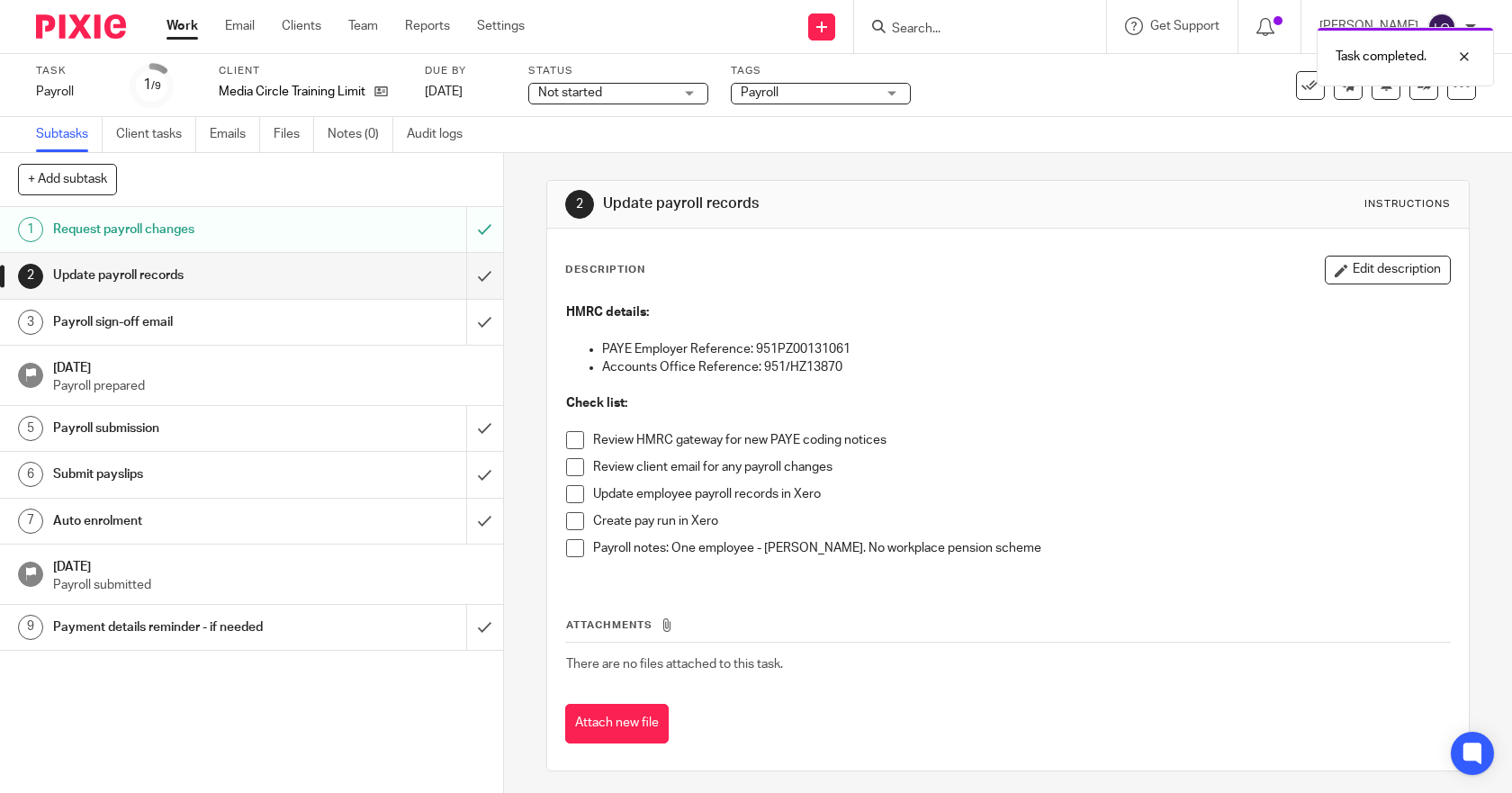 click on "Create pay run in Xero" at bounding box center [1008, 526] 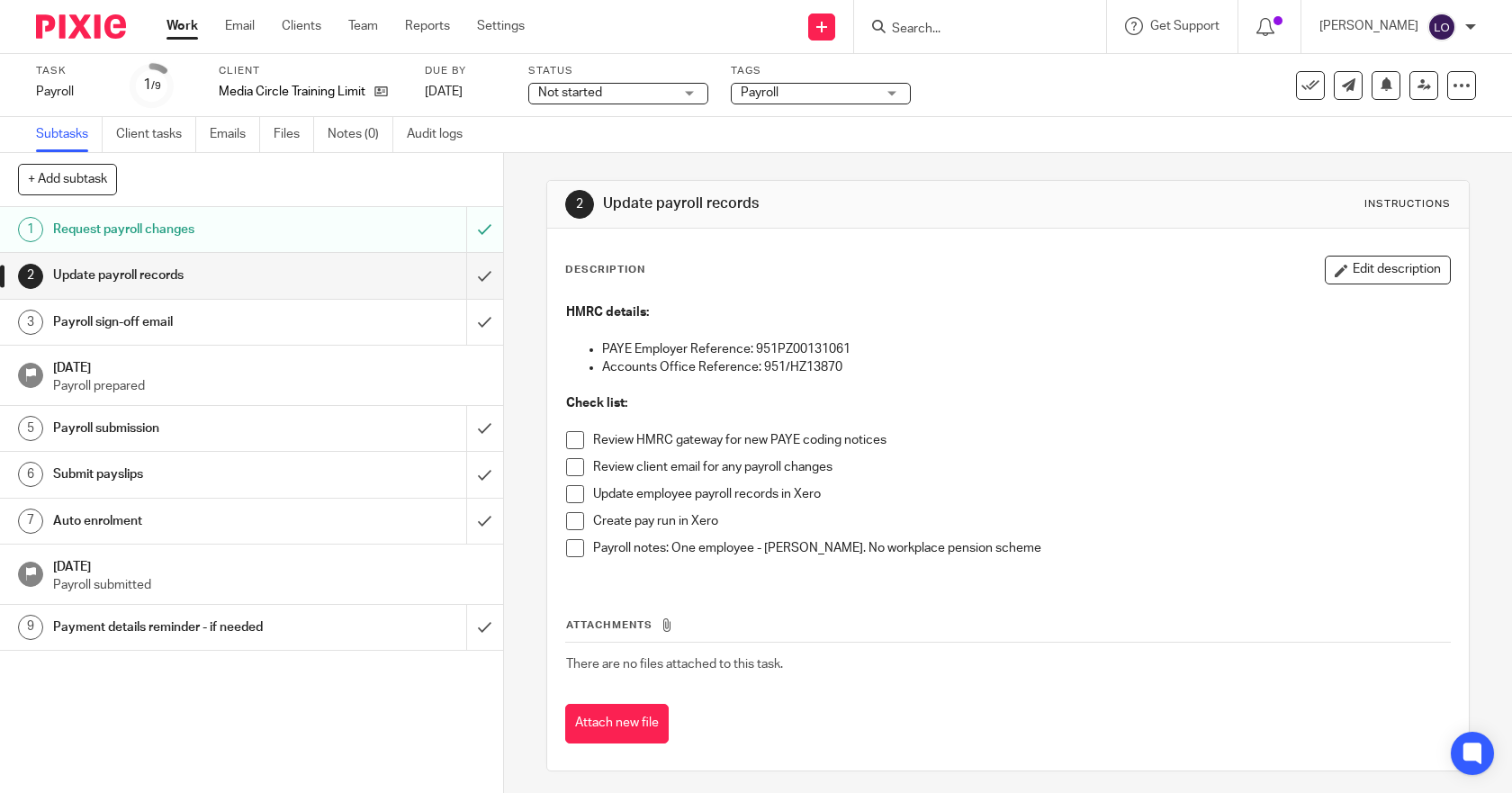 click at bounding box center [575, 521] 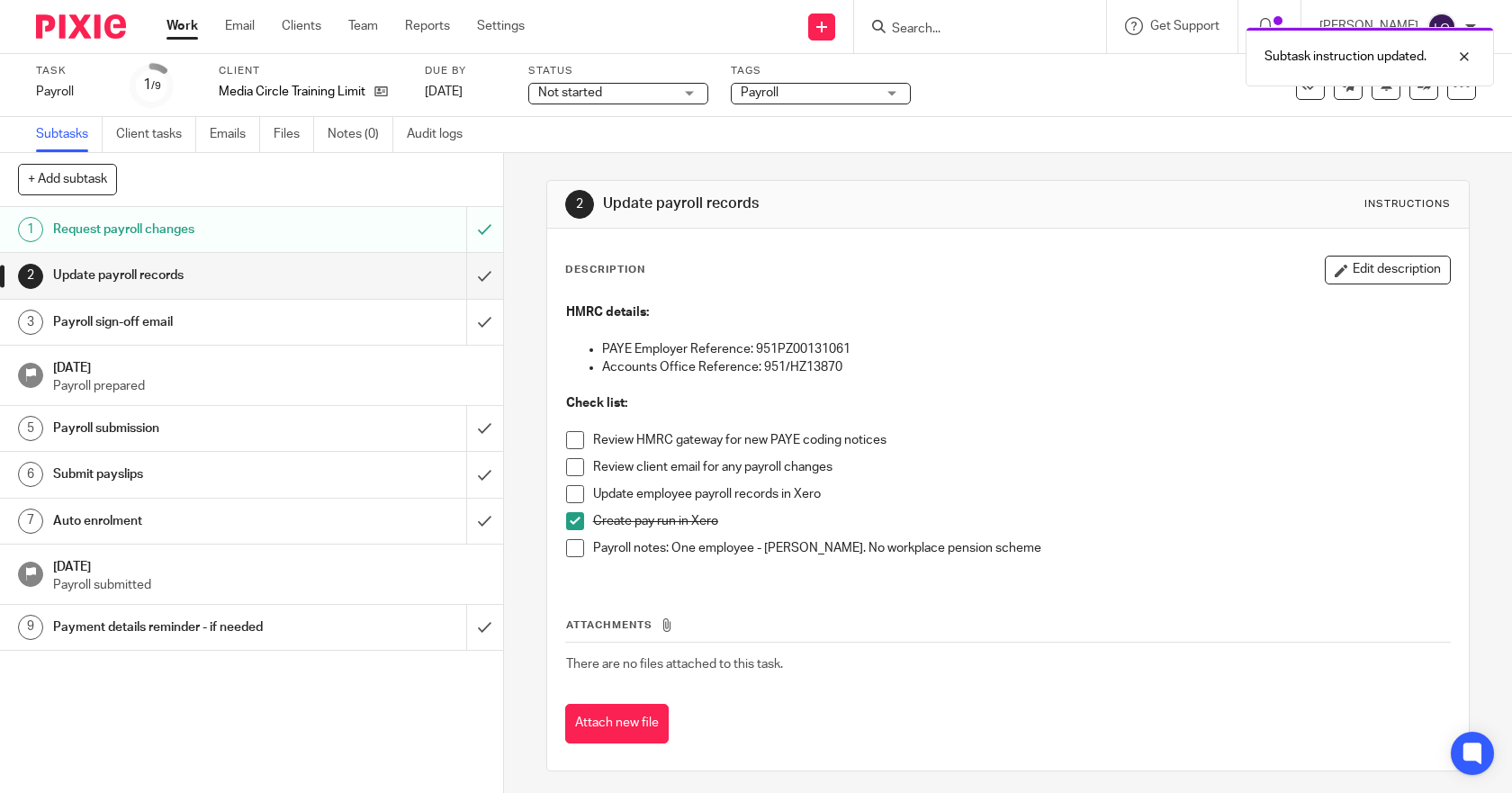 click at bounding box center (575, 467) 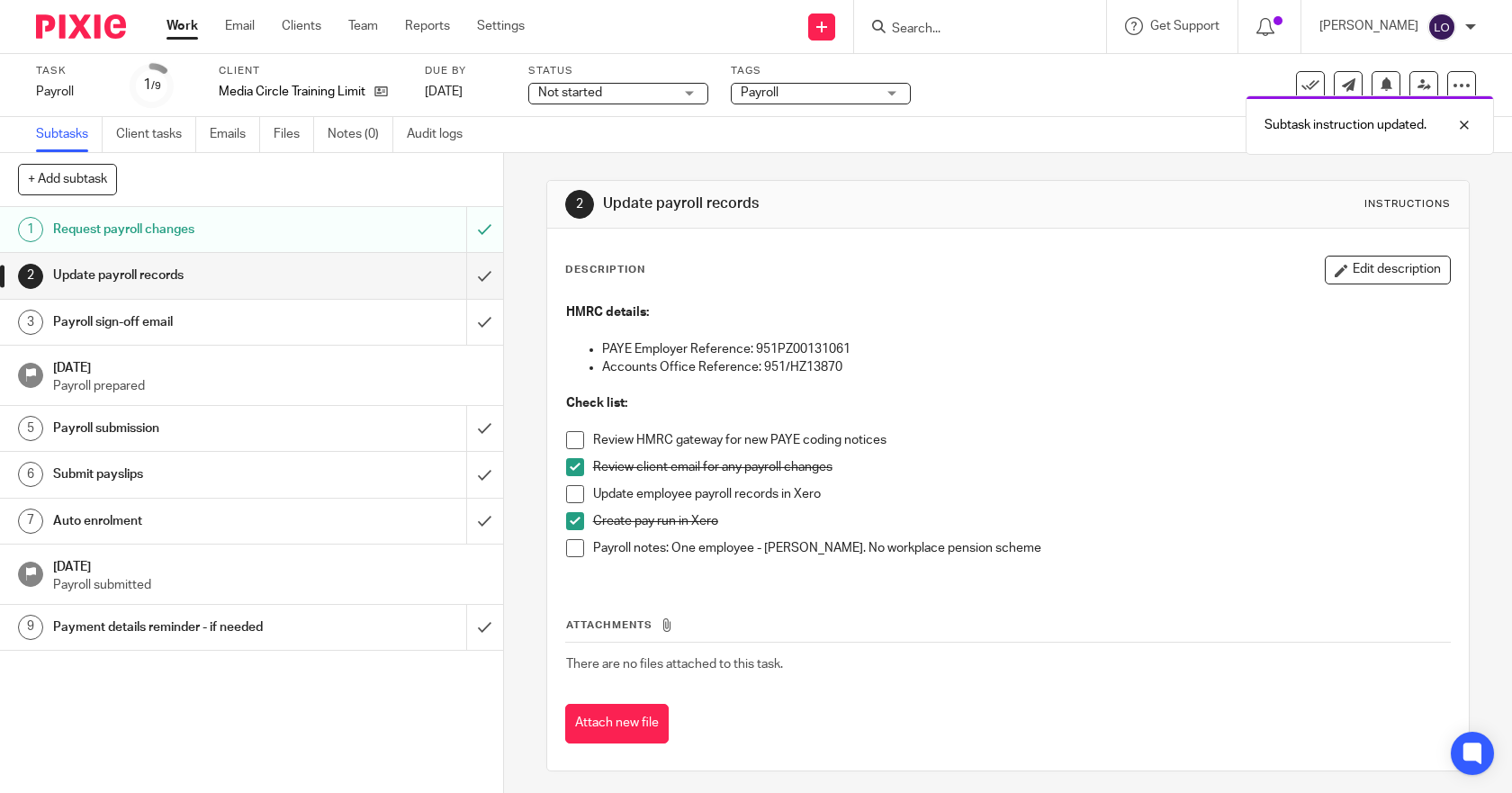 click at bounding box center [575, 440] 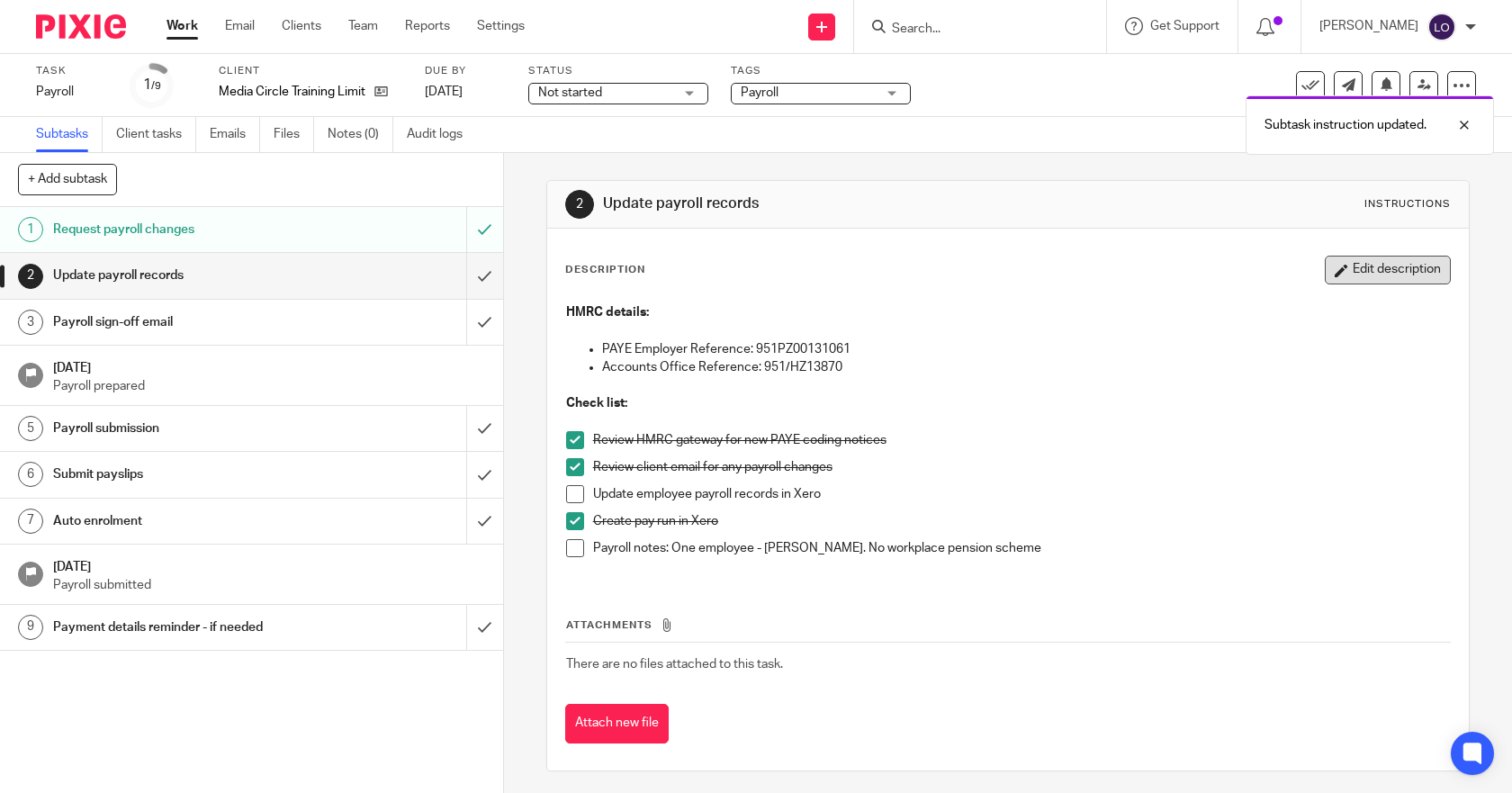 click on "Edit description" at bounding box center [1388, 270] 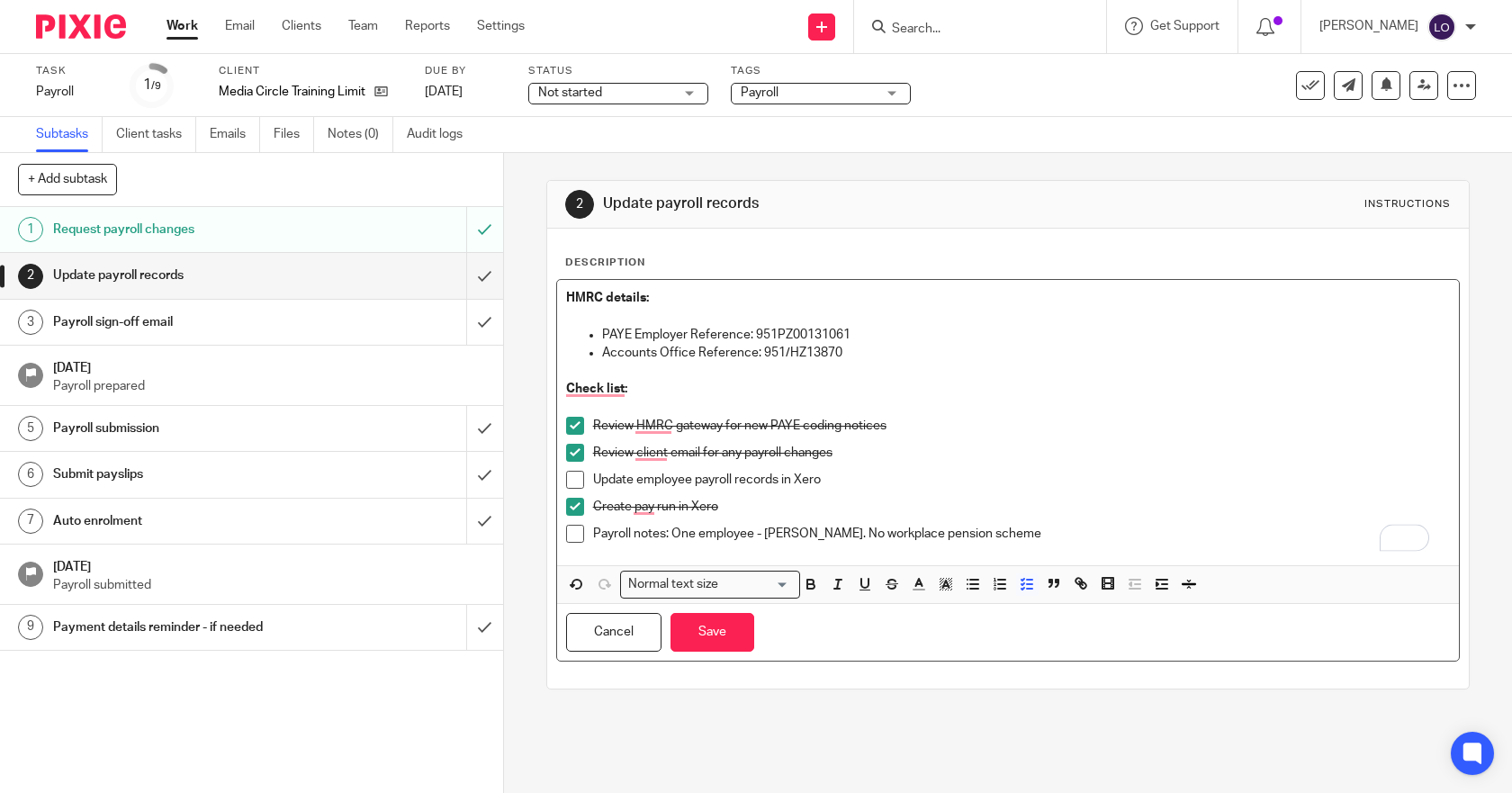 drag, startPoint x: 668, startPoint y: 531, endPoint x: 1056, endPoint y: 525, distance: 388.04639 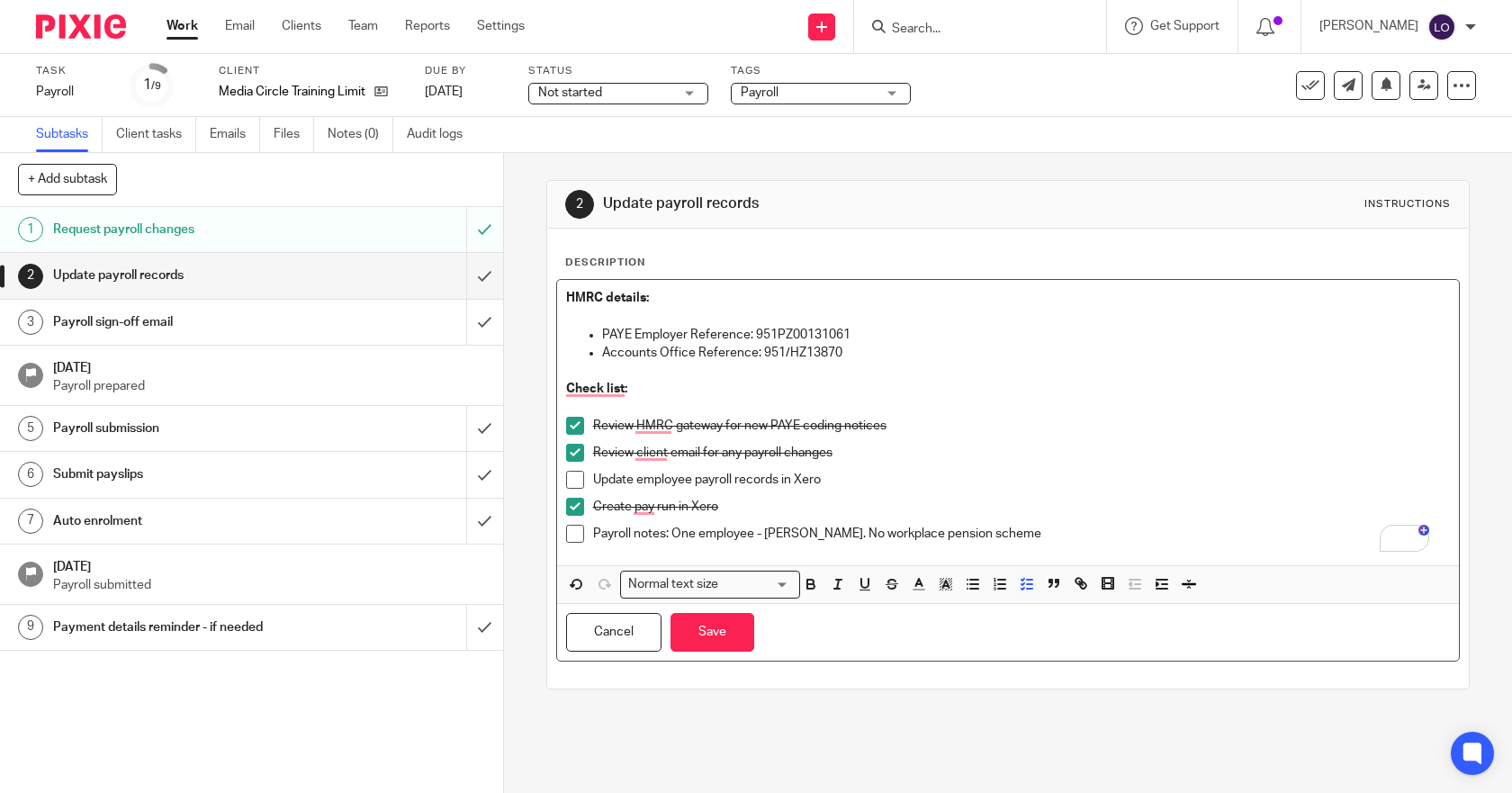 type 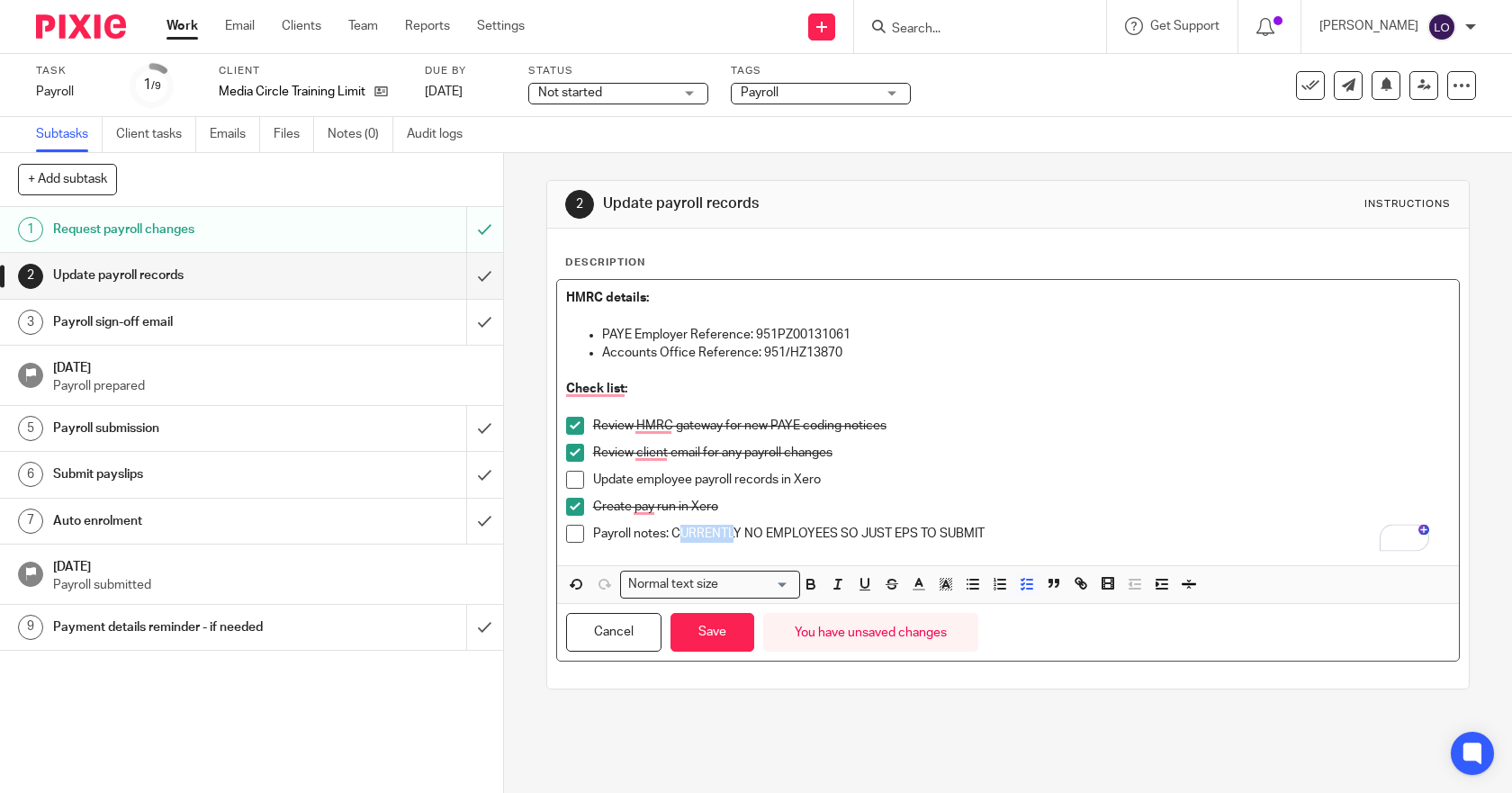 drag, startPoint x: 670, startPoint y: 535, endPoint x: 734, endPoint y: 526, distance: 64.62971 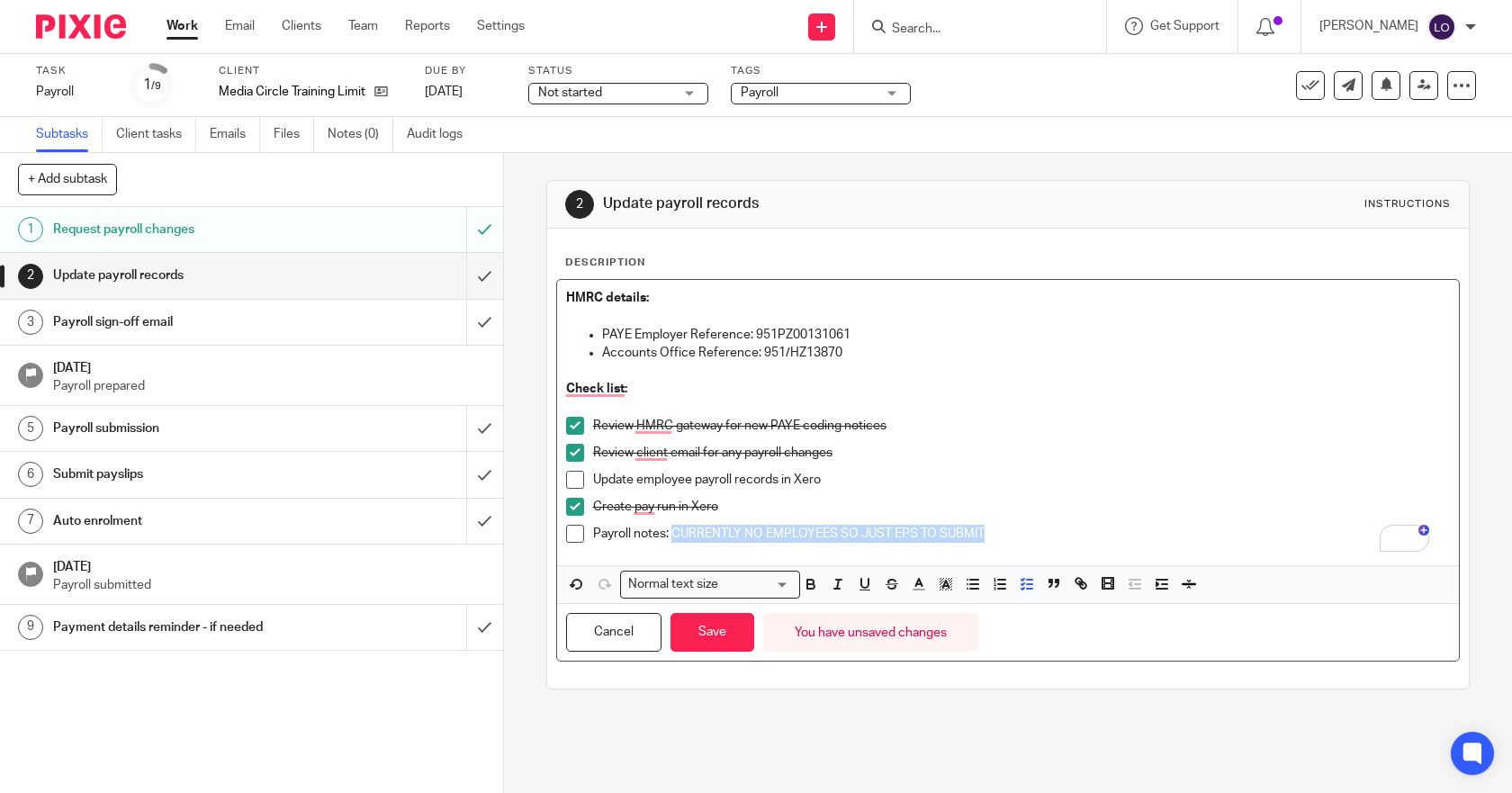 drag, startPoint x: 666, startPoint y: 532, endPoint x: 986, endPoint y: 527, distance: 320.0391 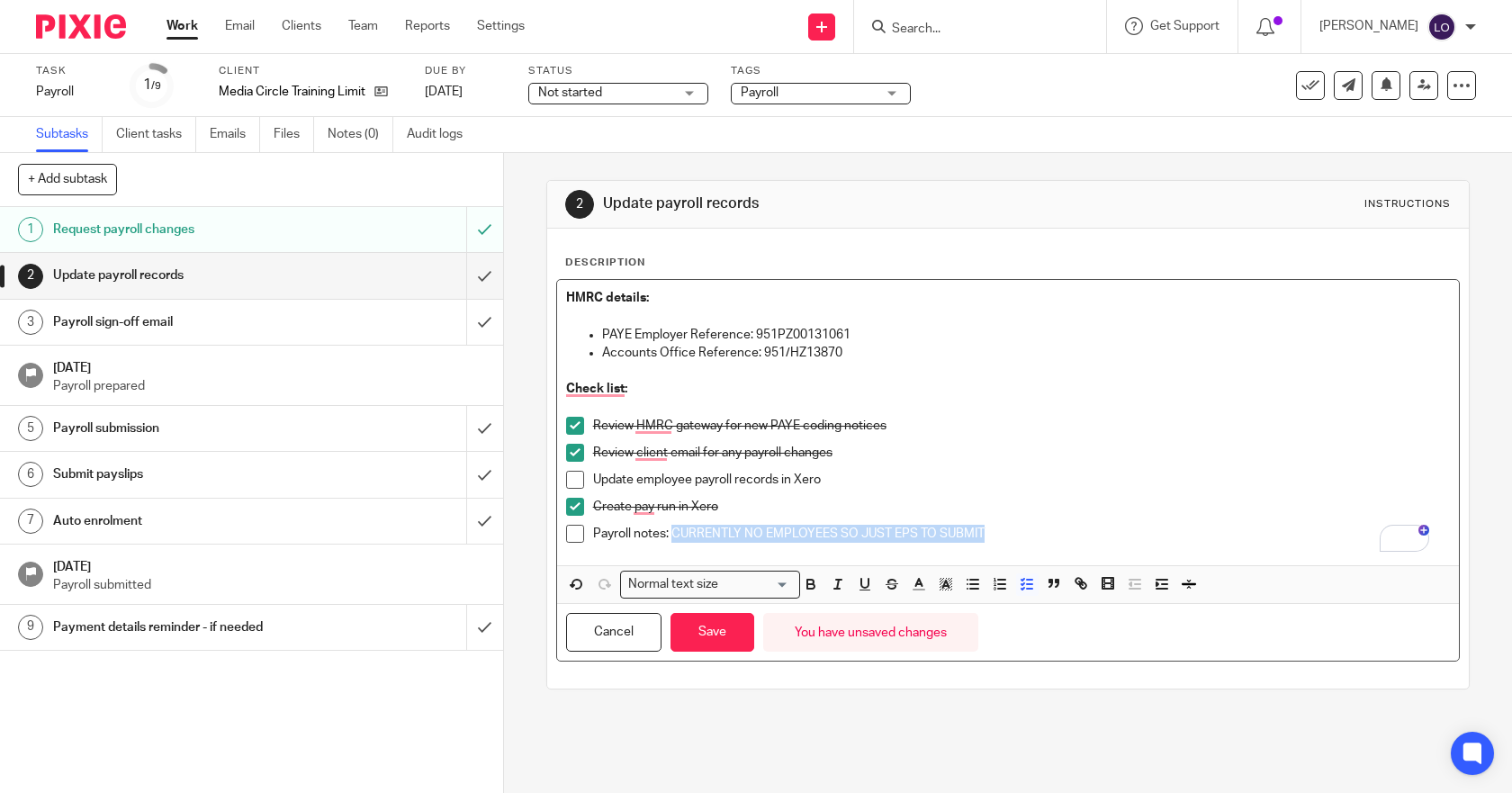 click on "Payroll notes: CURRENTLY NO EMPLOYEES SO JUST EPS TO SUBMIT" at bounding box center [1022, 534] 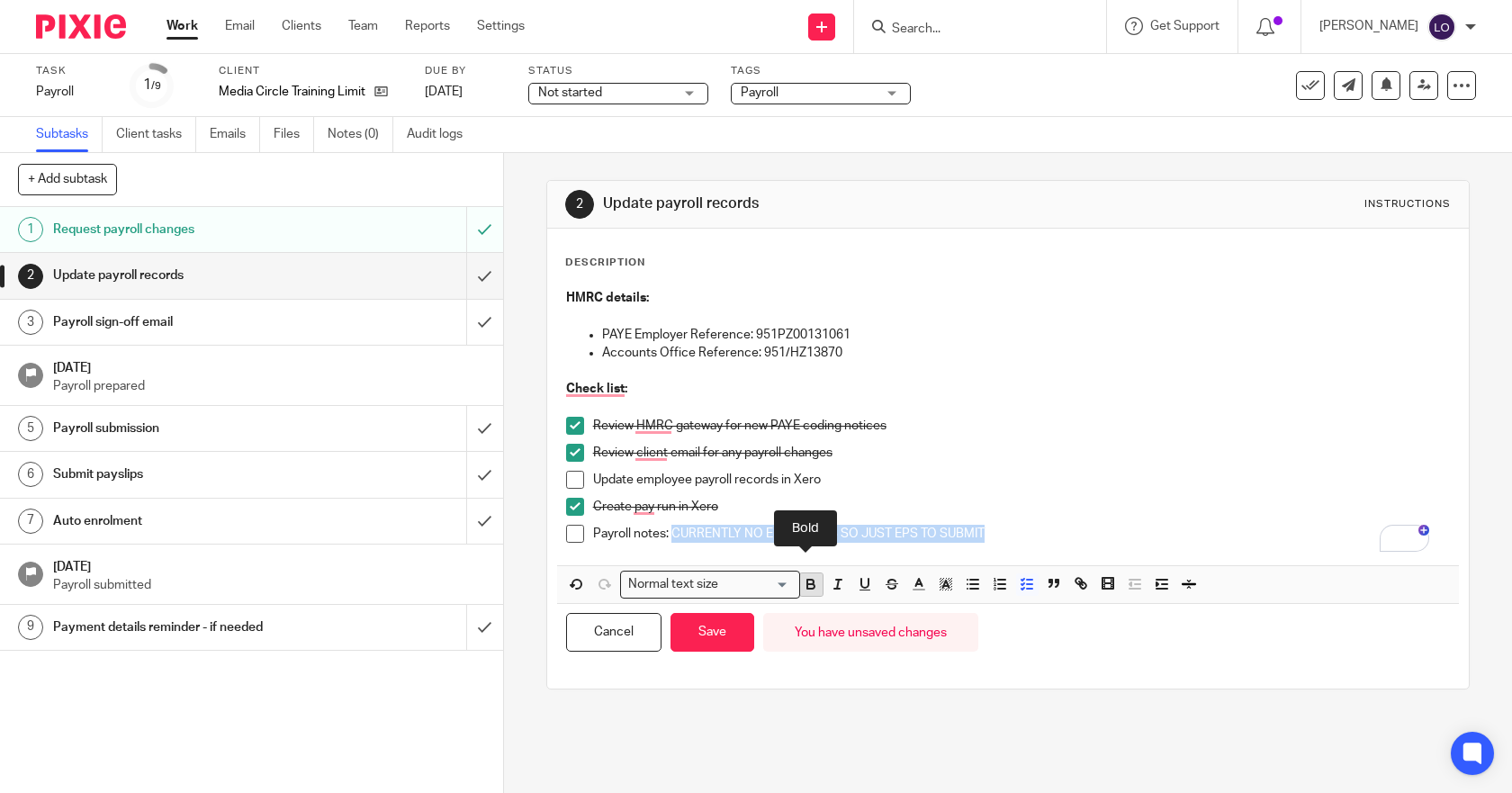 click 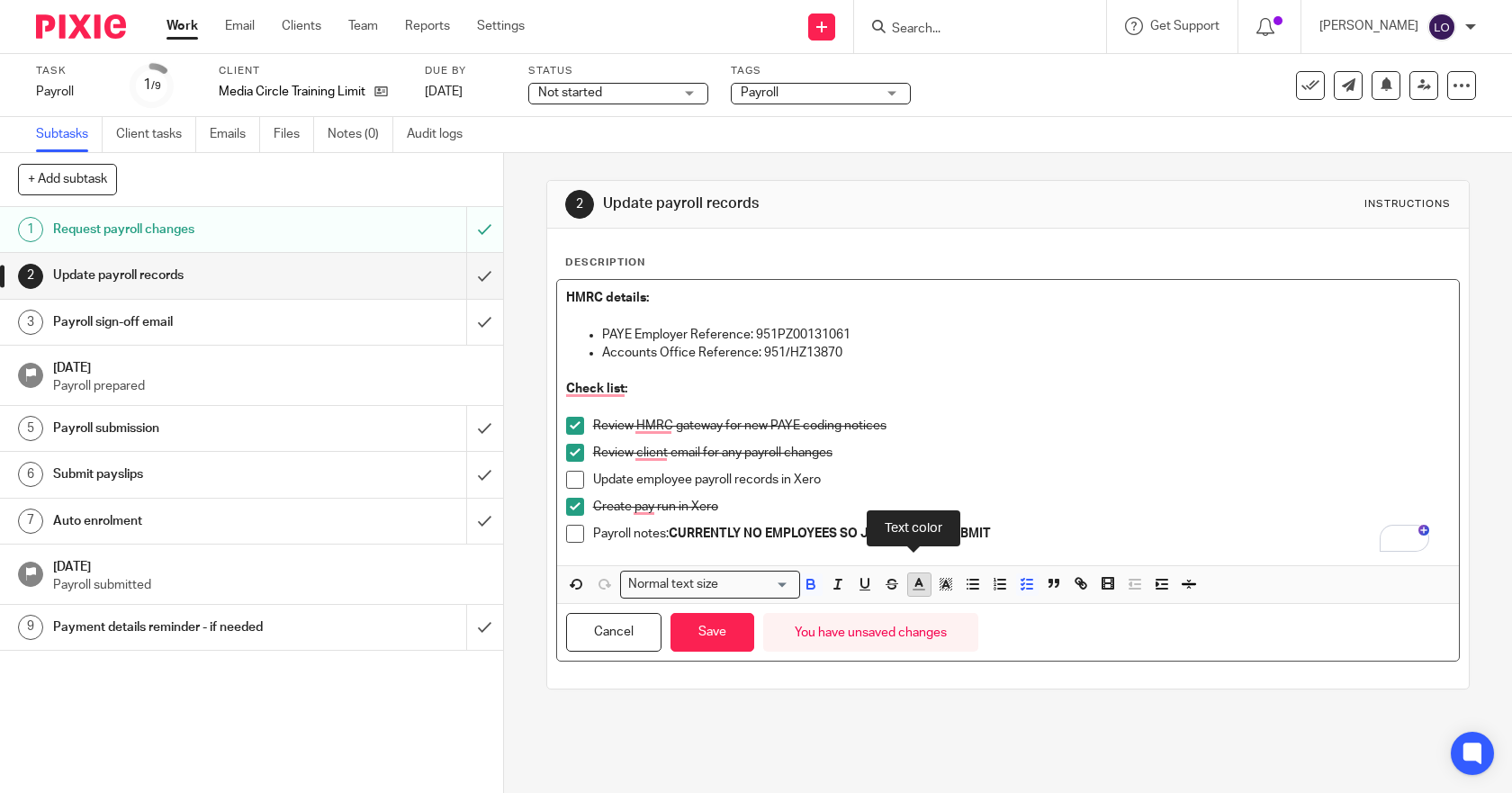 click 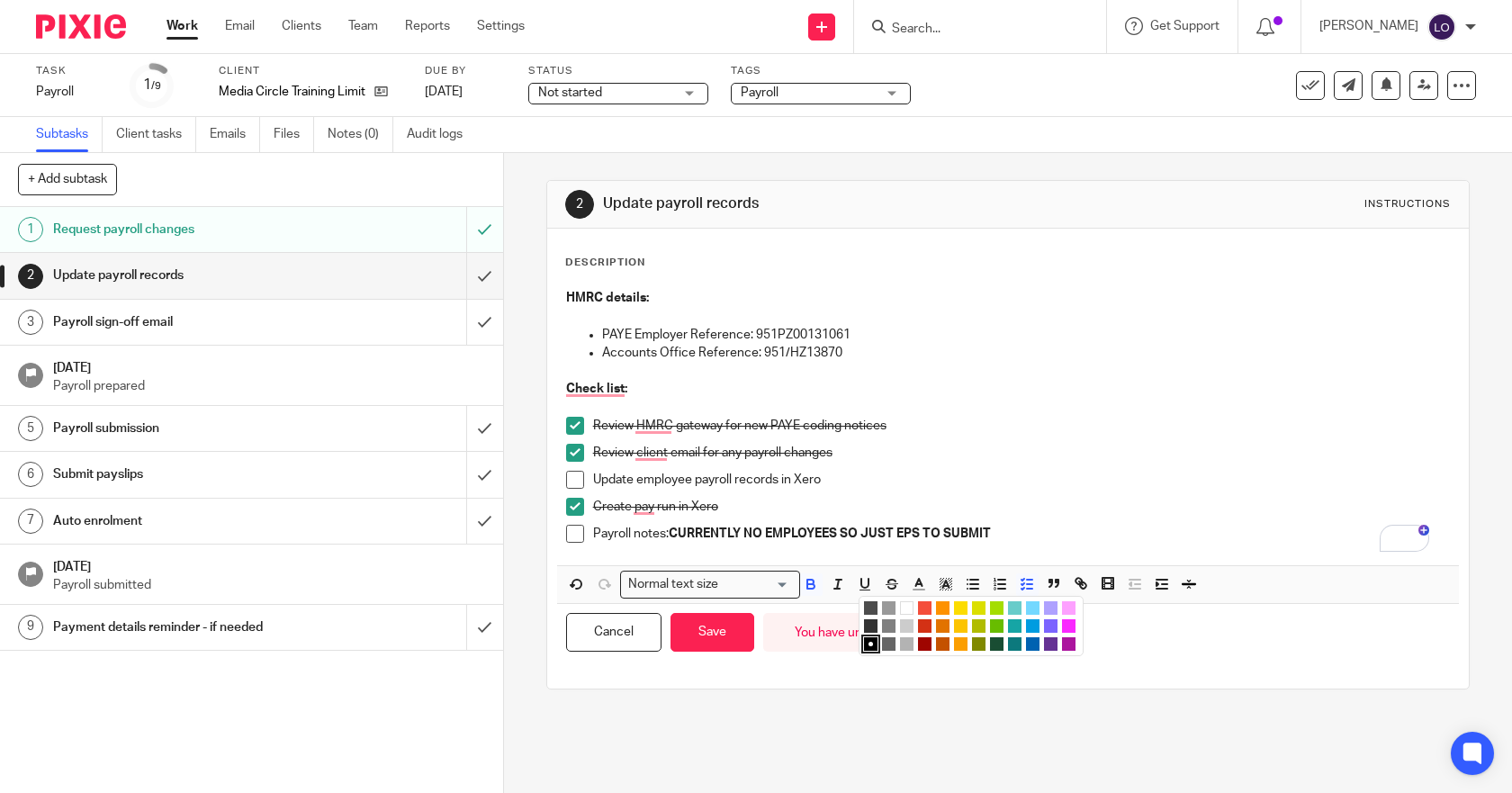 click at bounding box center [924, 626] 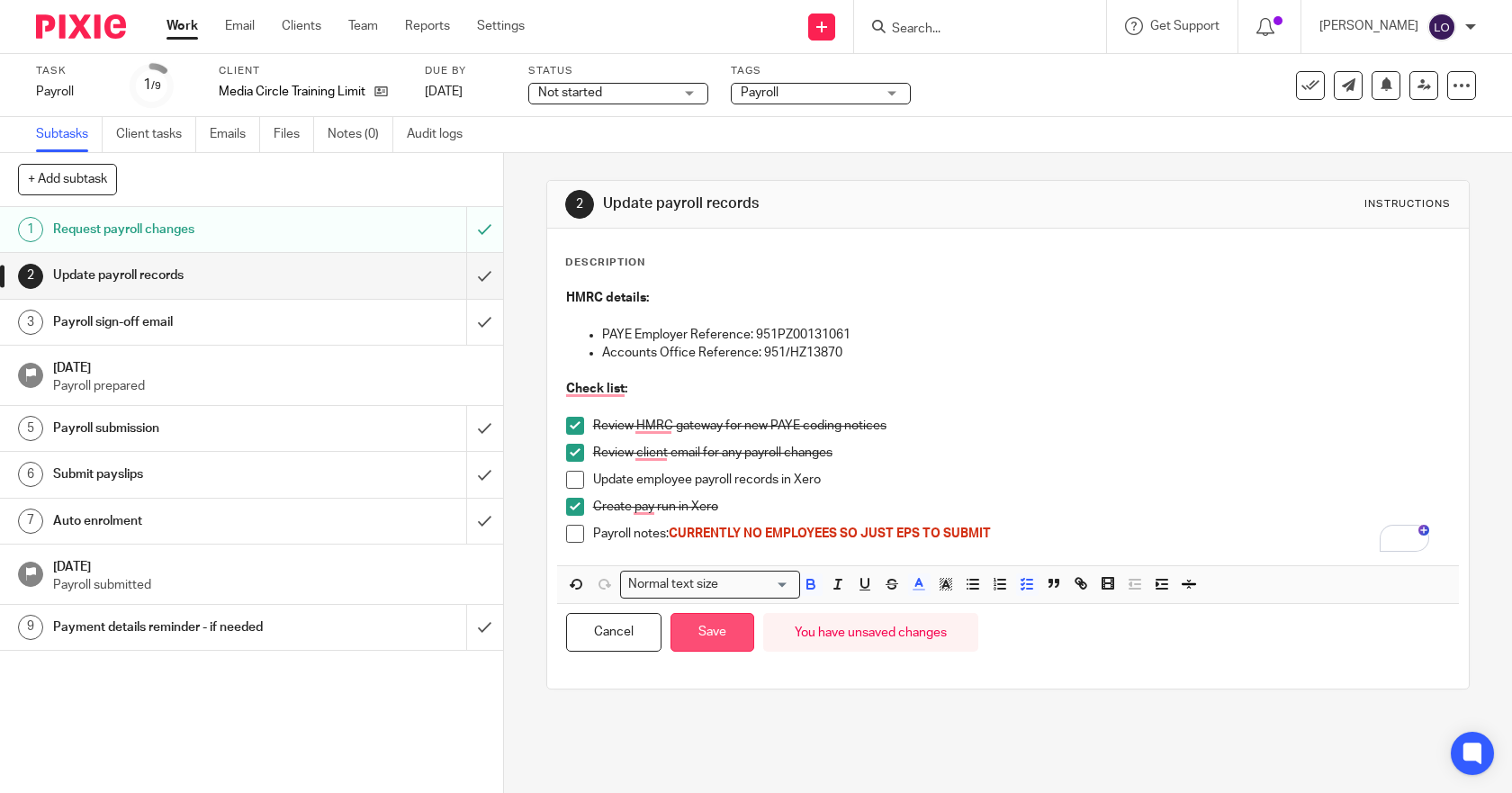 click on "Save" at bounding box center [712, 632] 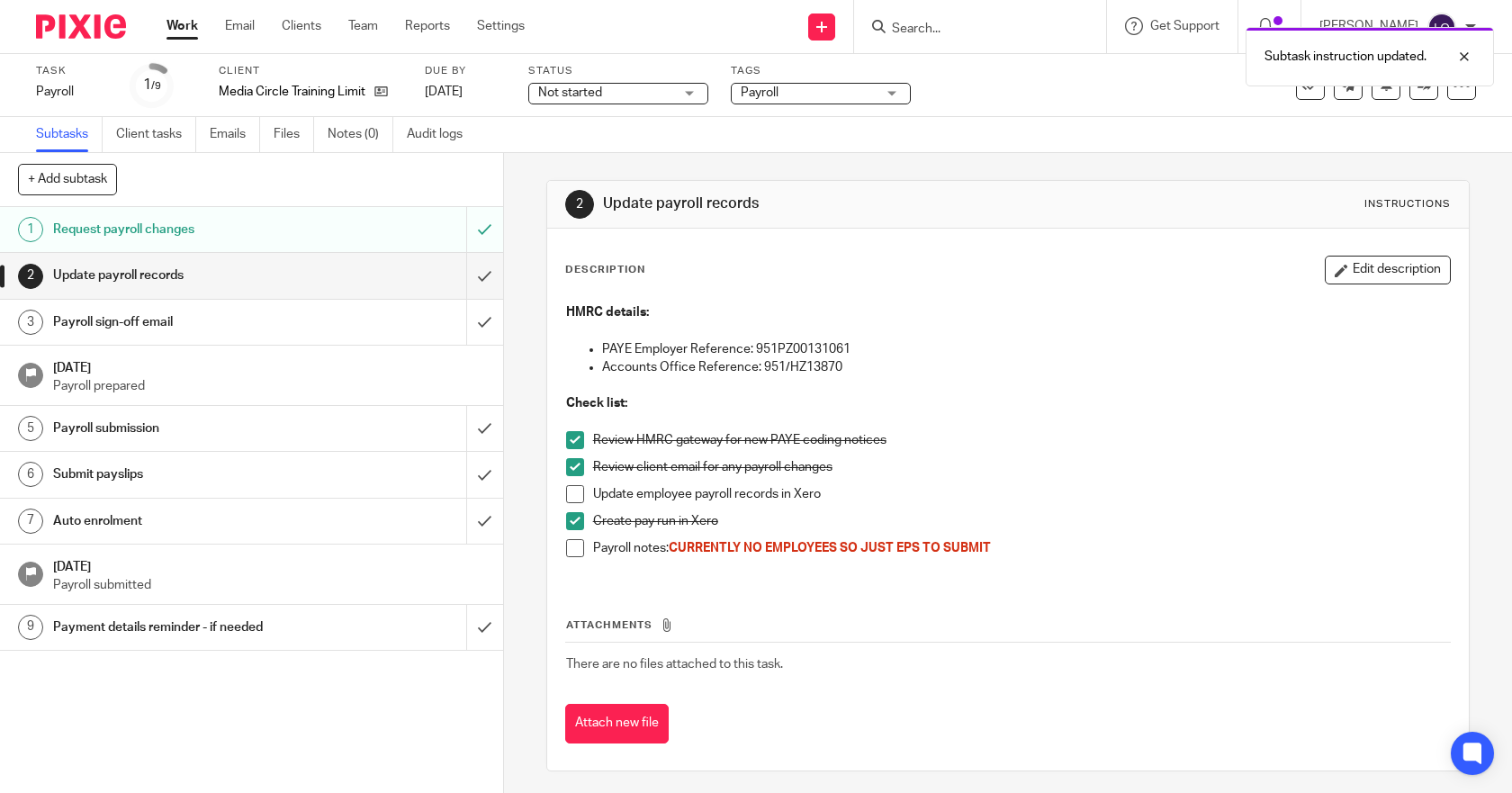 click at bounding box center [575, 548] 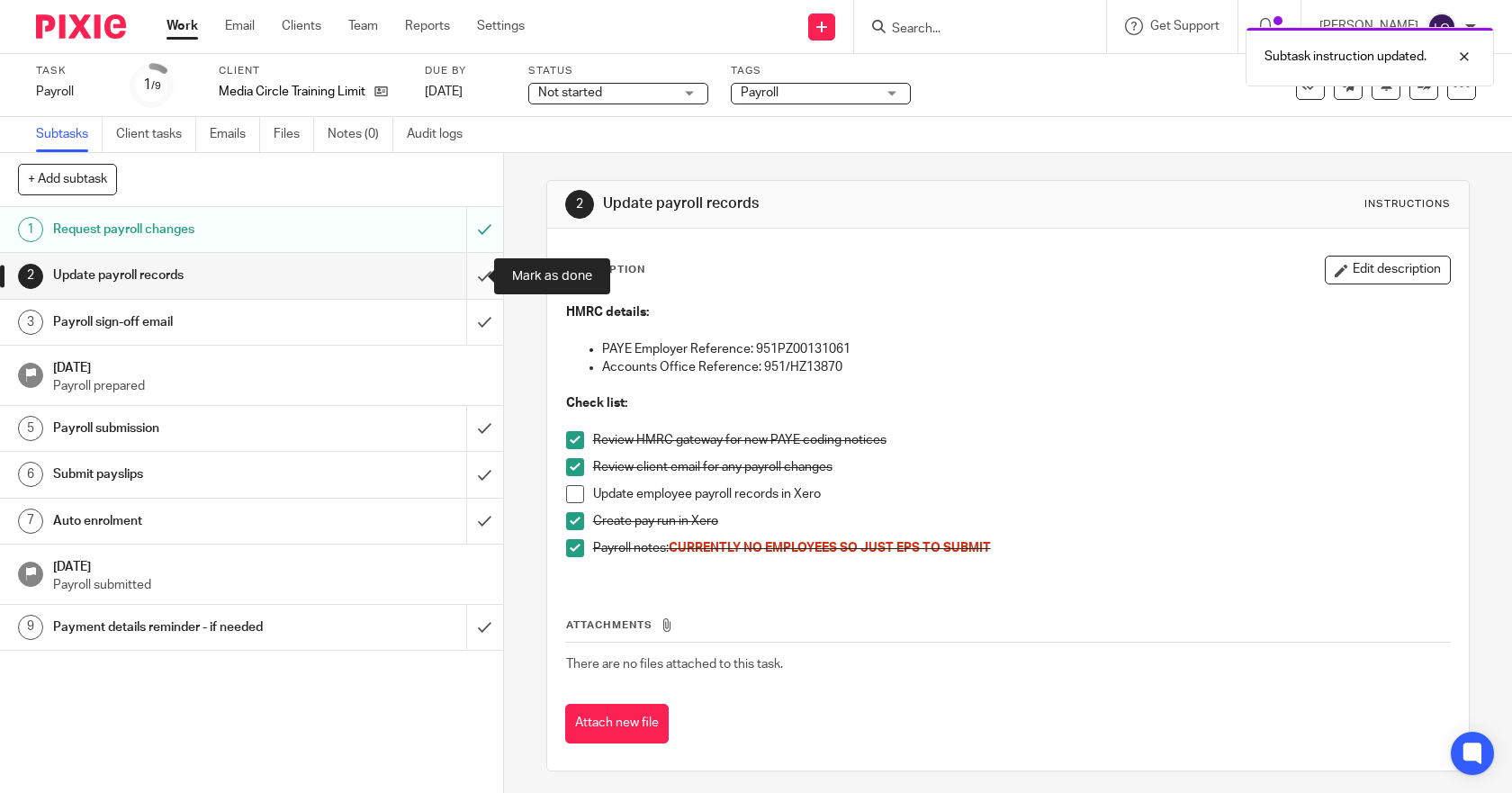 click at bounding box center [251, 275] 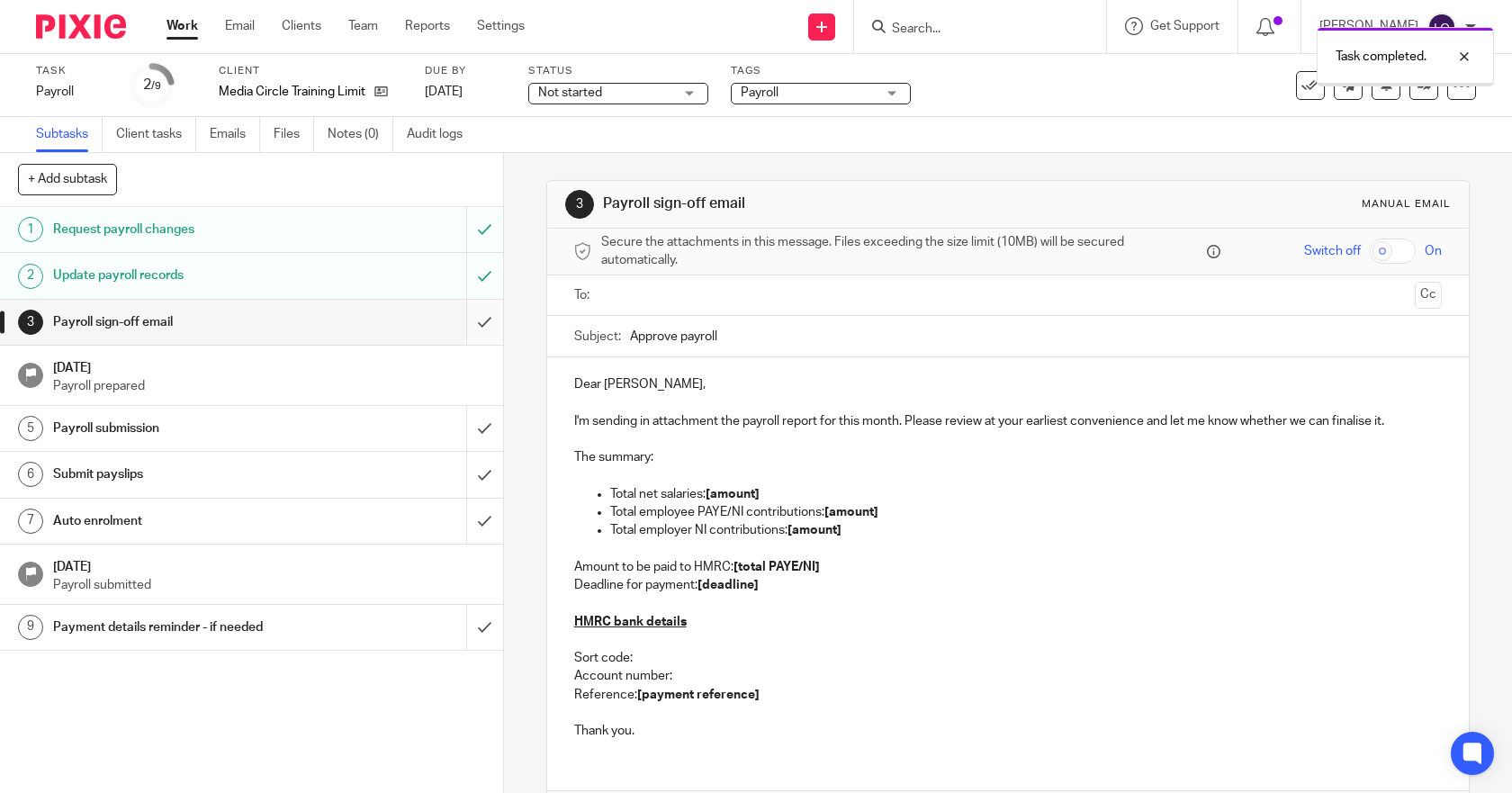 scroll, scrollTop: 0, scrollLeft: 0, axis: both 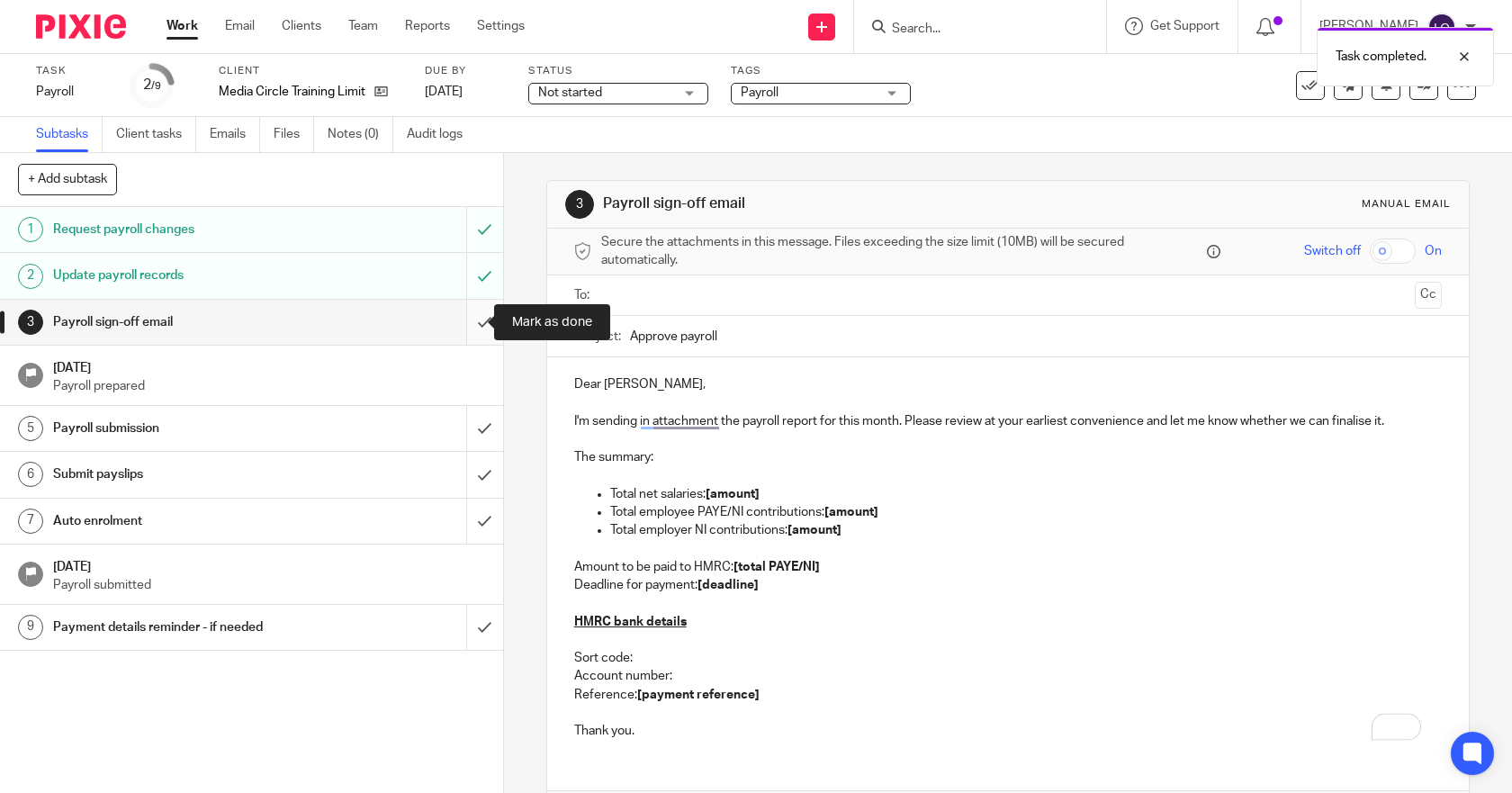 click at bounding box center (251, 322) 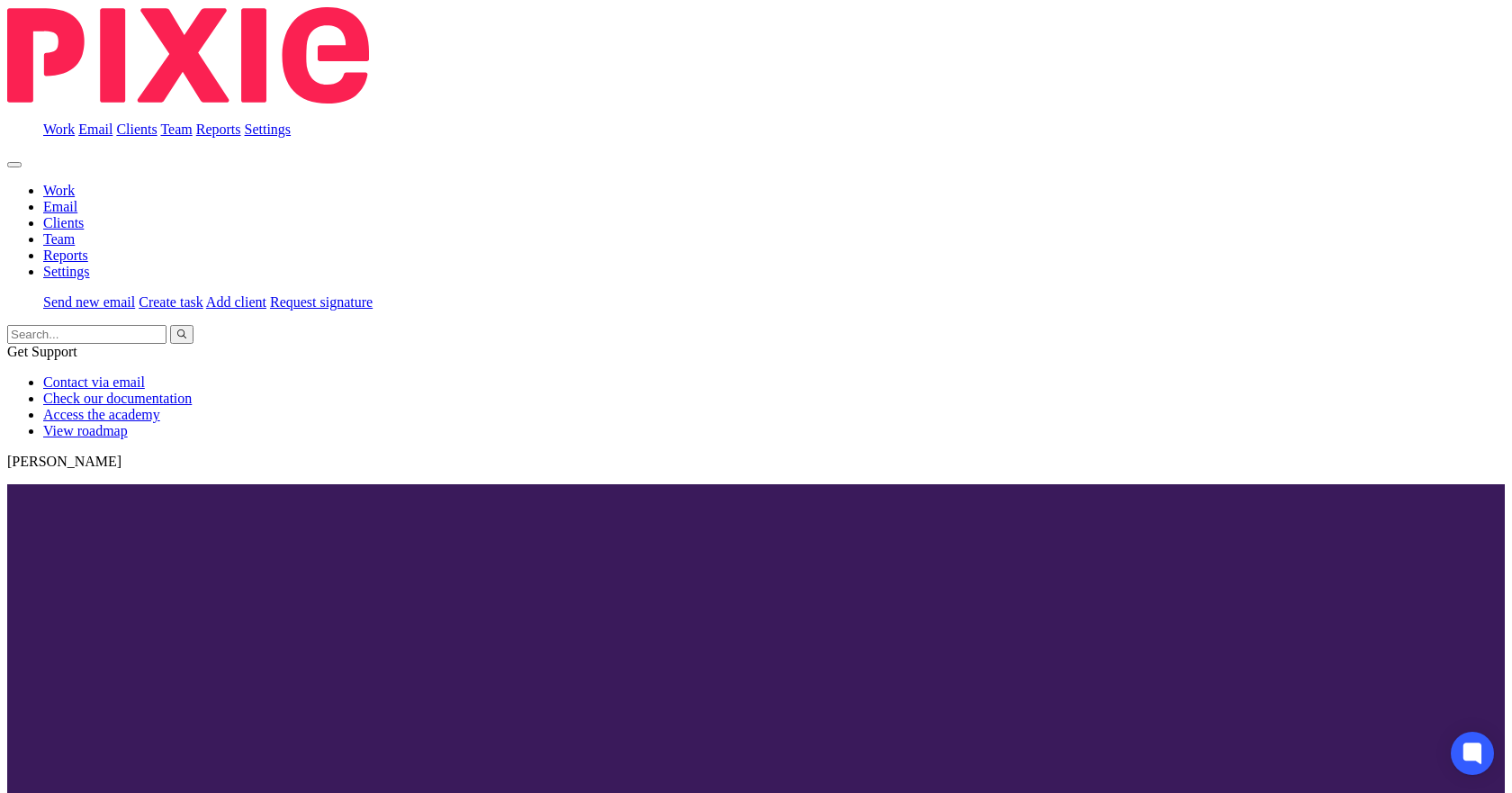 scroll, scrollTop: 0, scrollLeft: 0, axis: both 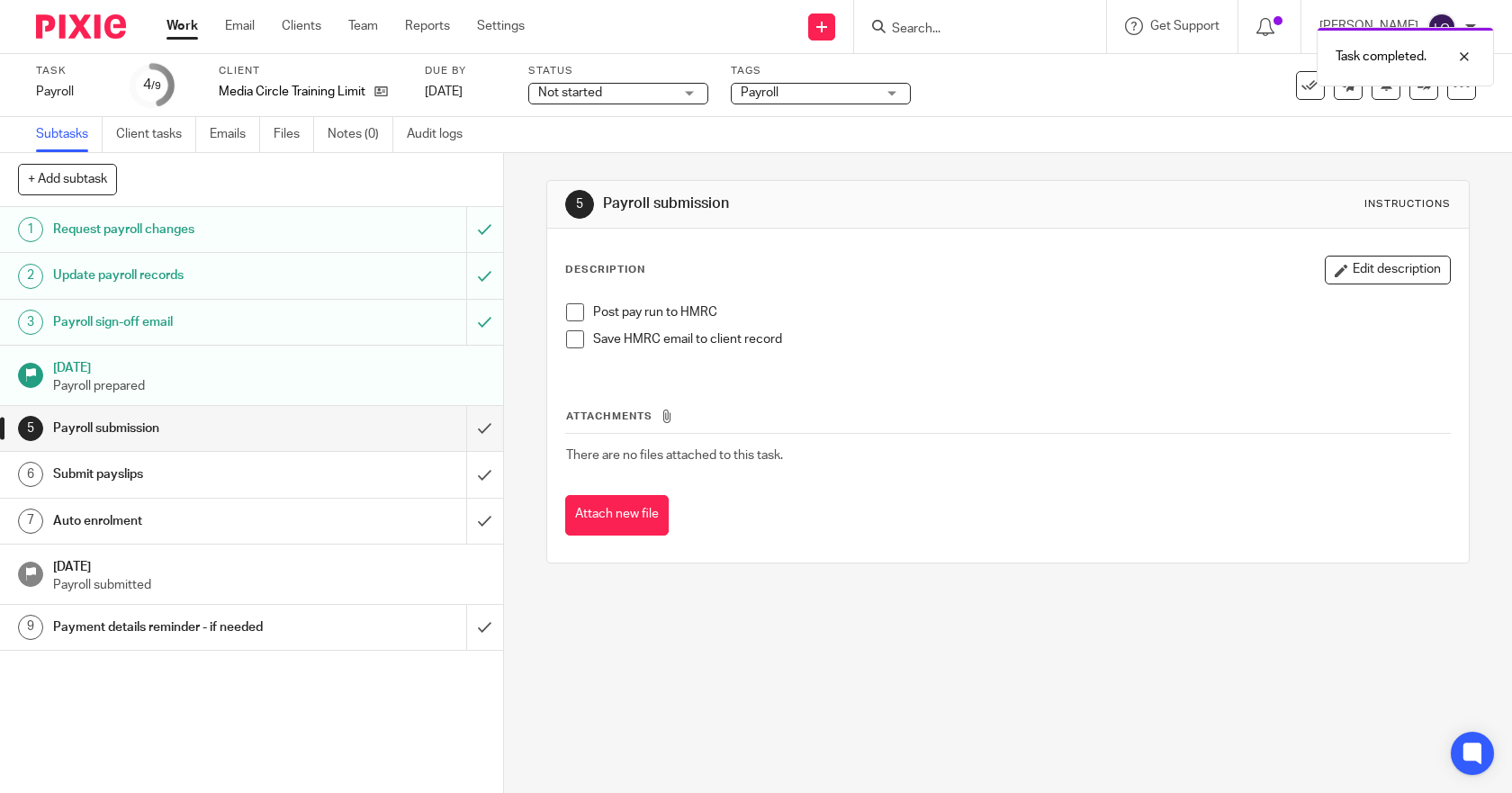 click at bounding box center (575, 312) 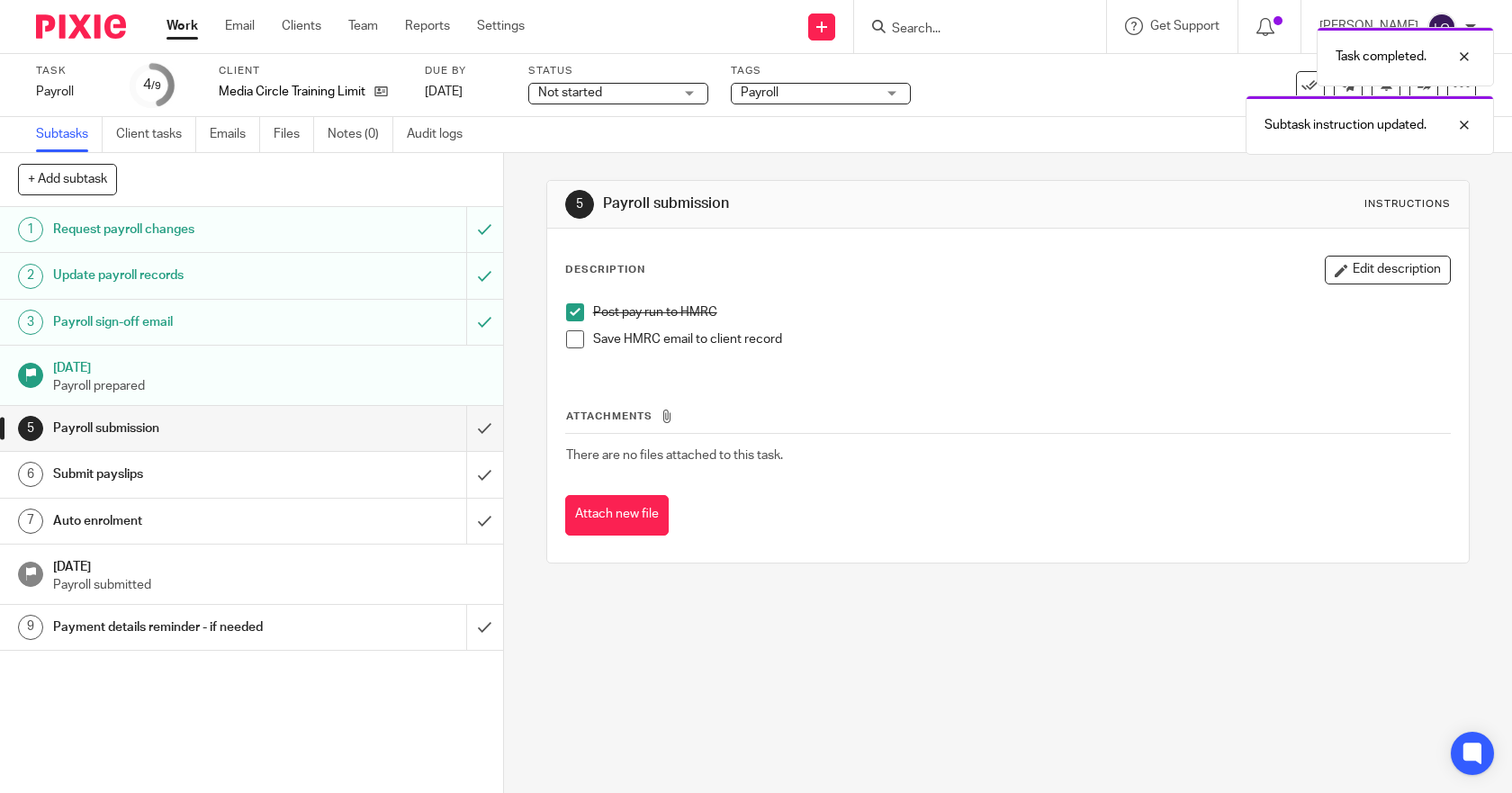 click at bounding box center (575, 339) 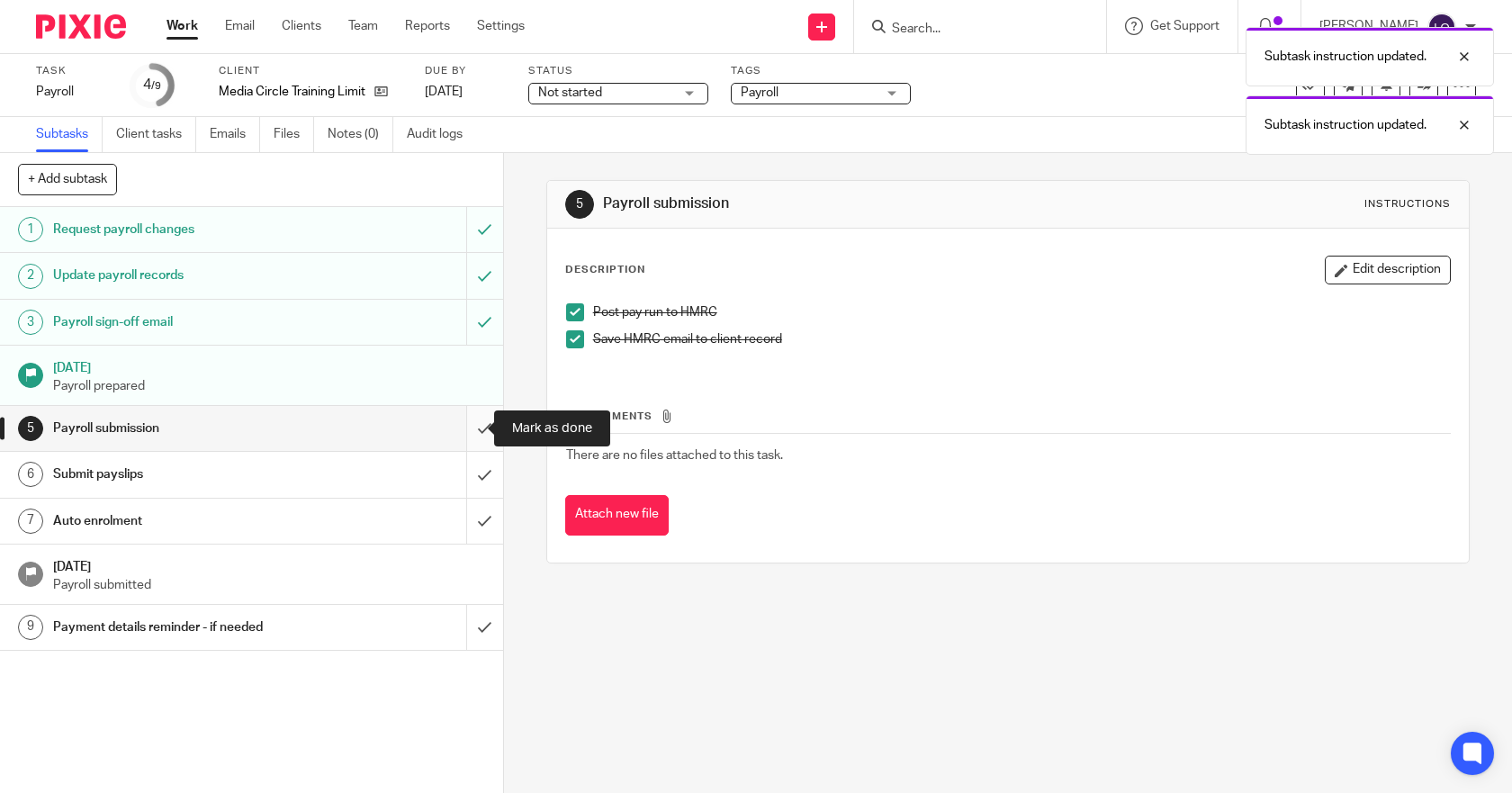 click at bounding box center (251, 428) 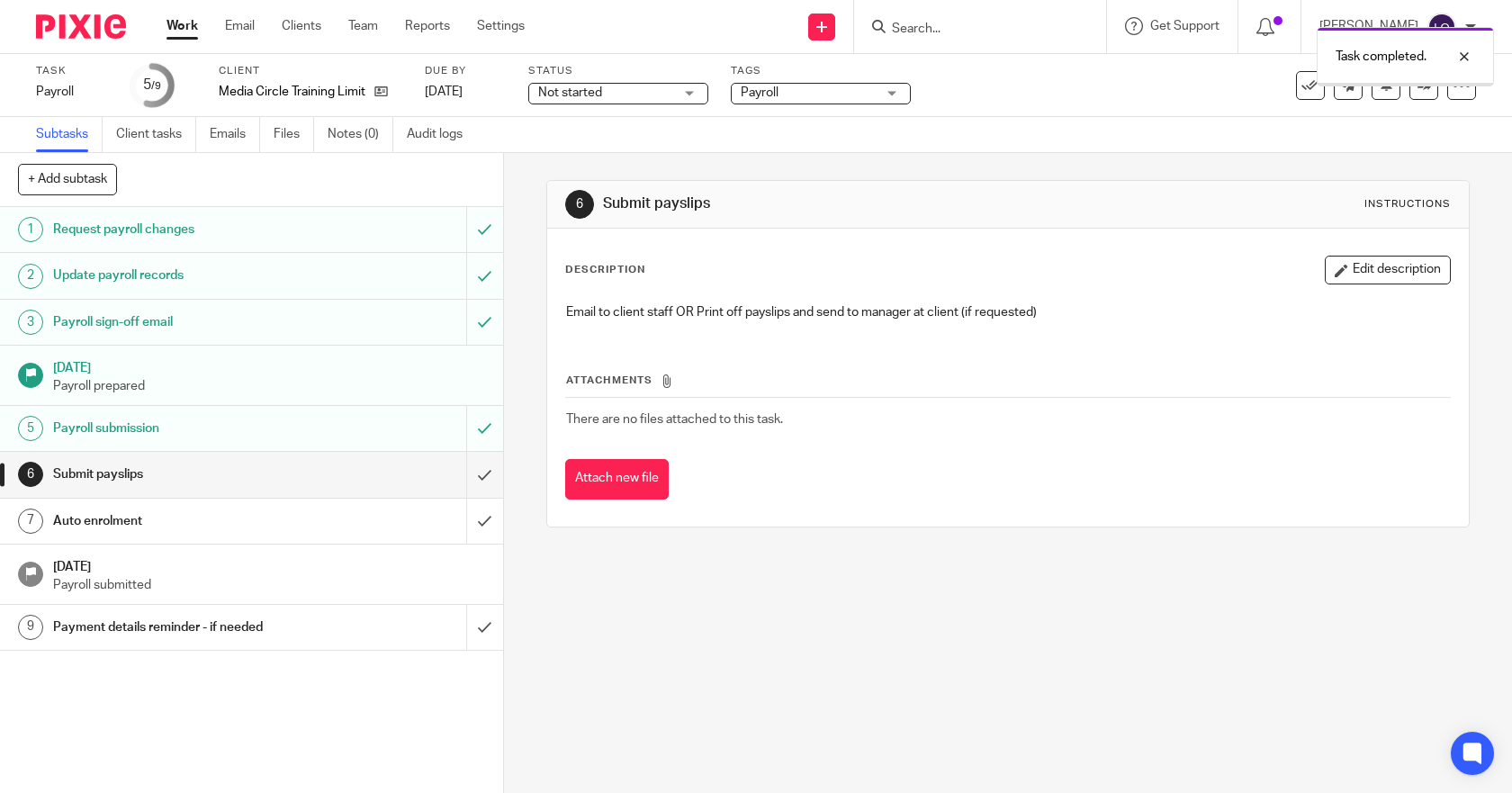 scroll, scrollTop: 0, scrollLeft: 0, axis: both 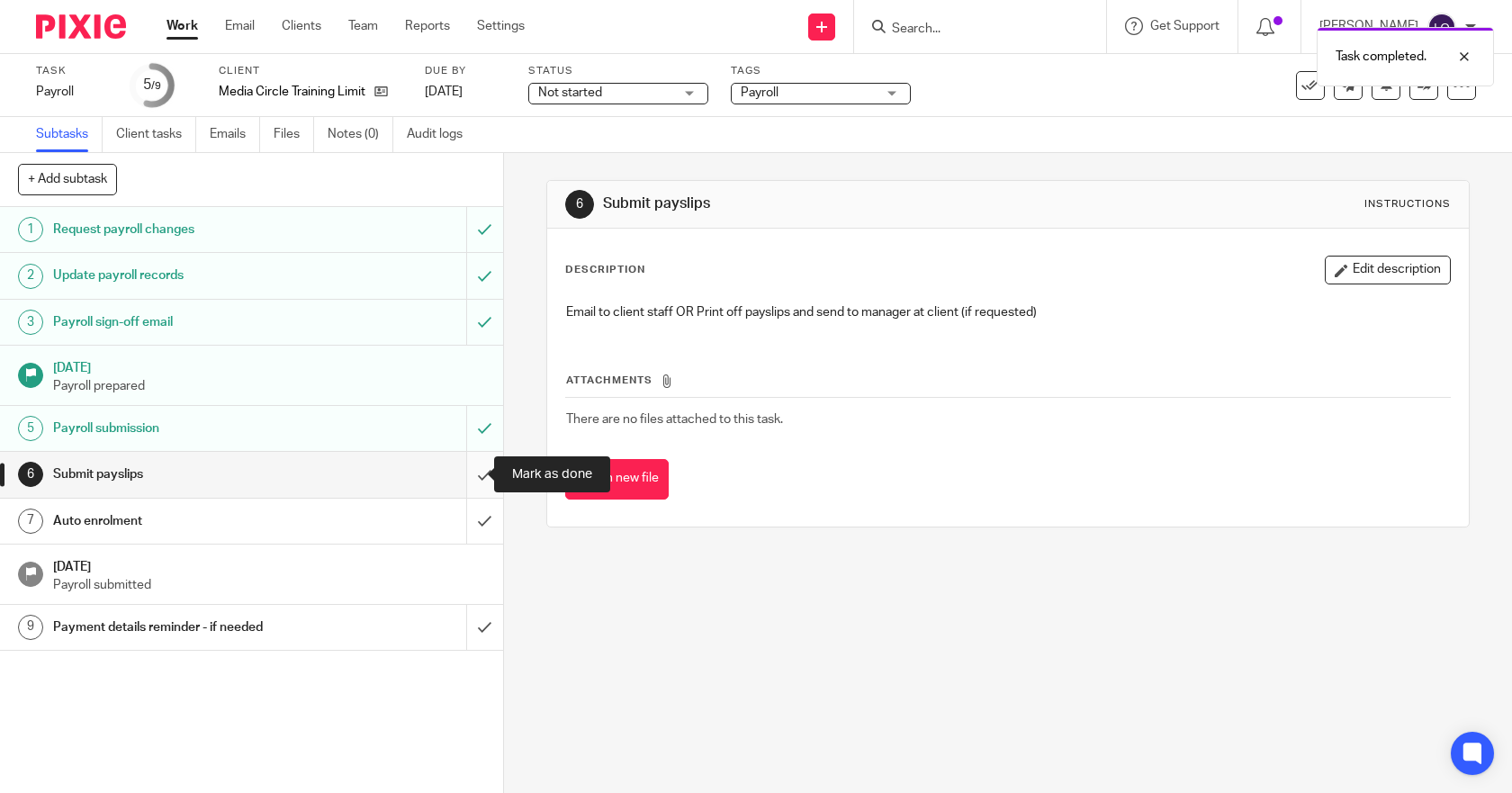 click at bounding box center [251, 474] 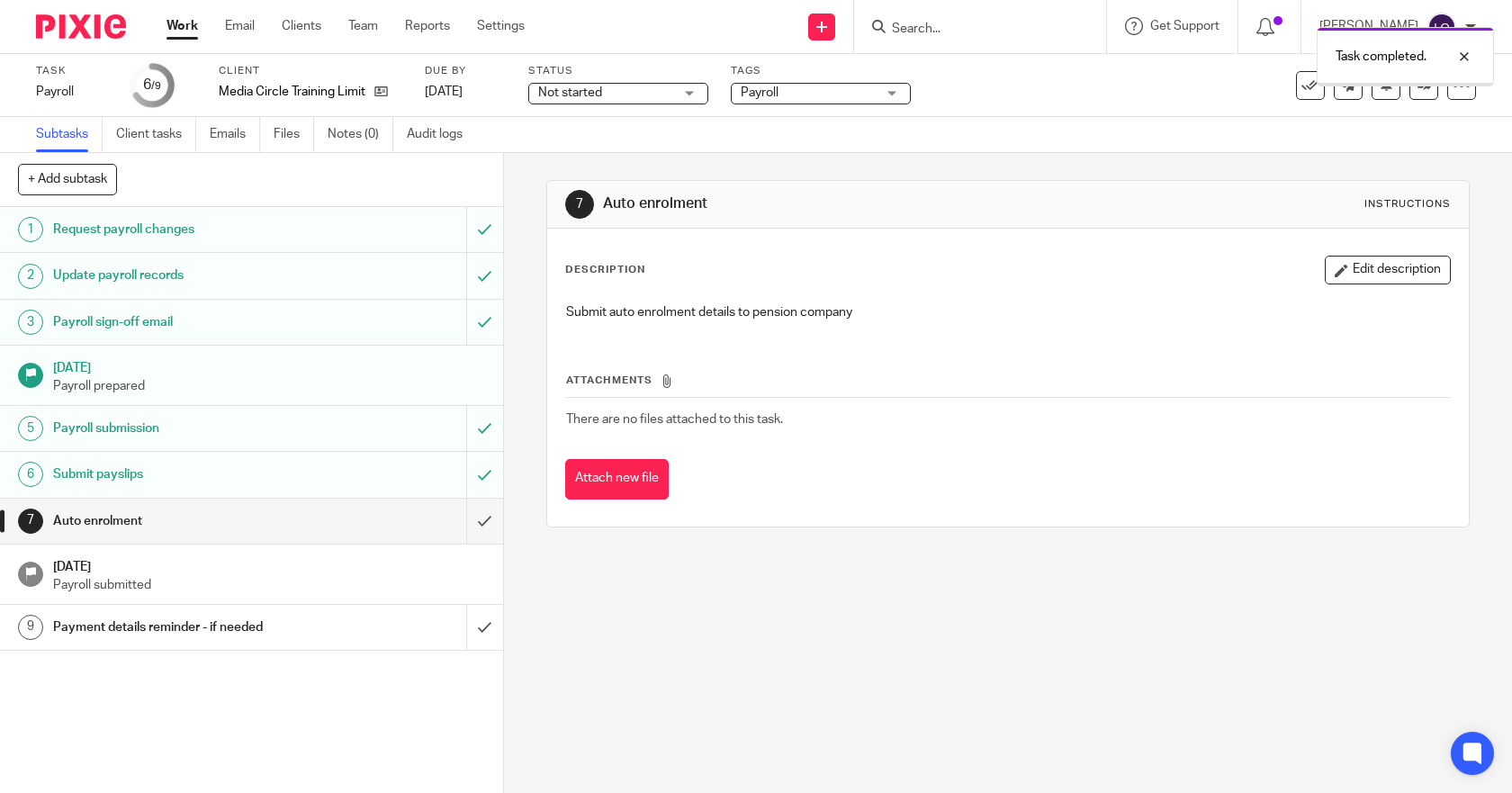 scroll, scrollTop: 0, scrollLeft: 0, axis: both 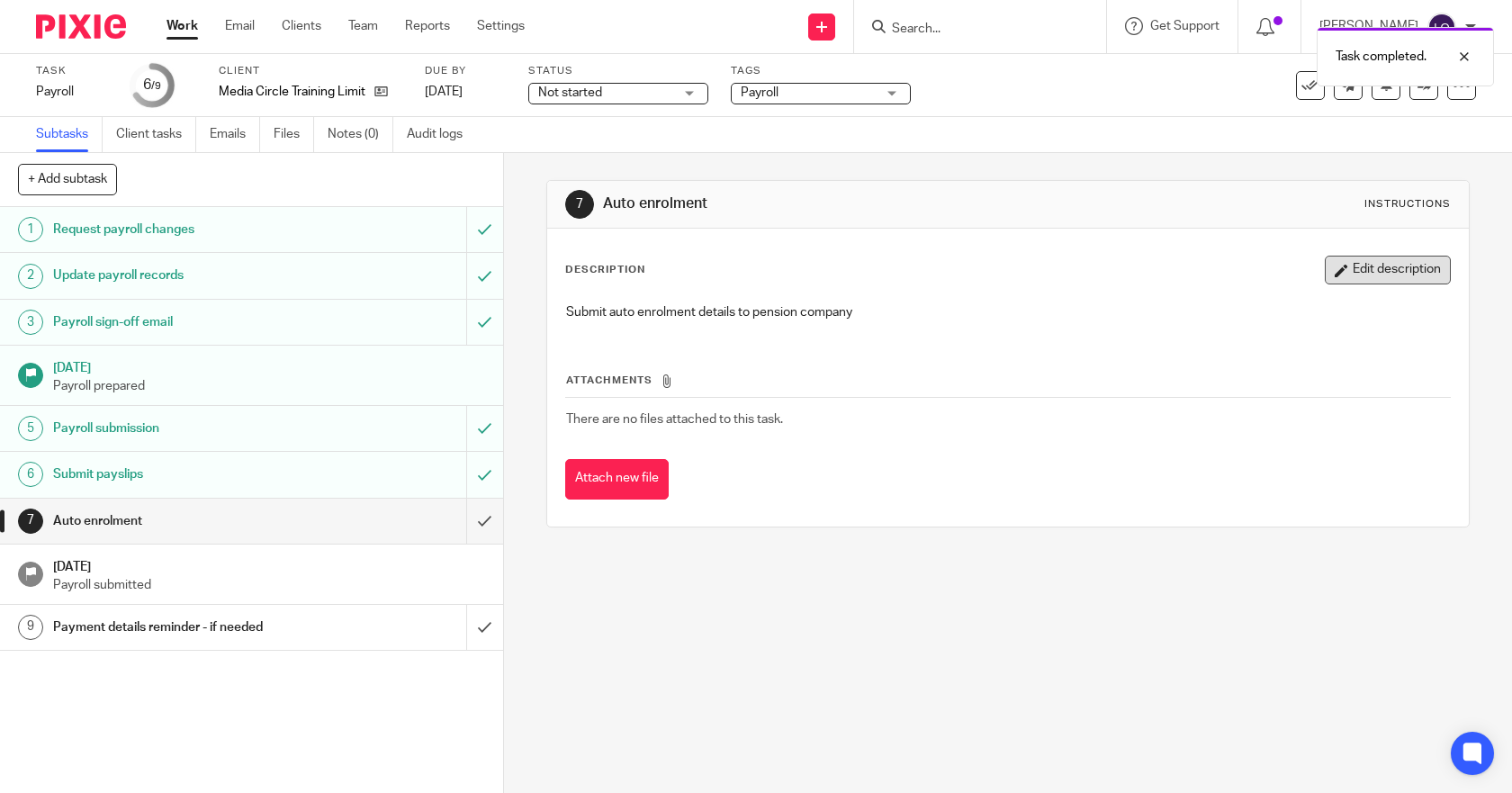 click on "Edit description" at bounding box center (1388, 270) 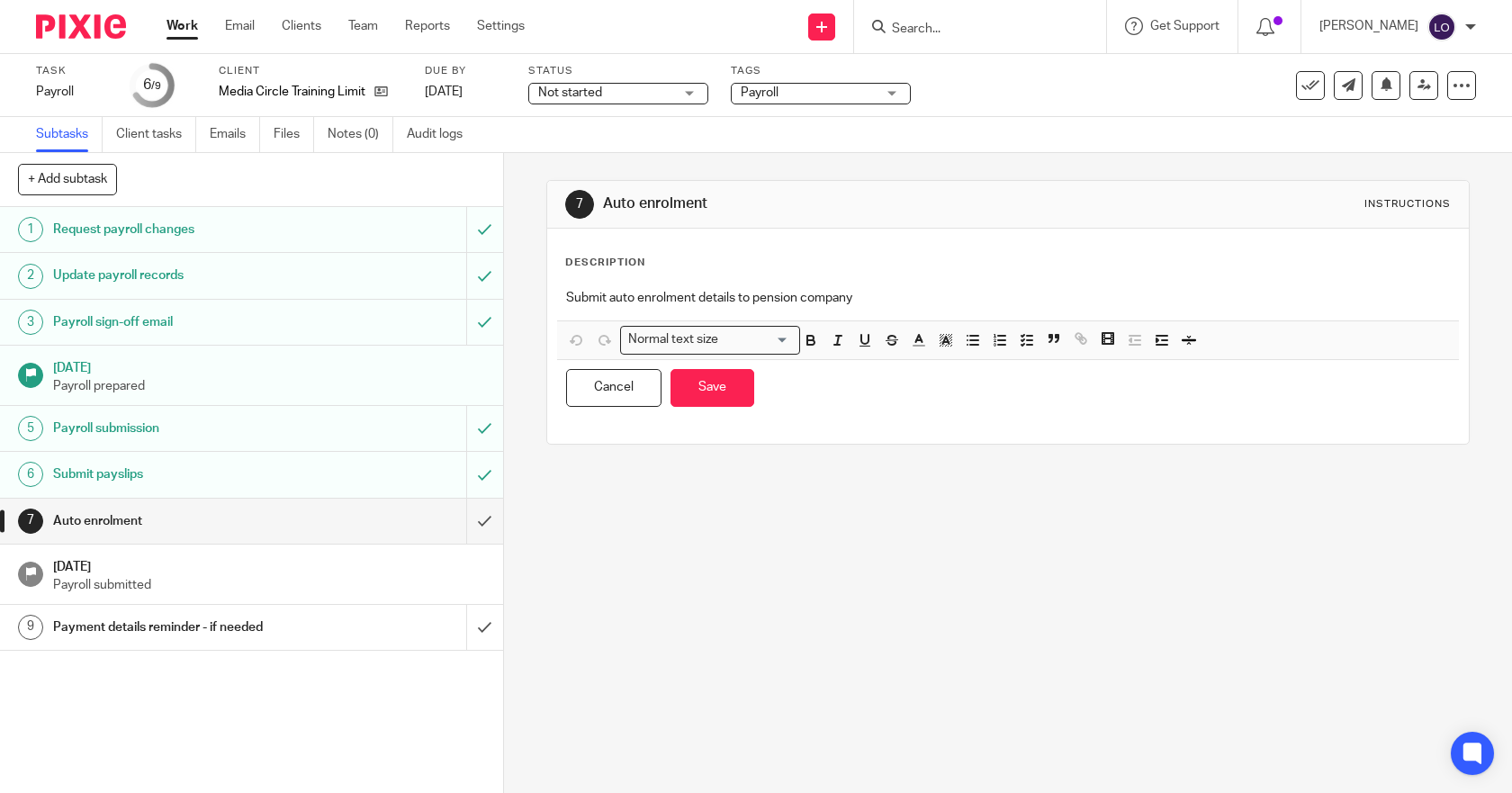 click on "Submit auto enrolment details to pension company" at bounding box center [1008, 298] 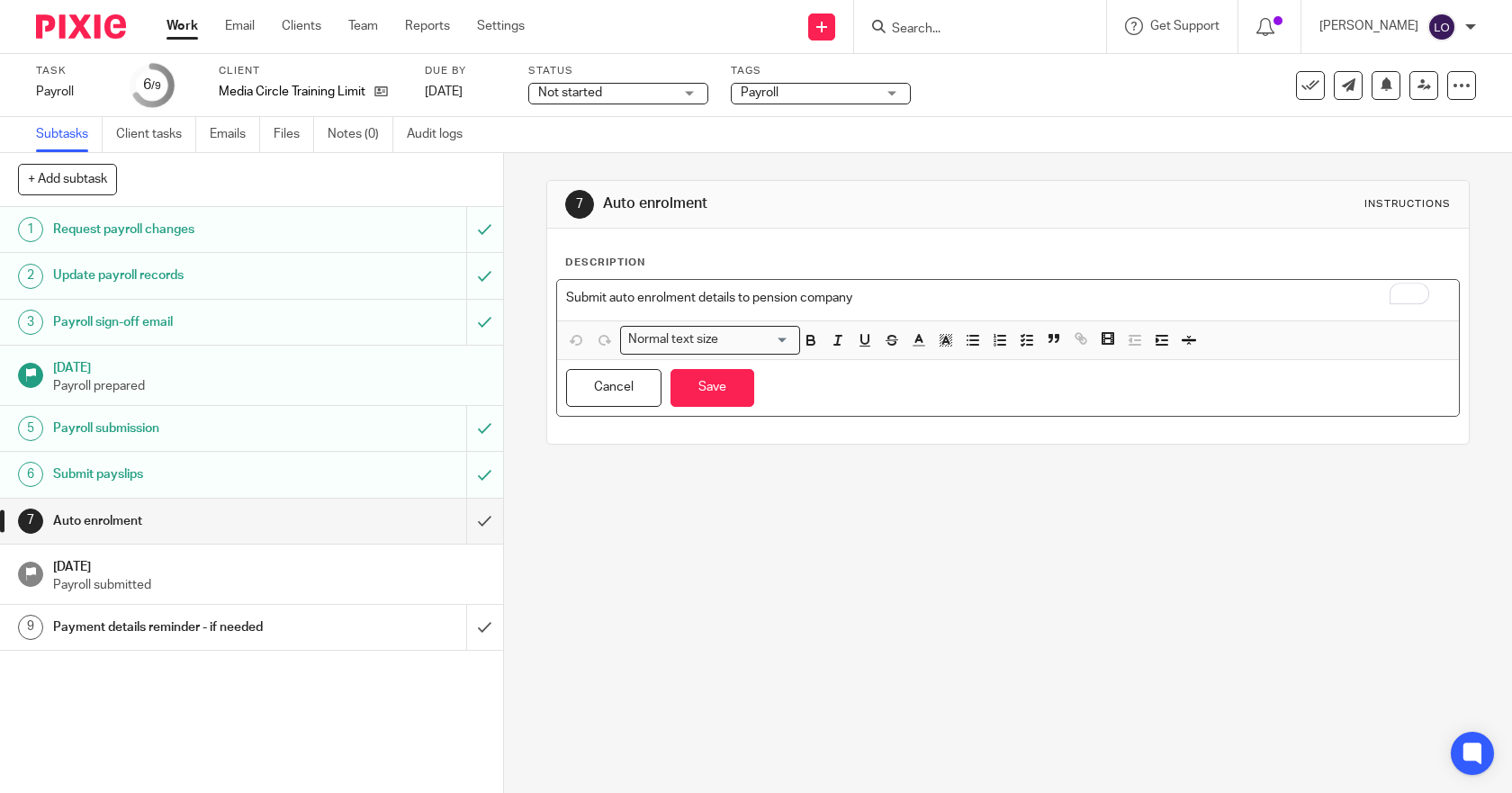 type 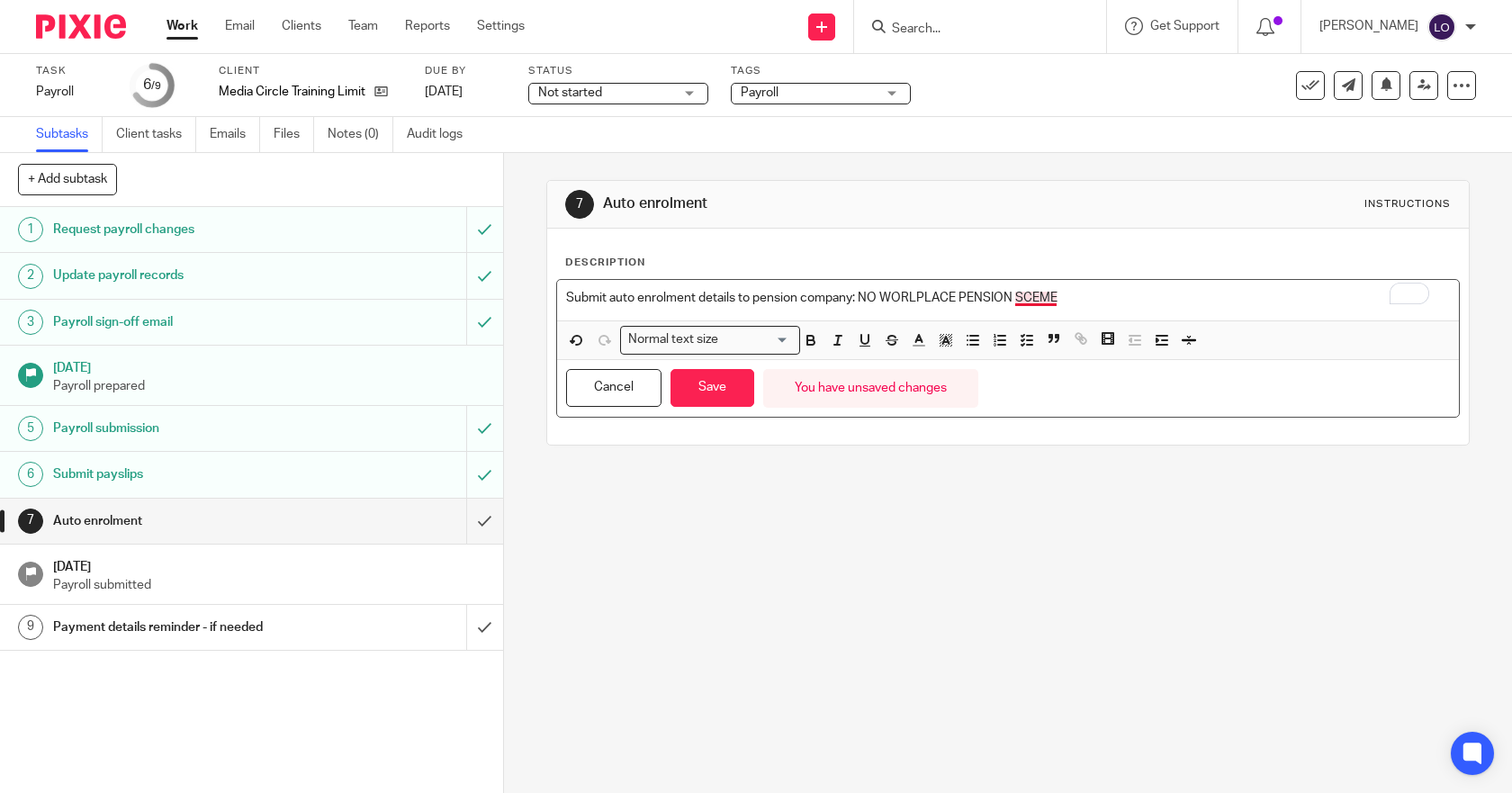 click on "Submit auto enrolment details to pension company: NO WORLPLACE PENSION SCEME" at bounding box center [1008, 298] 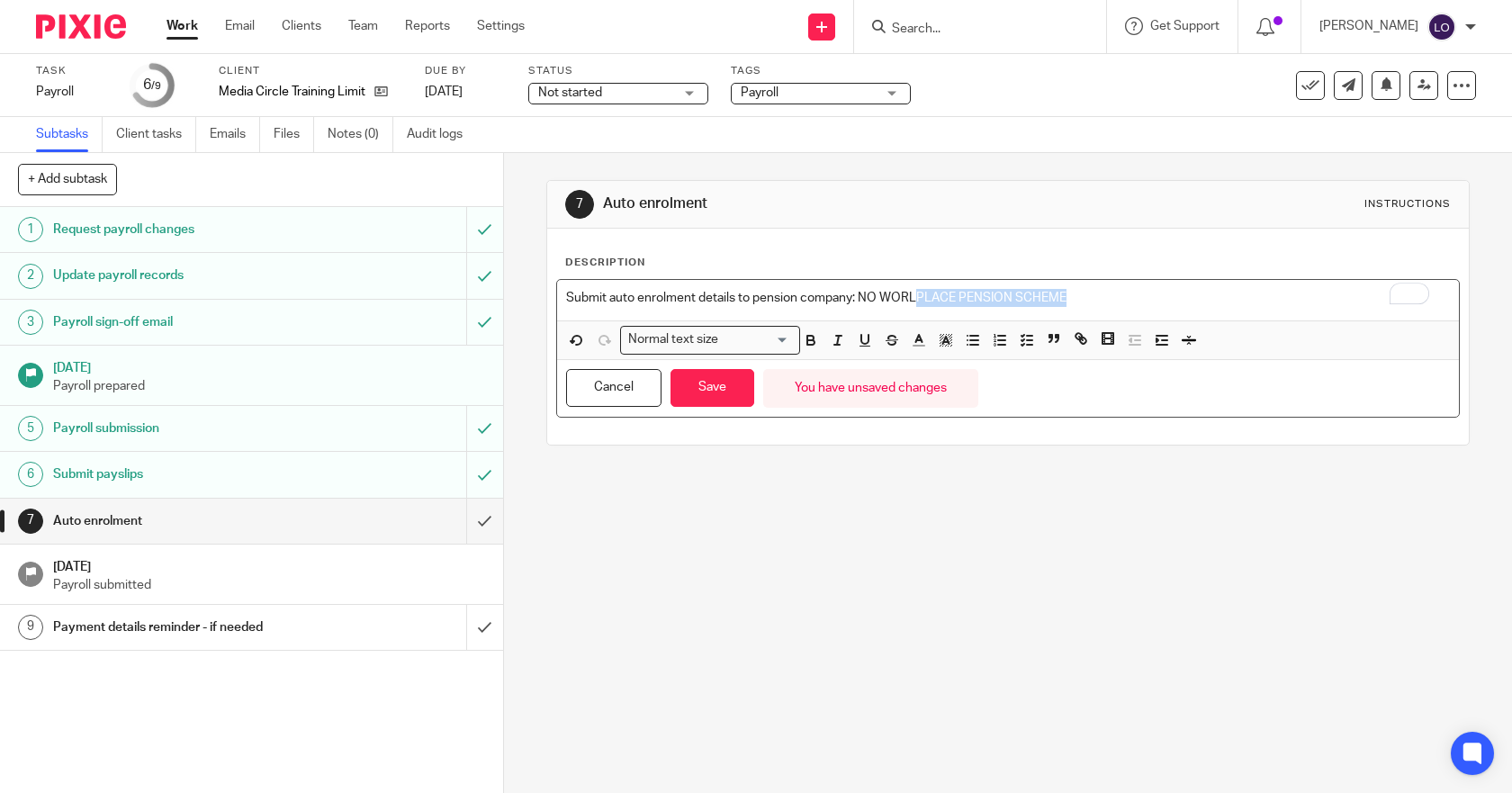 click on "Submit auto enrolment details to pension company: NO WORLPLACE PENSION SCHEME" at bounding box center (1008, 298) 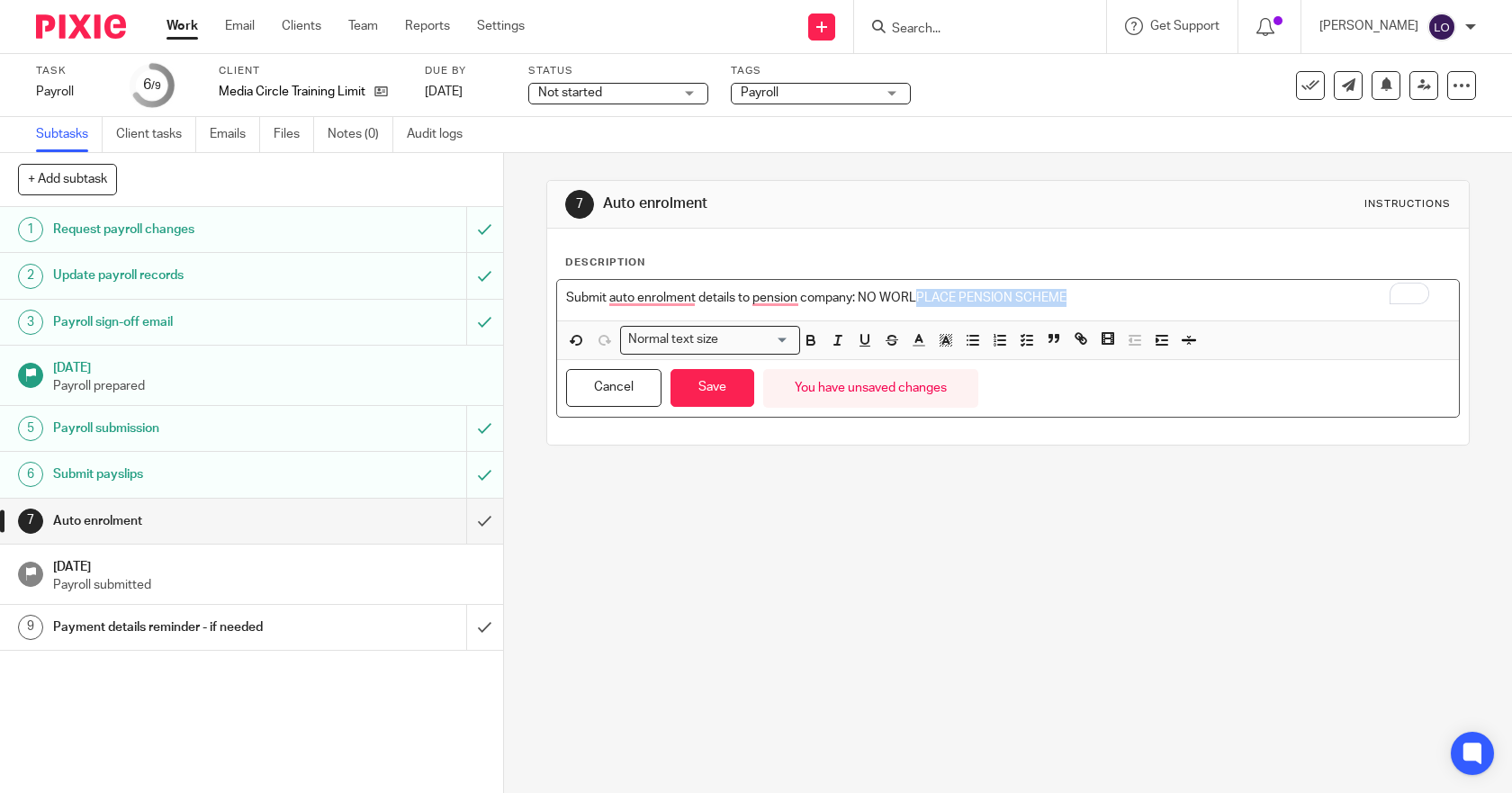 click on "Submit auto enrolment details to pension company: NO WORLPLACE PENSION SCHEME" at bounding box center [1008, 298] 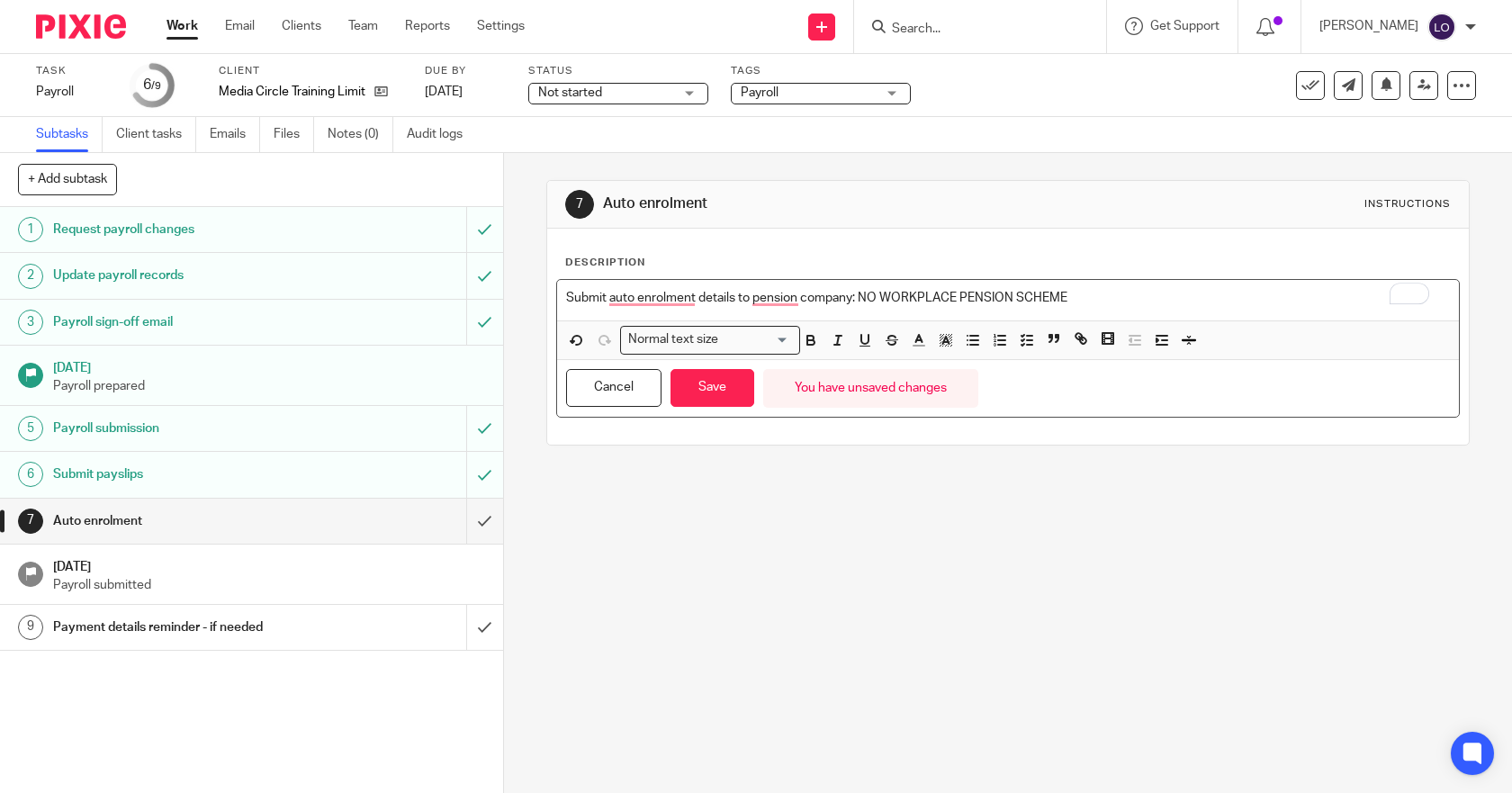 drag, startPoint x: 855, startPoint y: 291, endPoint x: 1064, endPoint y: 289, distance: 209.00957 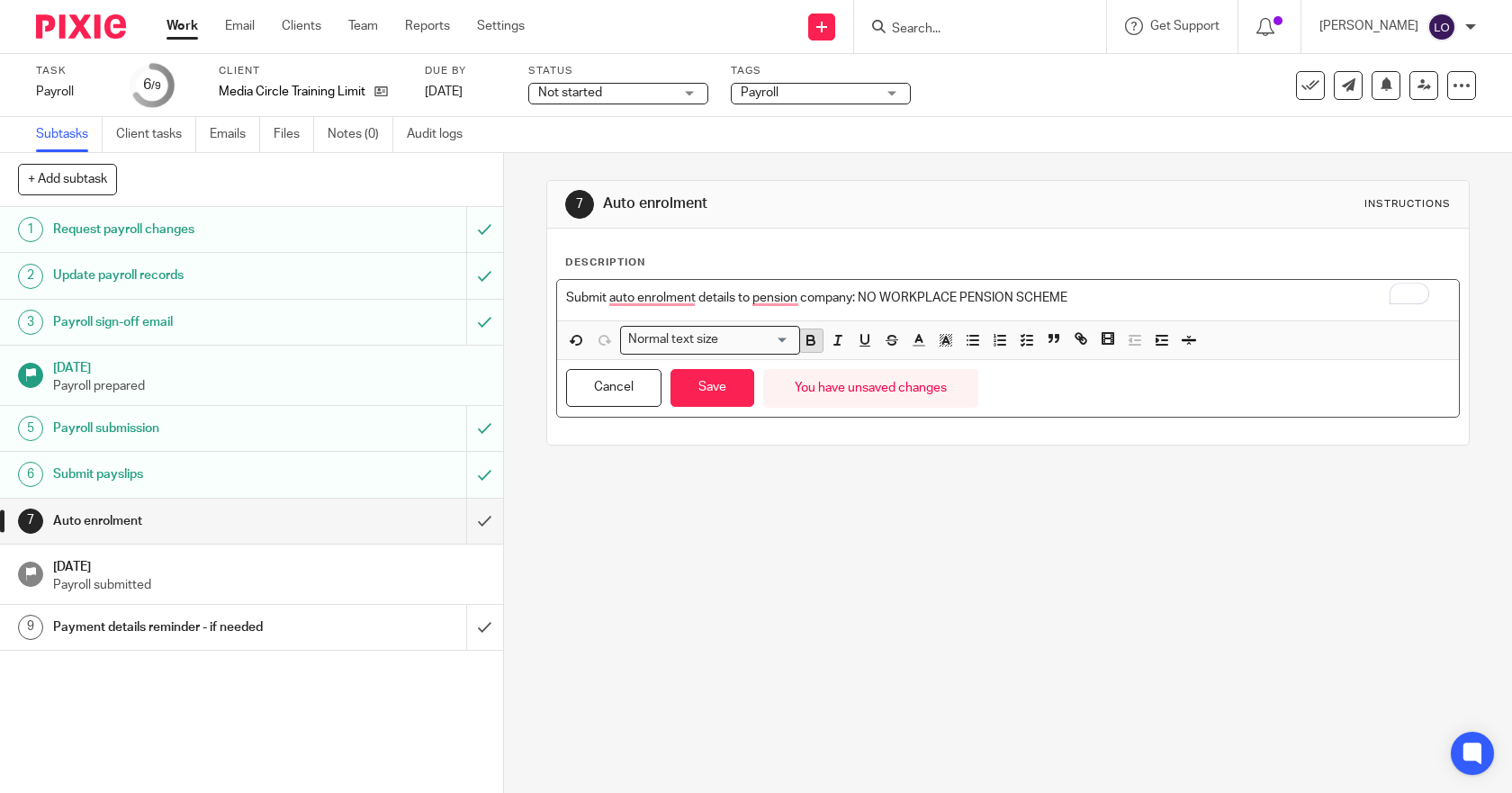 click 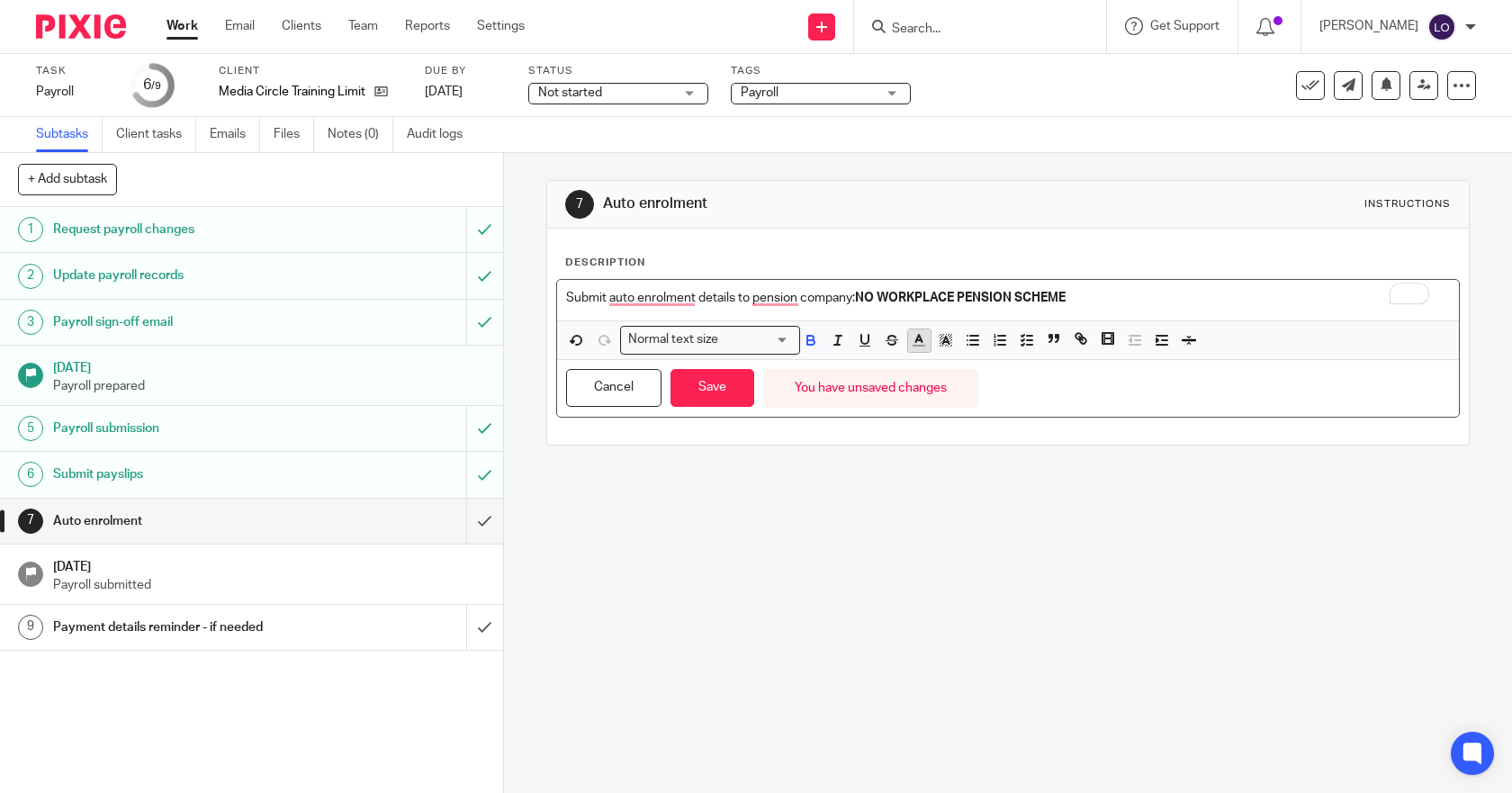 click 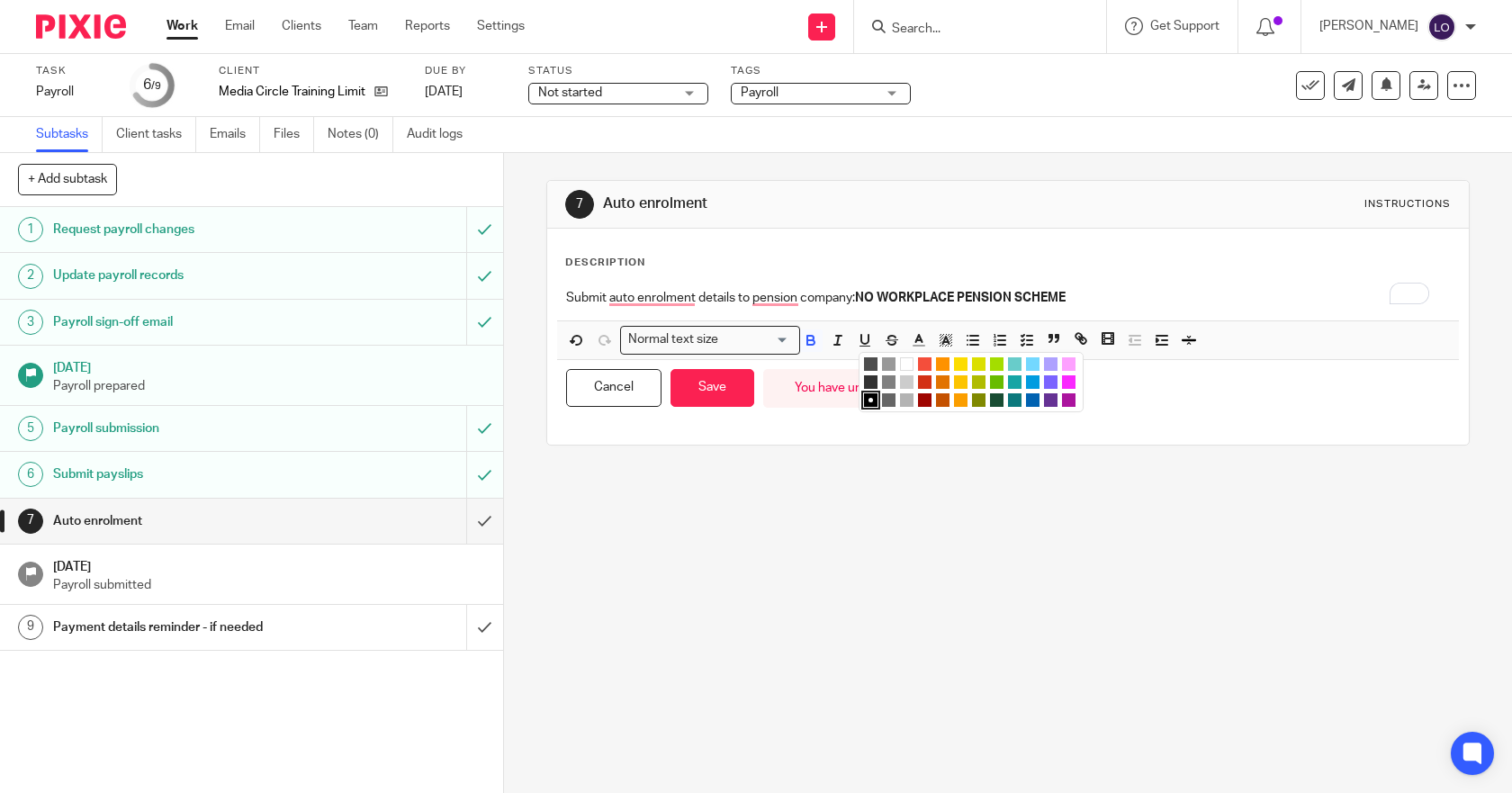 click at bounding box center [924, 382] 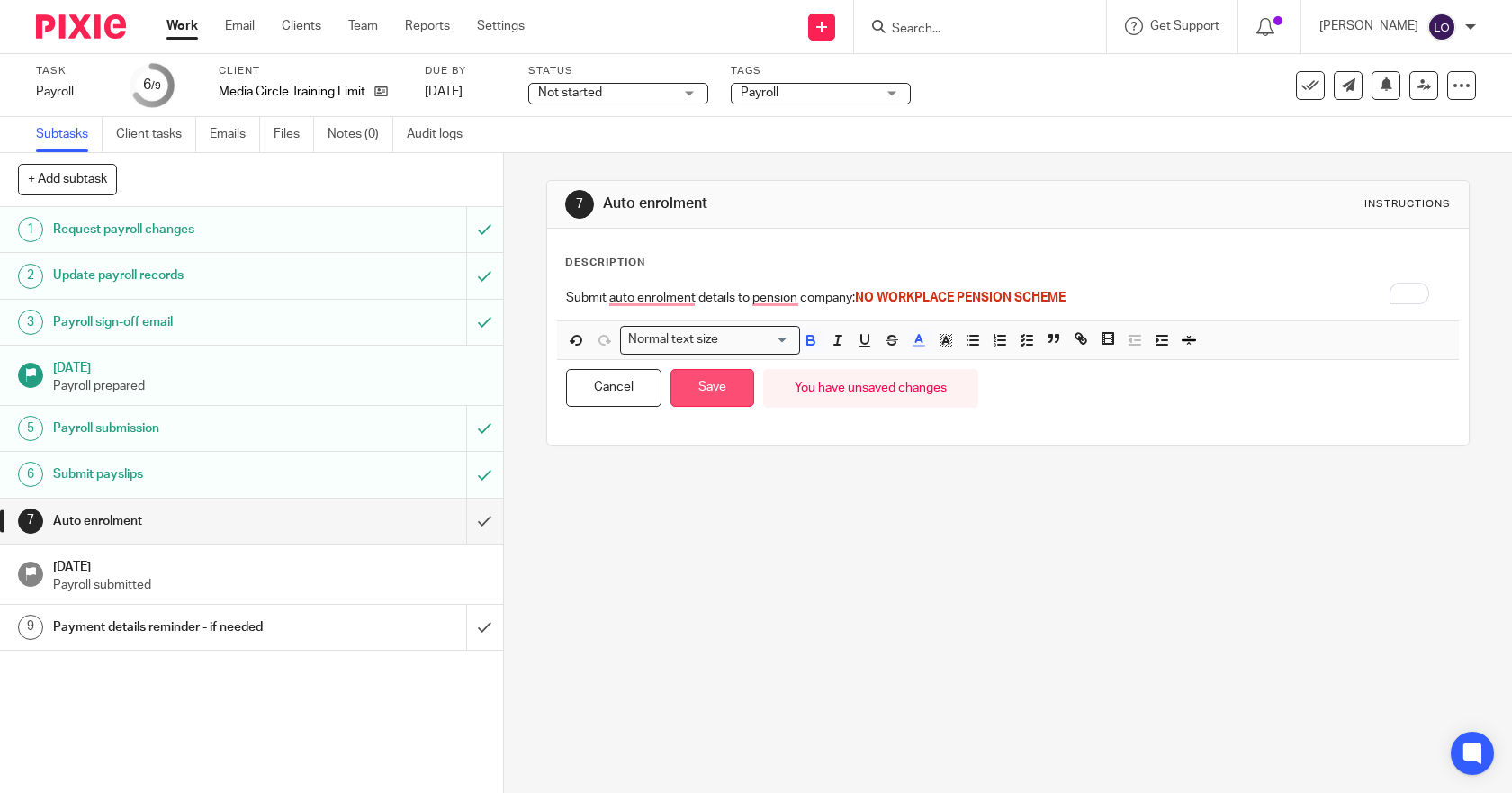 click on "Save" at bounding box center (712, 388) 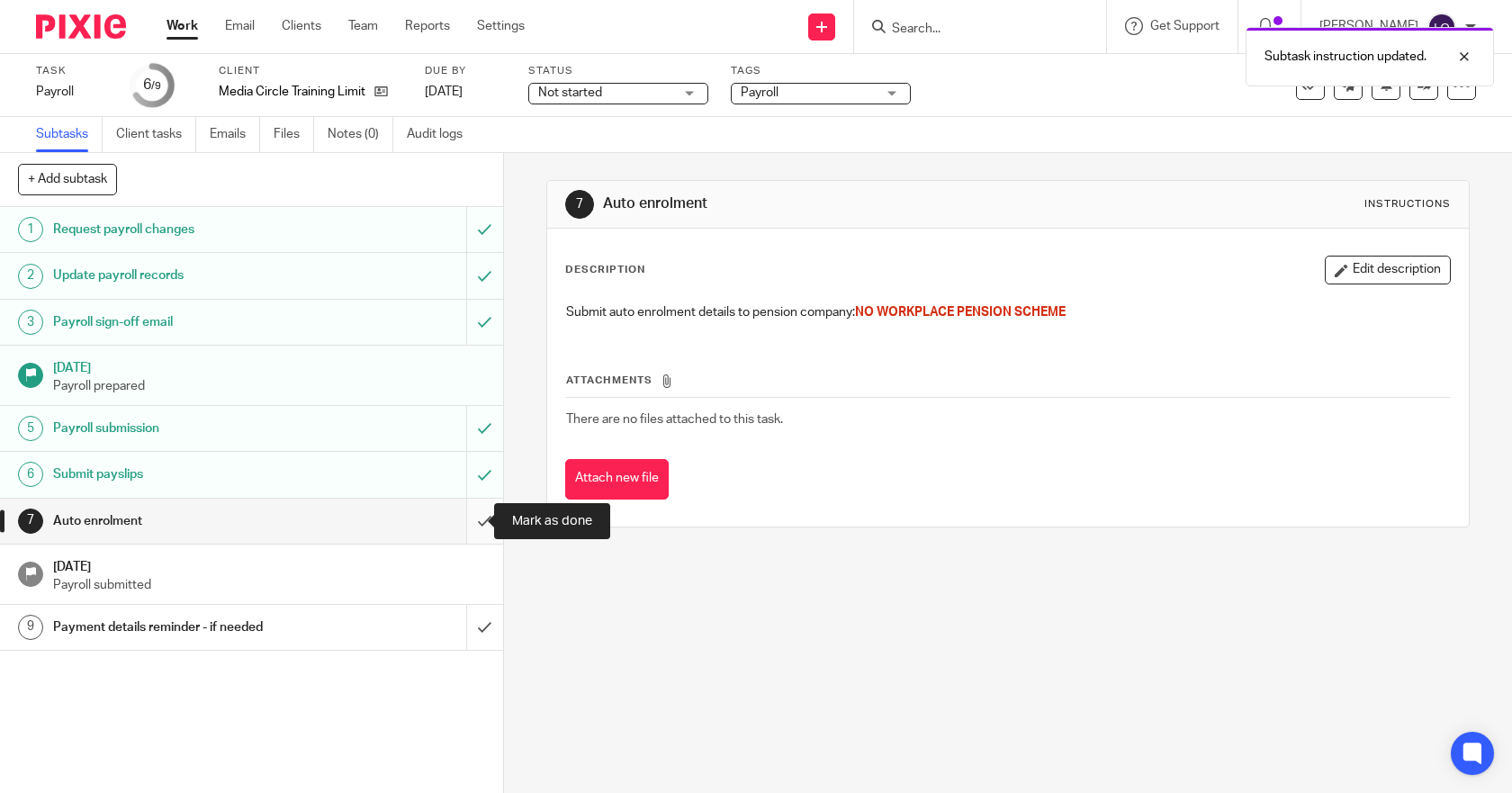 click at bounding box center [251, 521] 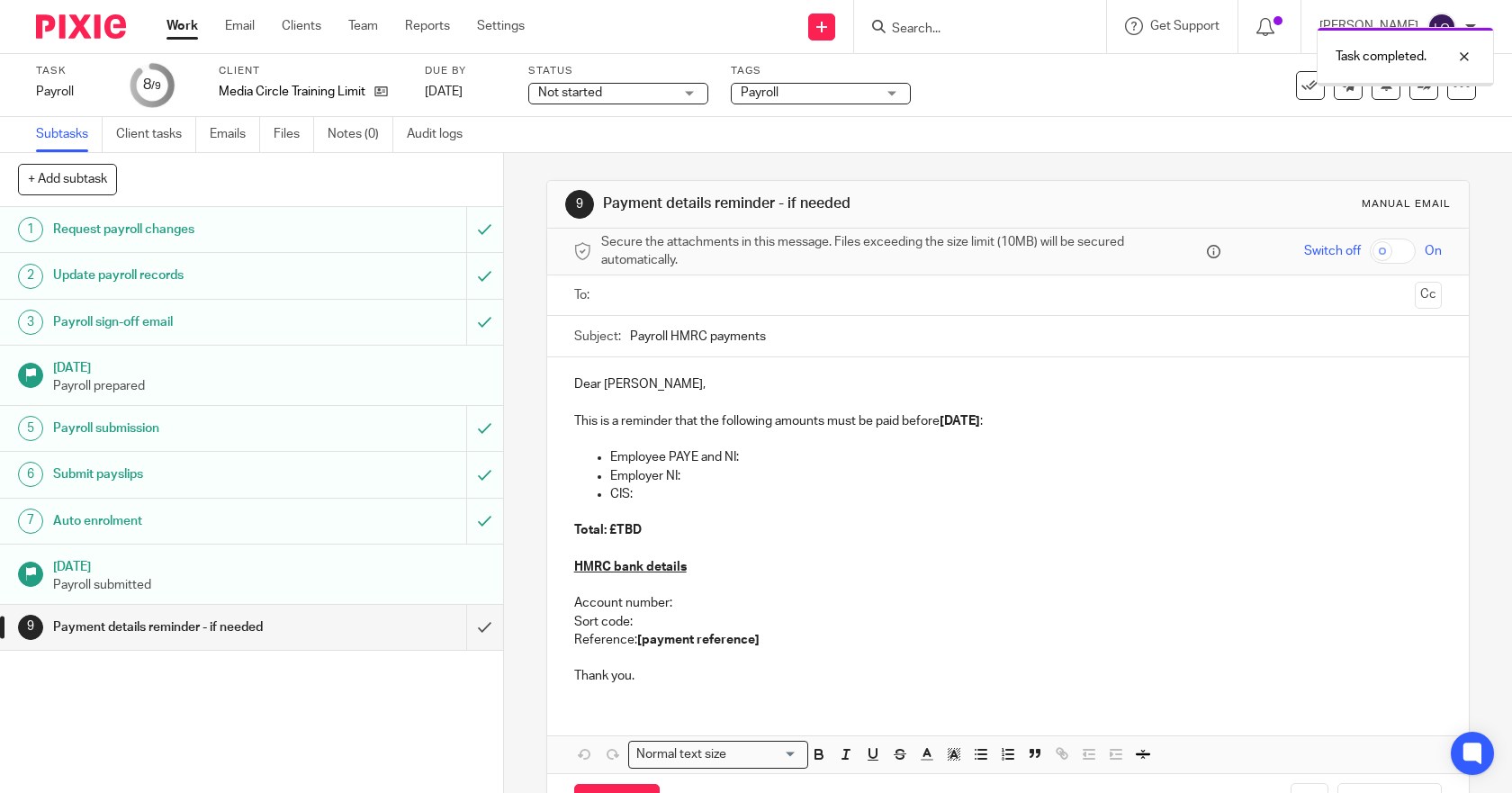 scroll, scrollTop: 0, scrollLeft: 0, axis: both 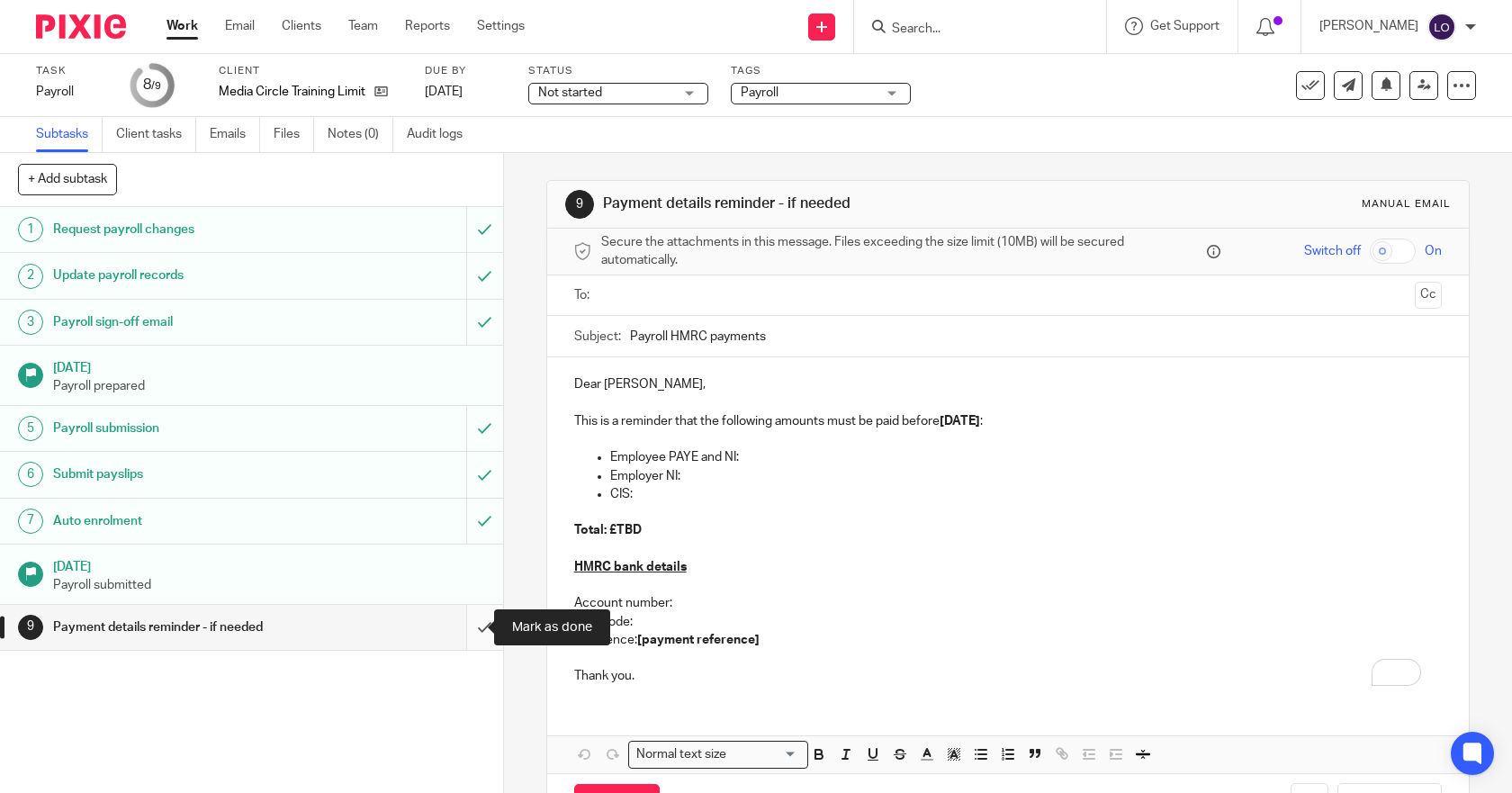 click at bounding box center [251, 627] 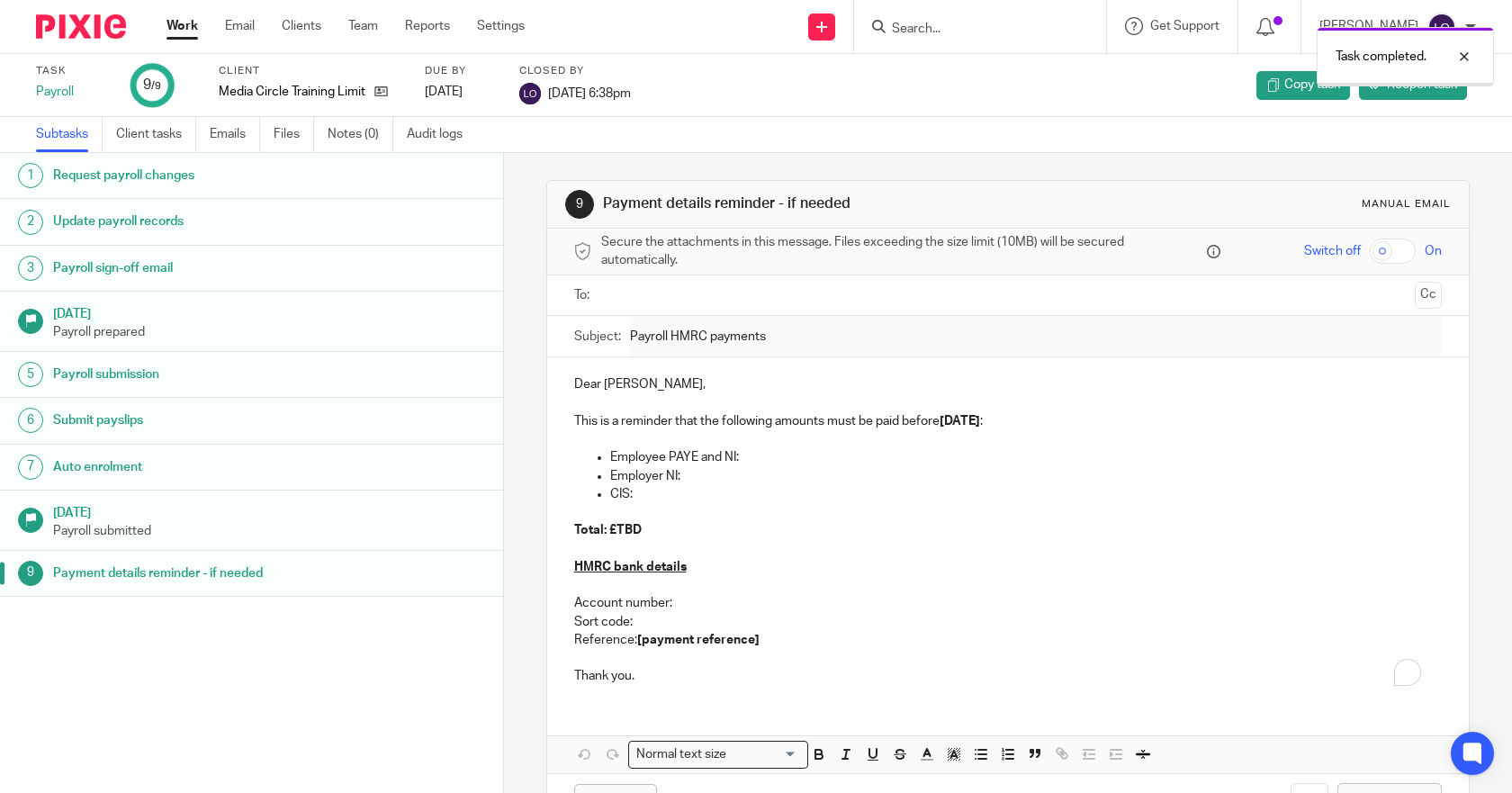 scroll, scrollTop: 0, scrollLeft: 0, axis: both 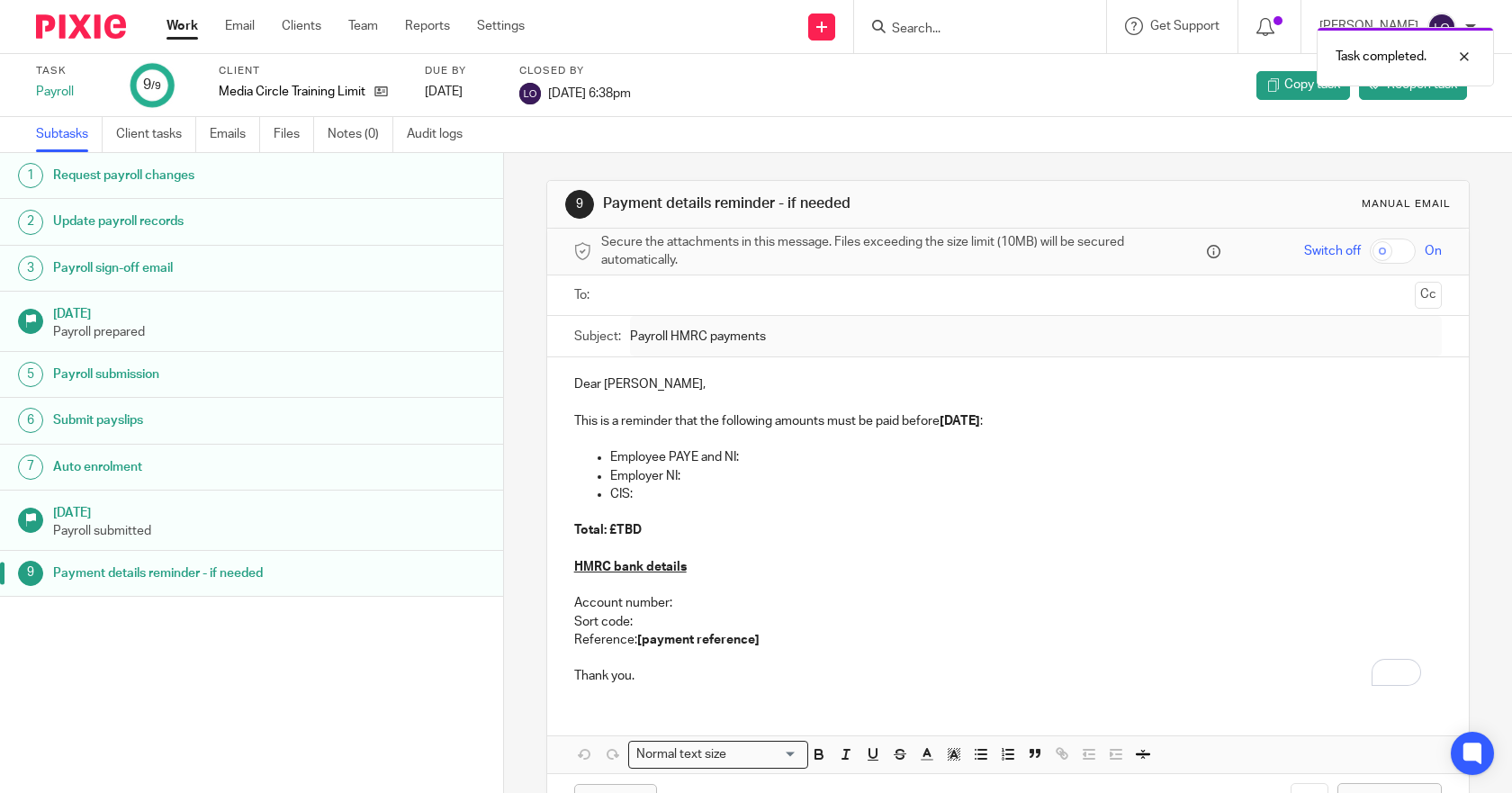 click on "Subtasks
Client tasks
Emails
Files
Notes (0)
Audit logs" at bounding box center (756, 135) 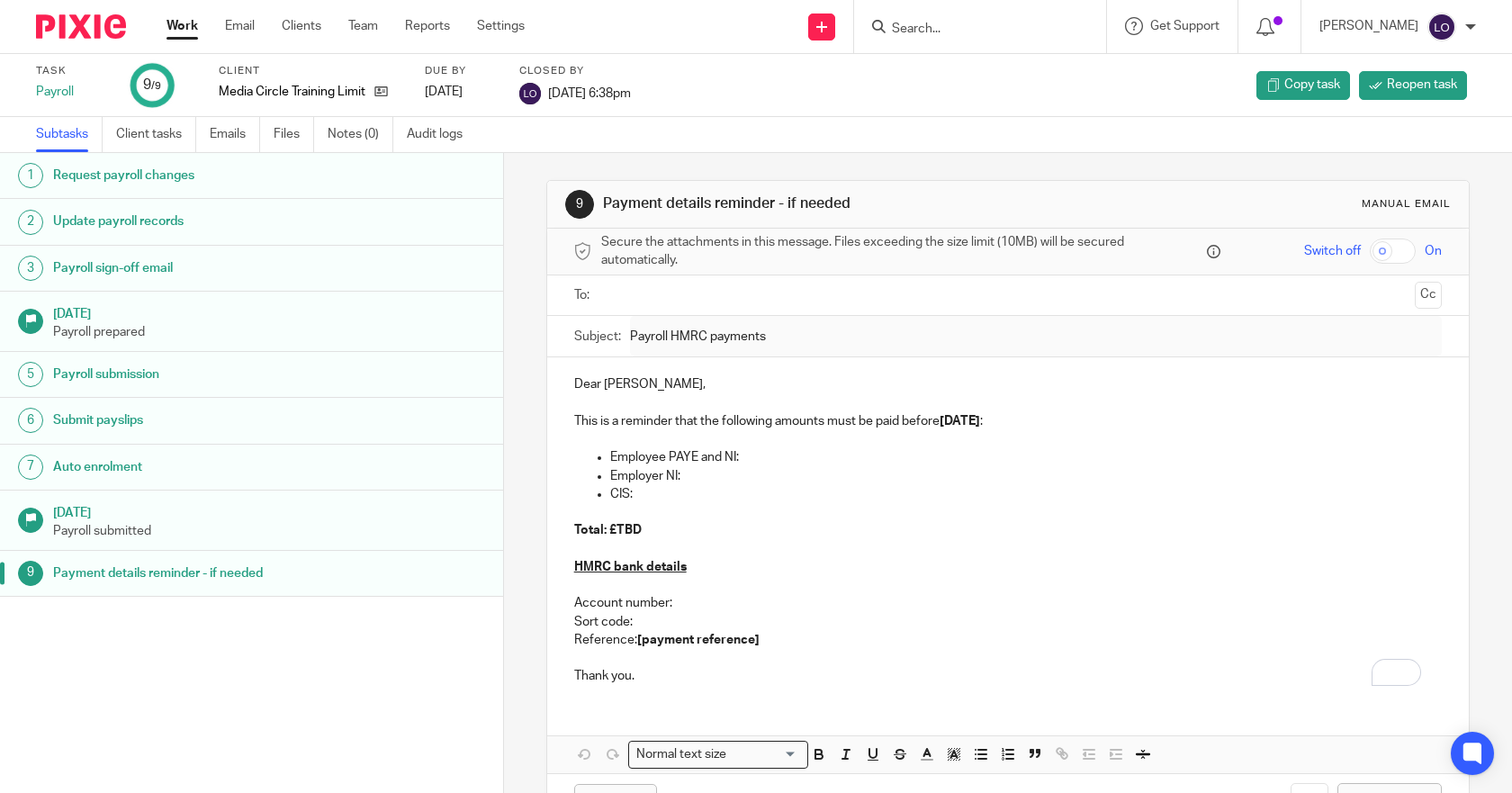 click on "Work" at bounding box center [182, 26] 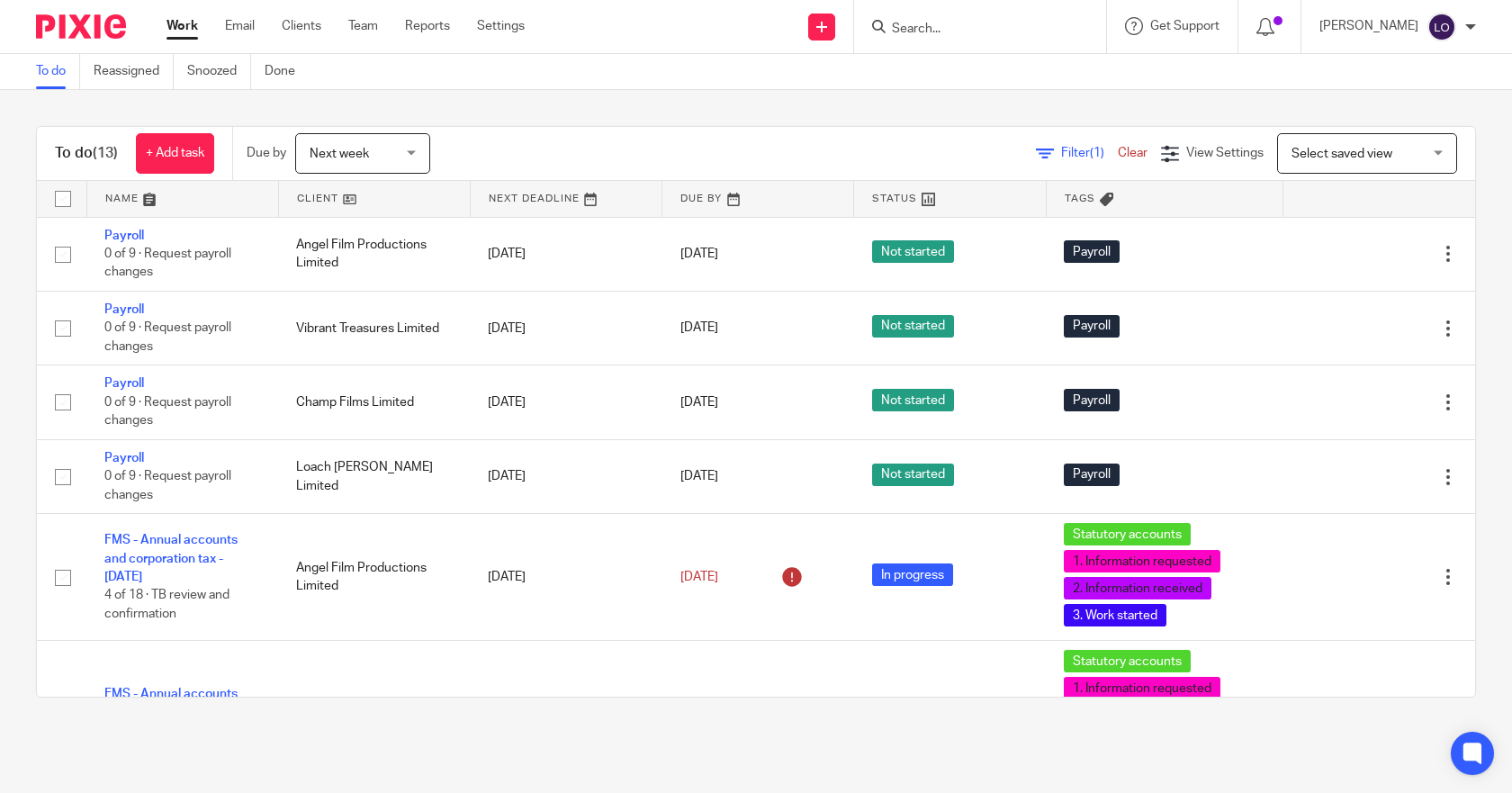 scroll, scrollTop: 0, scrollLeft: 0, axis: both 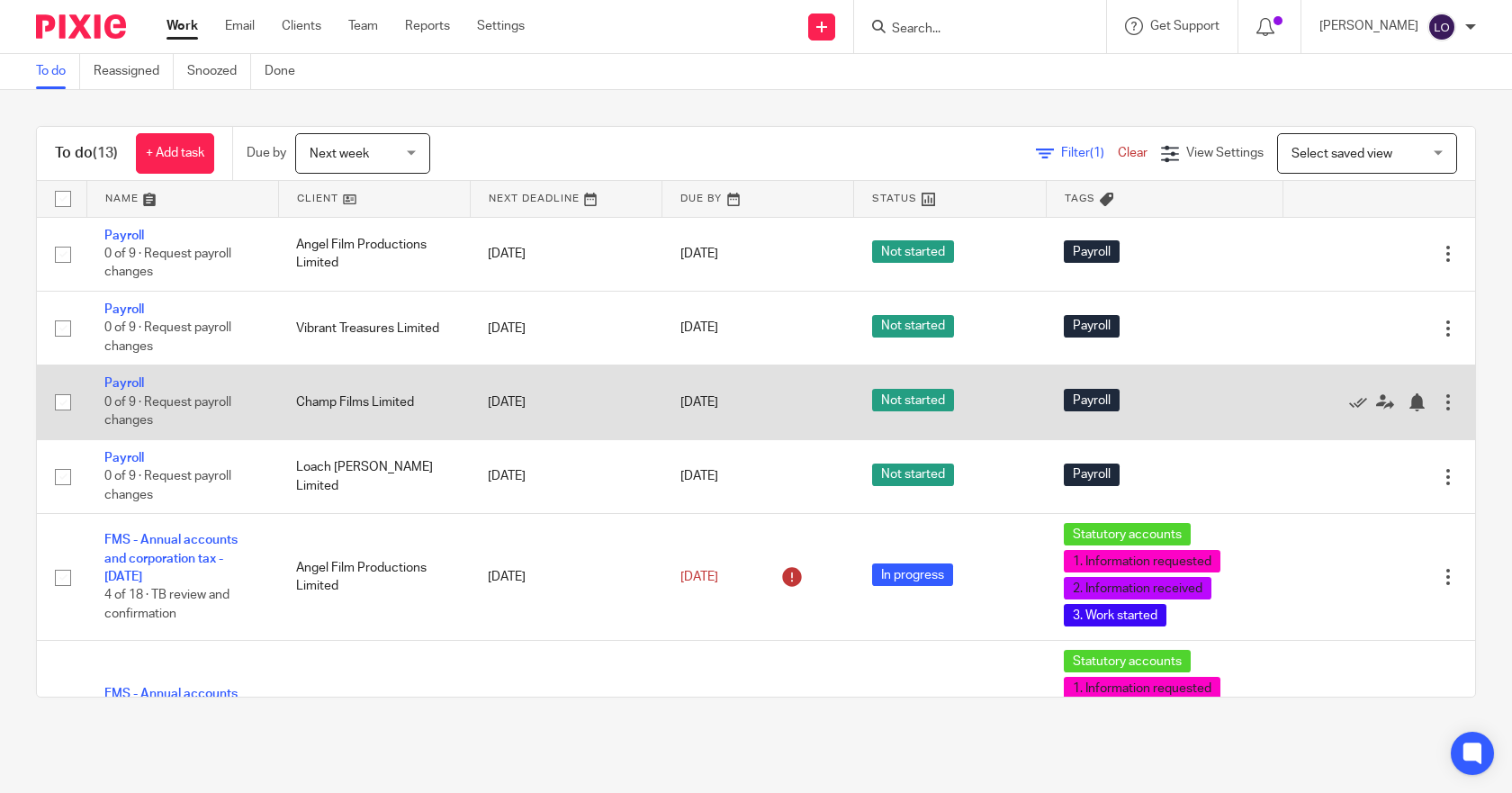 click on "Champ Films Limited" at bounding box center (374, 402) 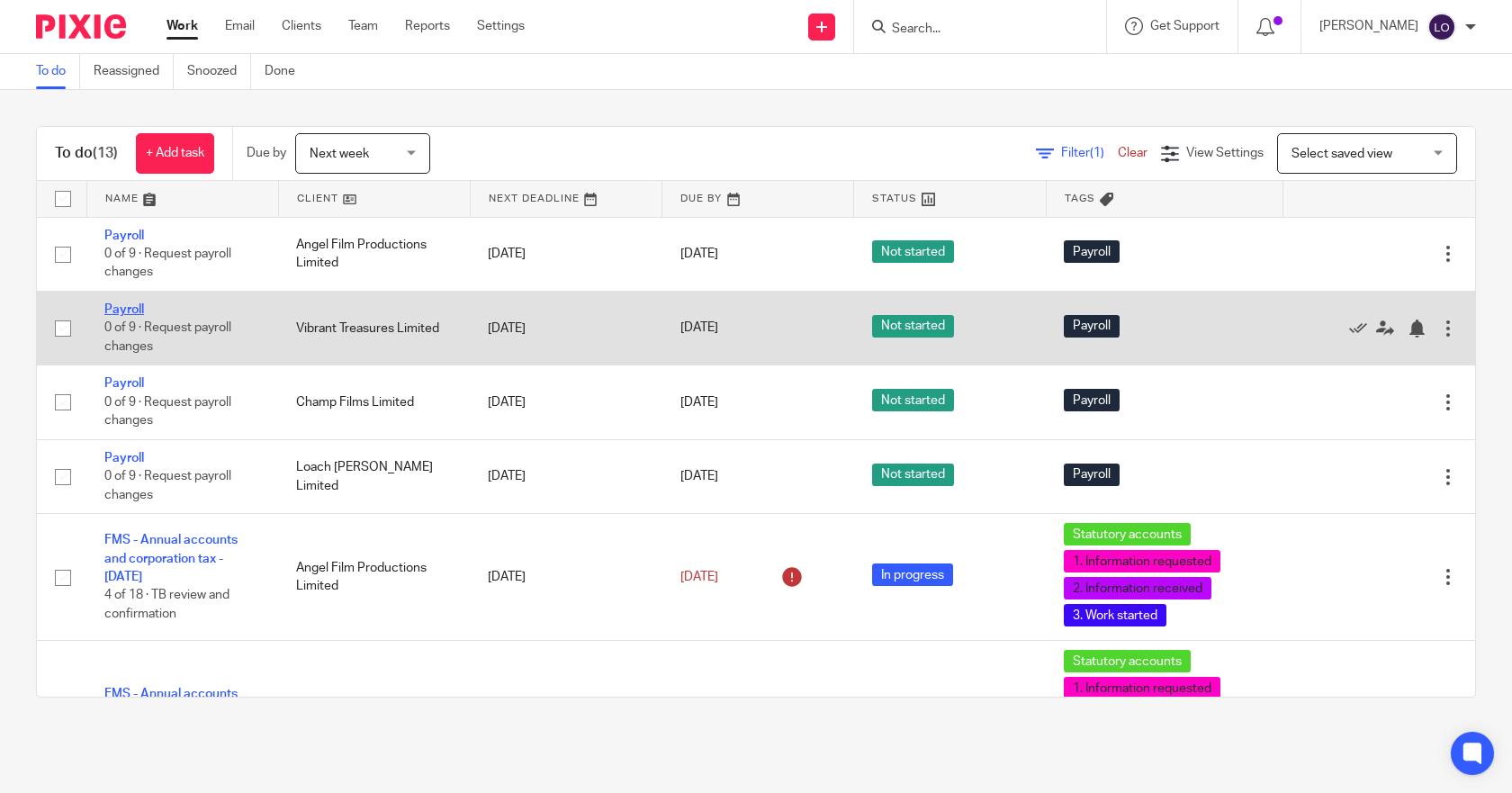 click on "Payroll" at bounding box center (124, 310) 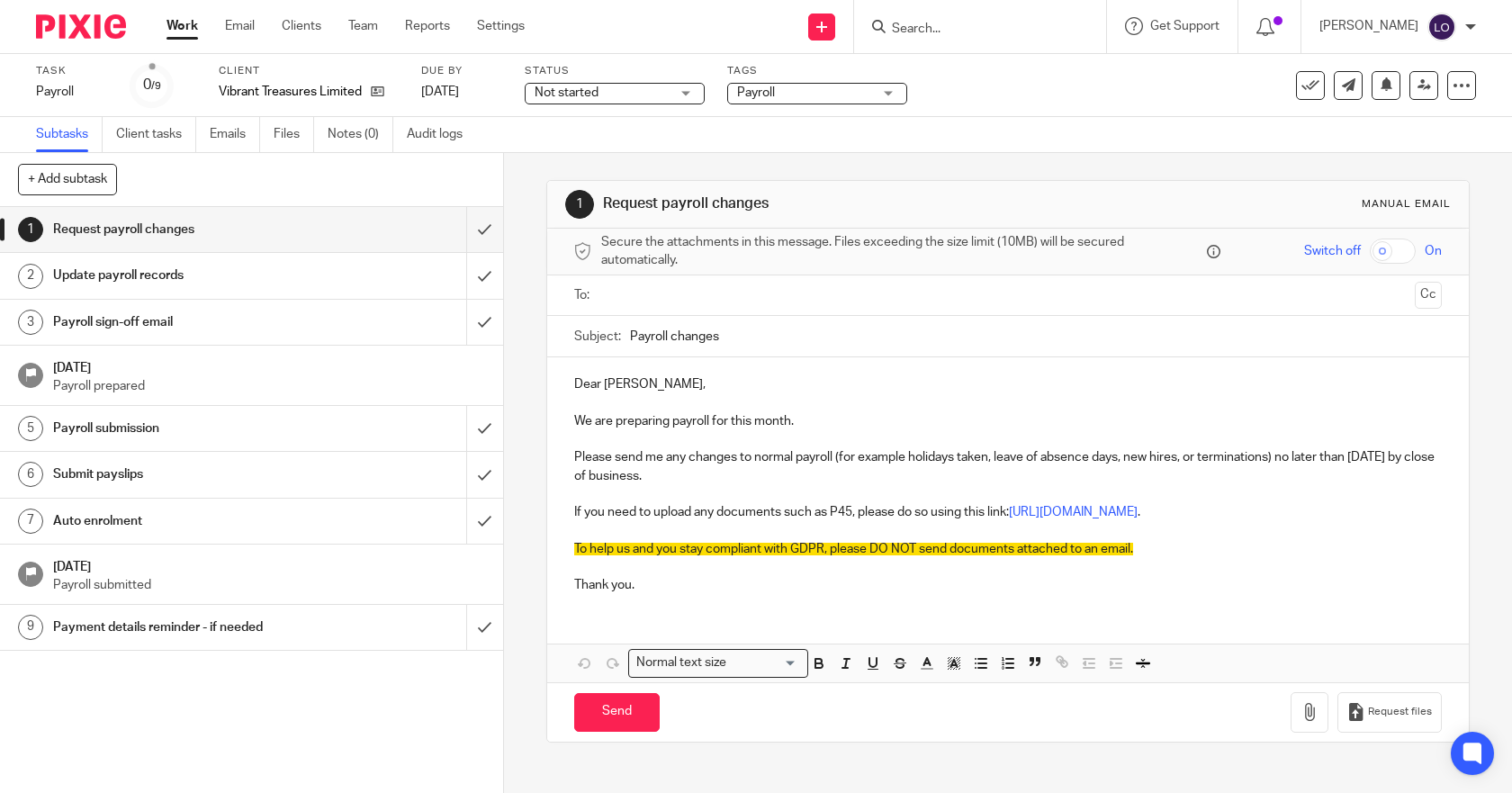 scroll, scrollTop: 0, scrollLeft: 0, axis: both 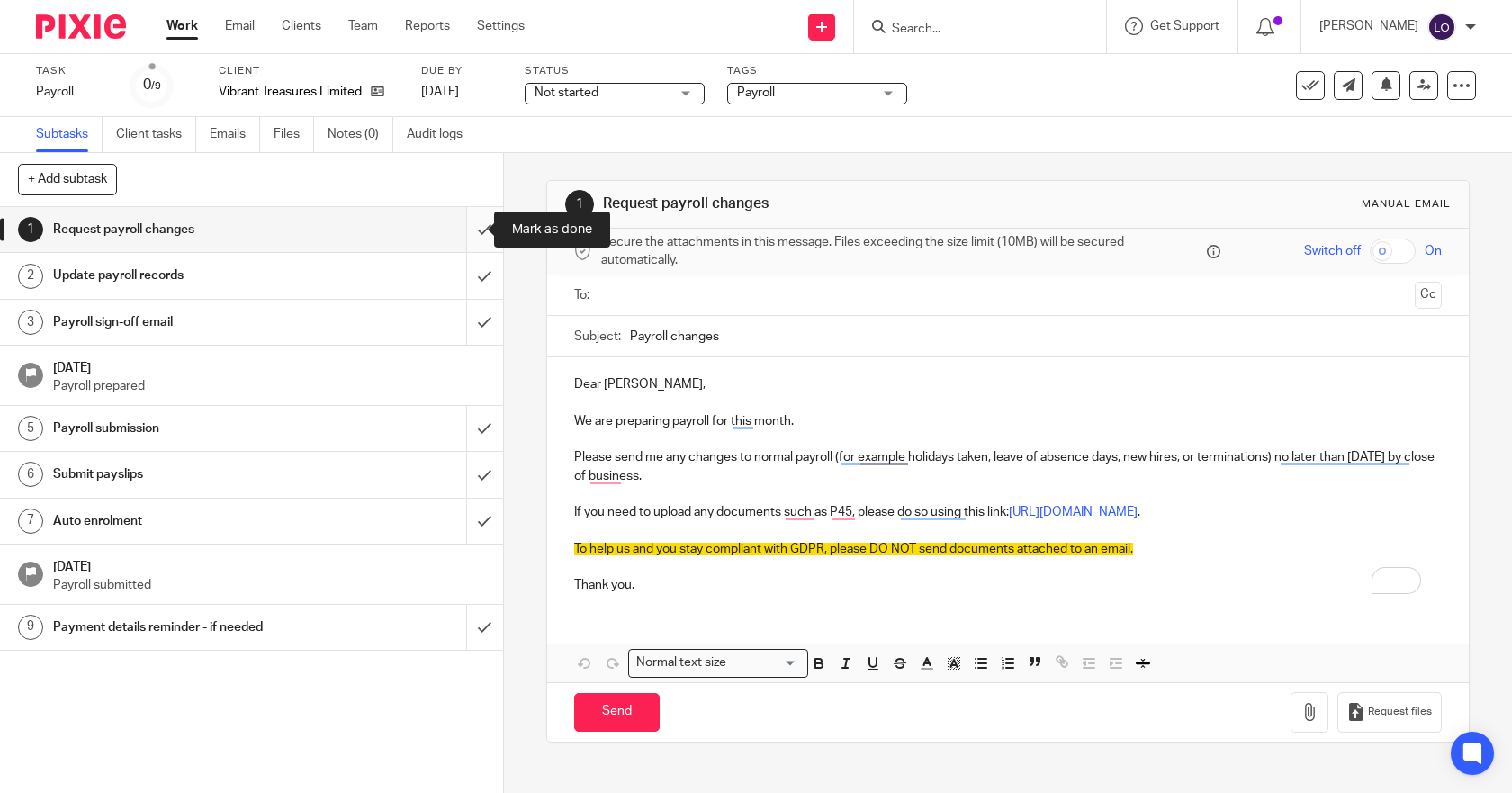 click at bounding box center (251, 230) 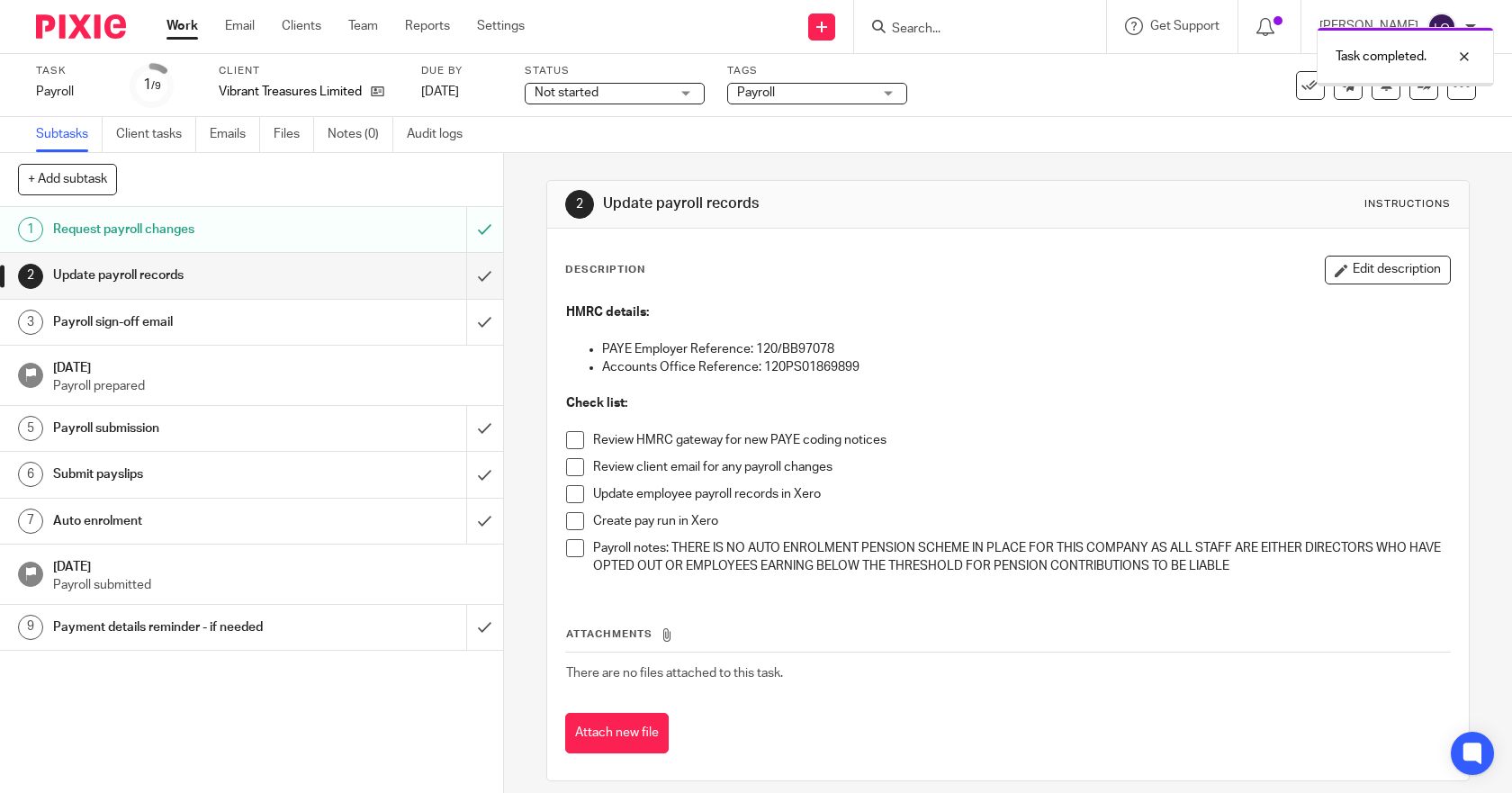 scroll, scrollTop: 0, scrollLeft: 0, axis: both 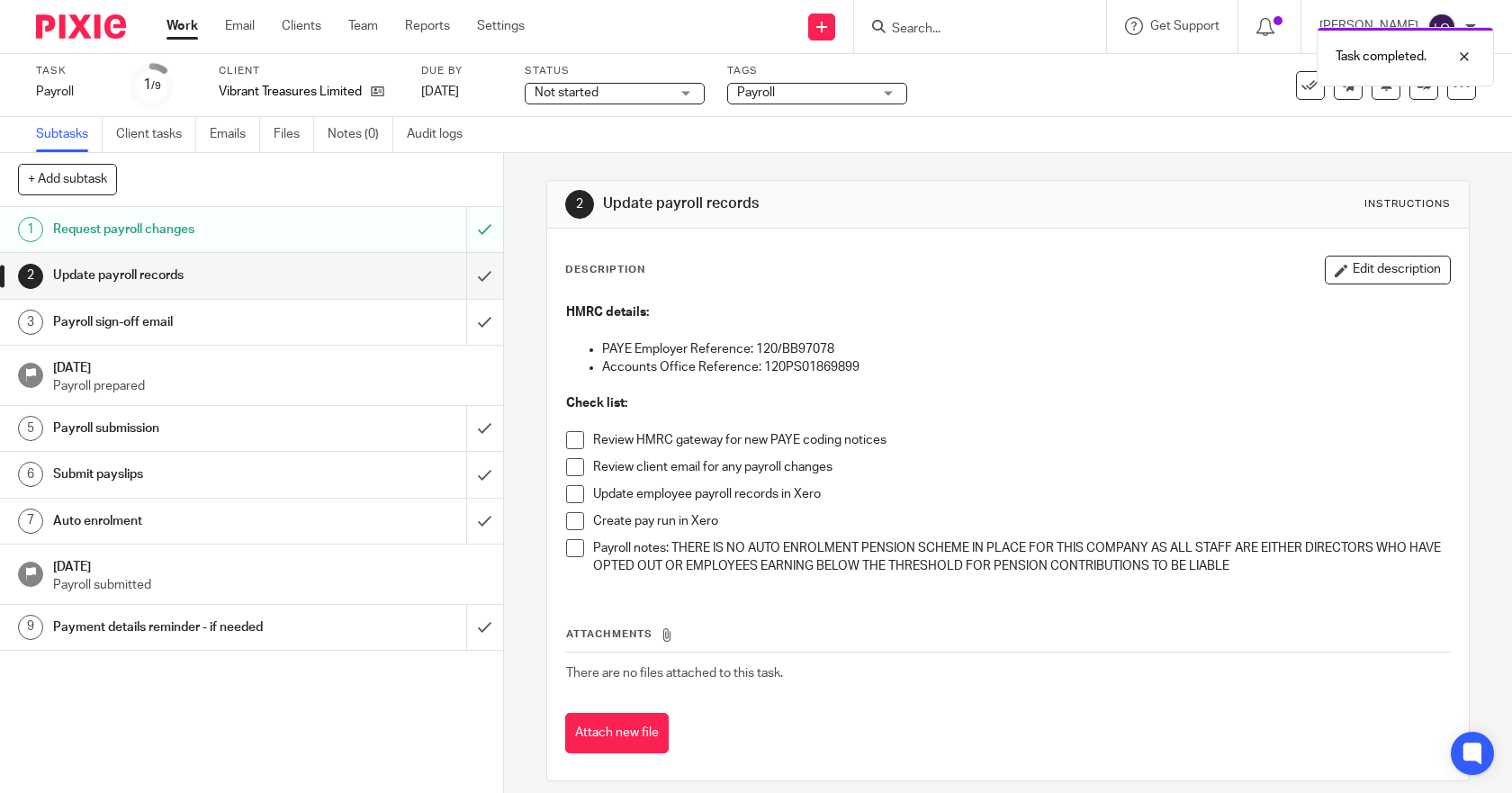 click at bounding box center (575, 440) 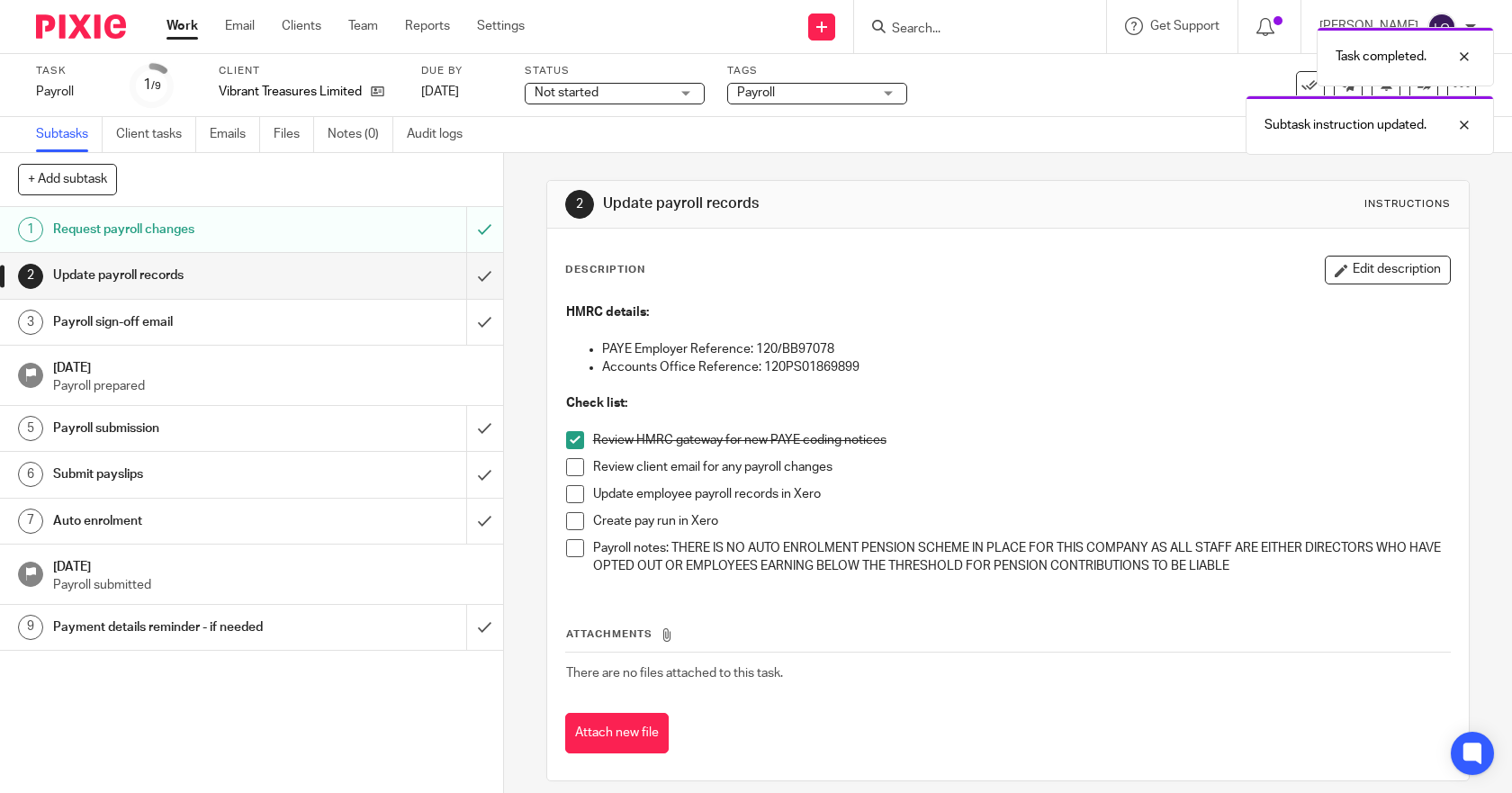 click at bounding box center [575, 467] 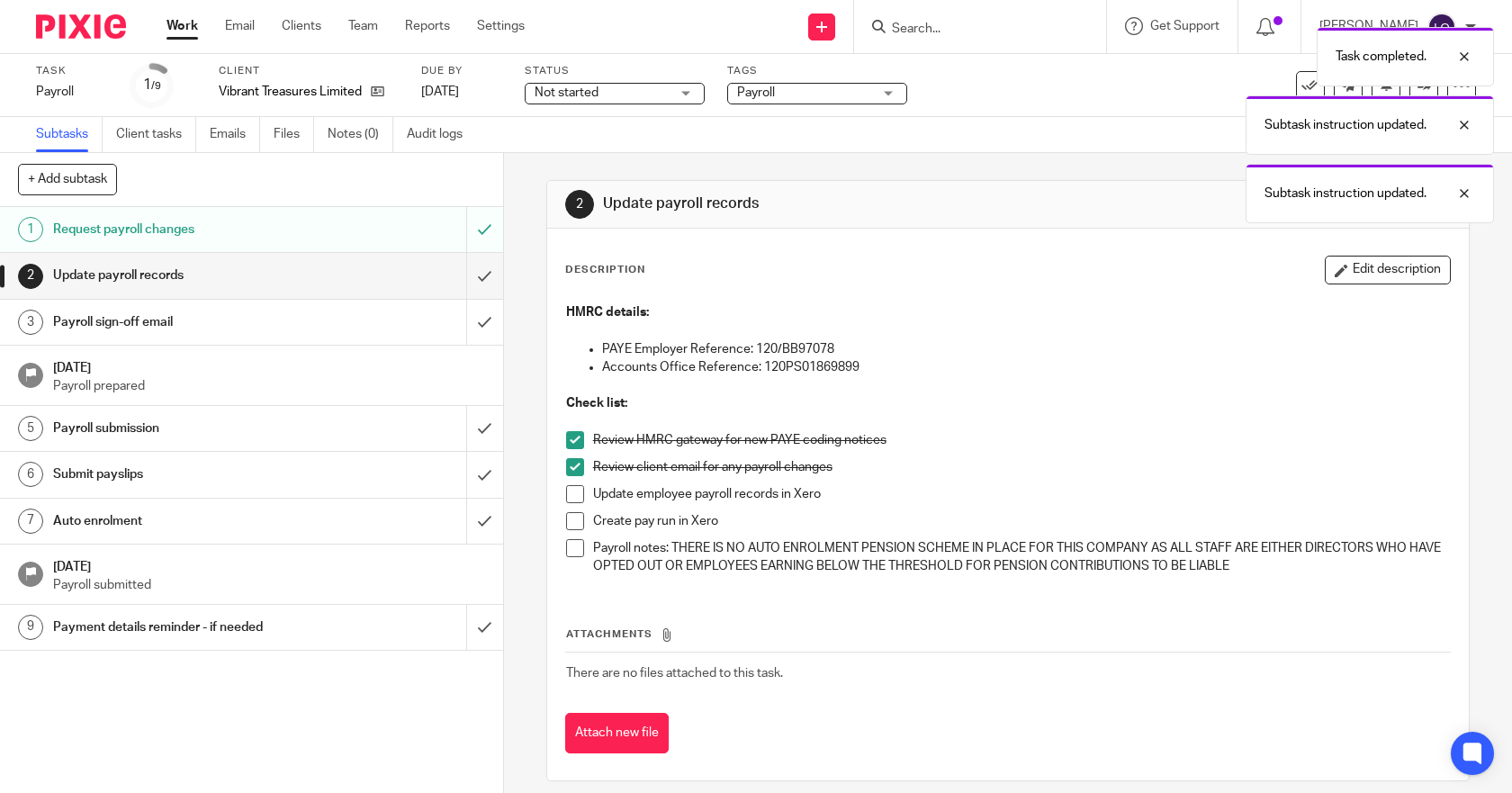 click at bounding box center [575, 494] 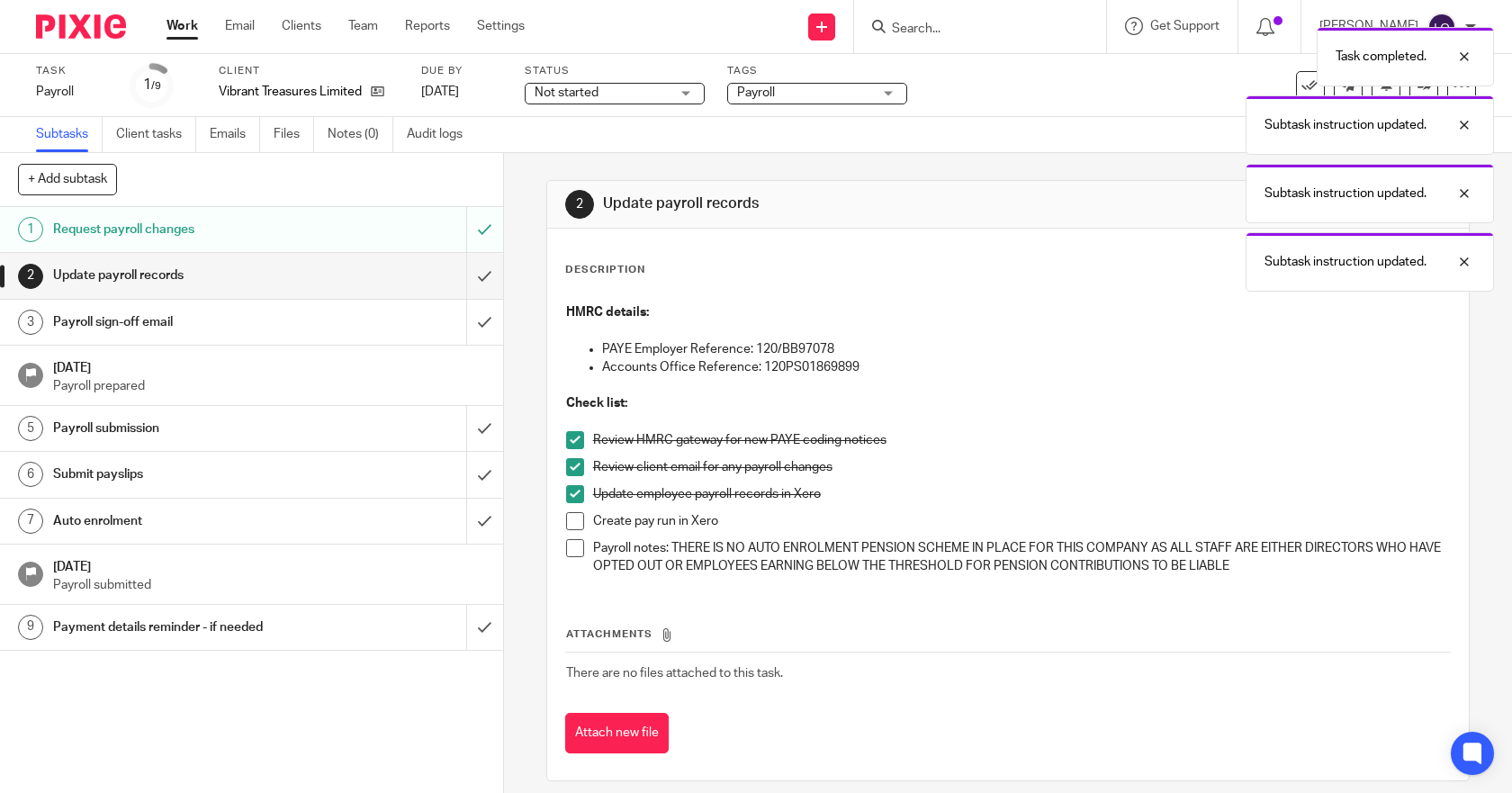 click at bounding box center [575, 521] 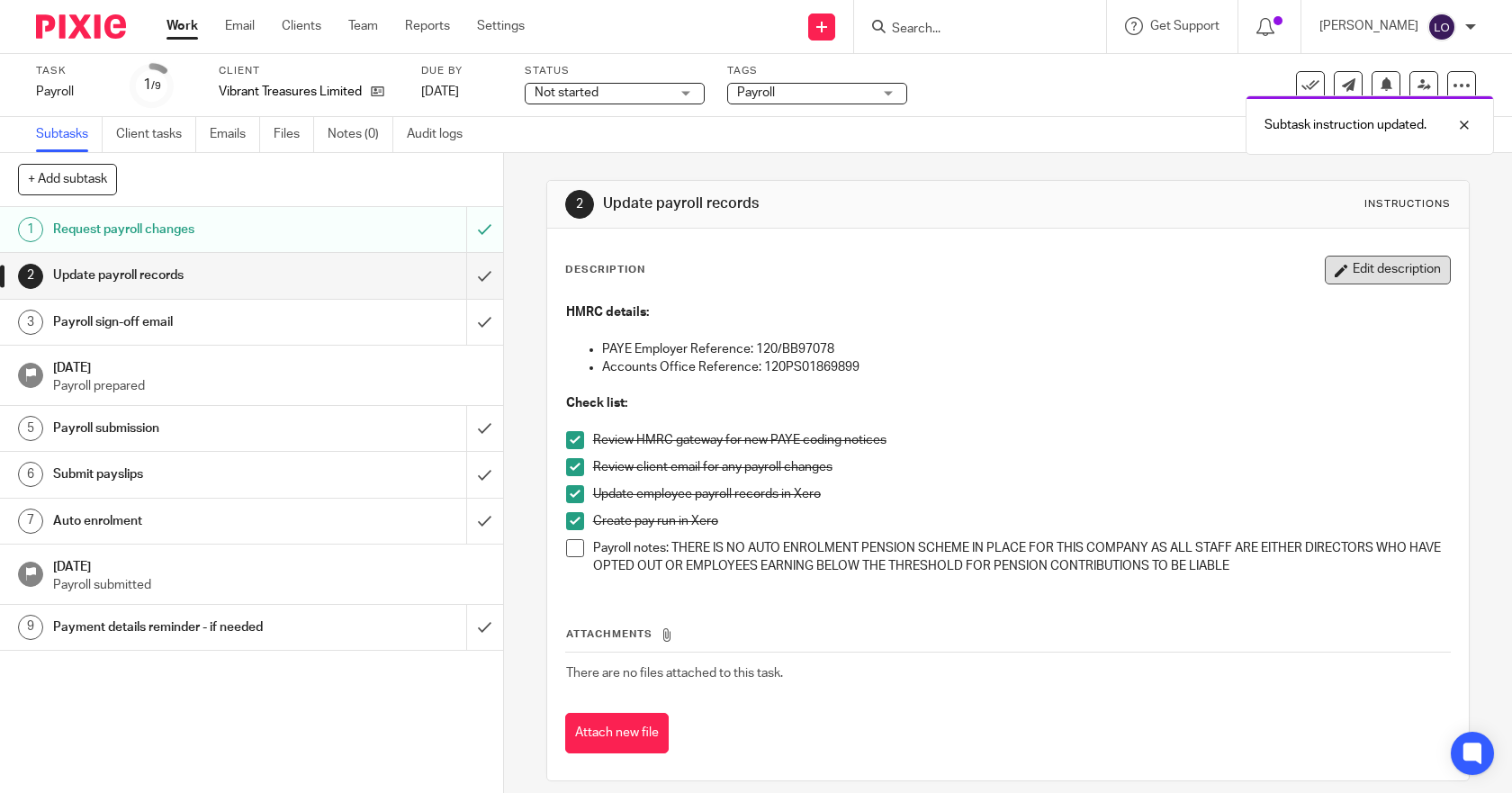 click on "Edit description" at bounding box center (1388, 270) 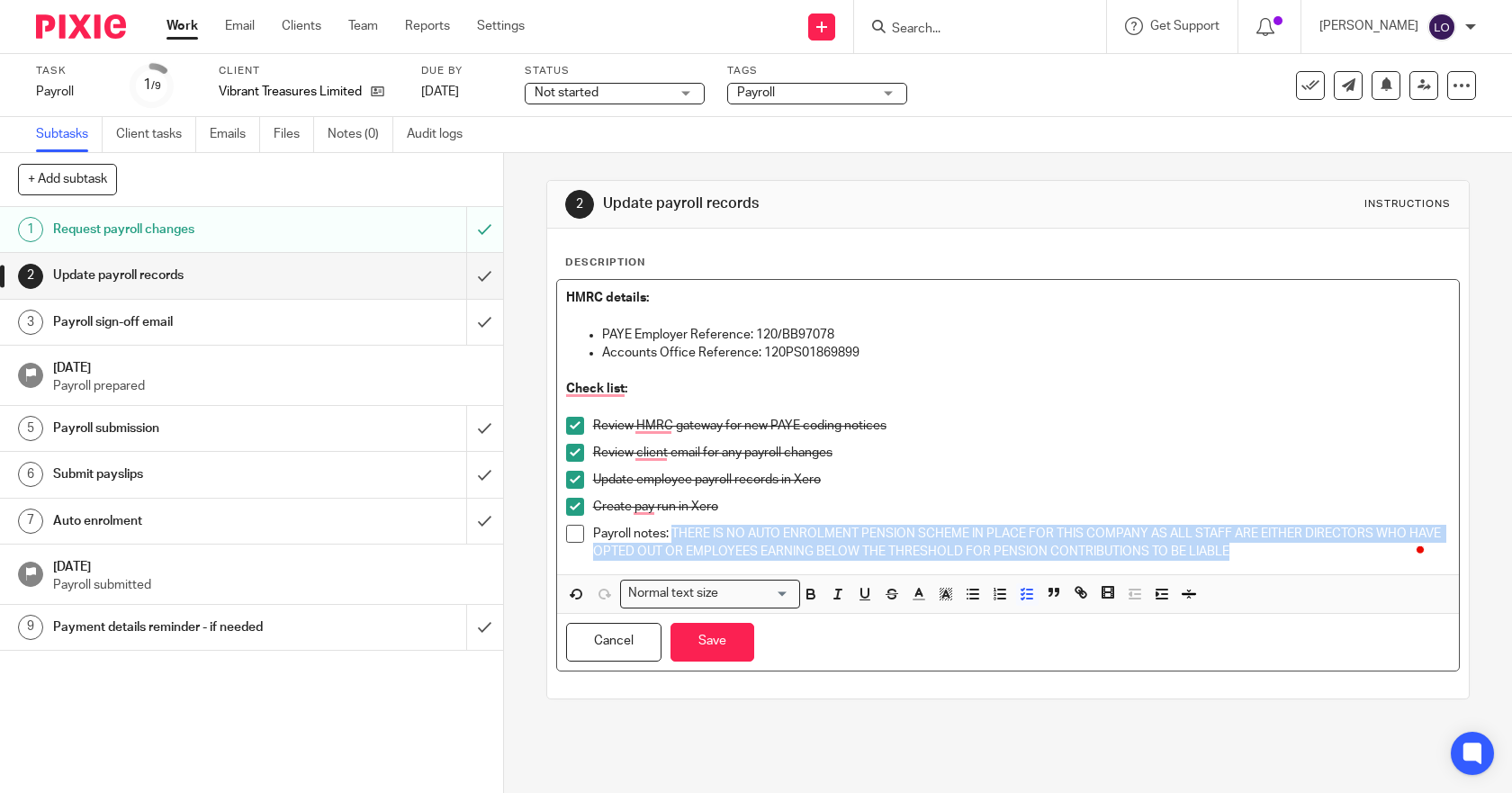 drag, startPoint x: 668, startPoint y: 536, endPoint x: 1295, endPoint y: 548, distance: 627.11482 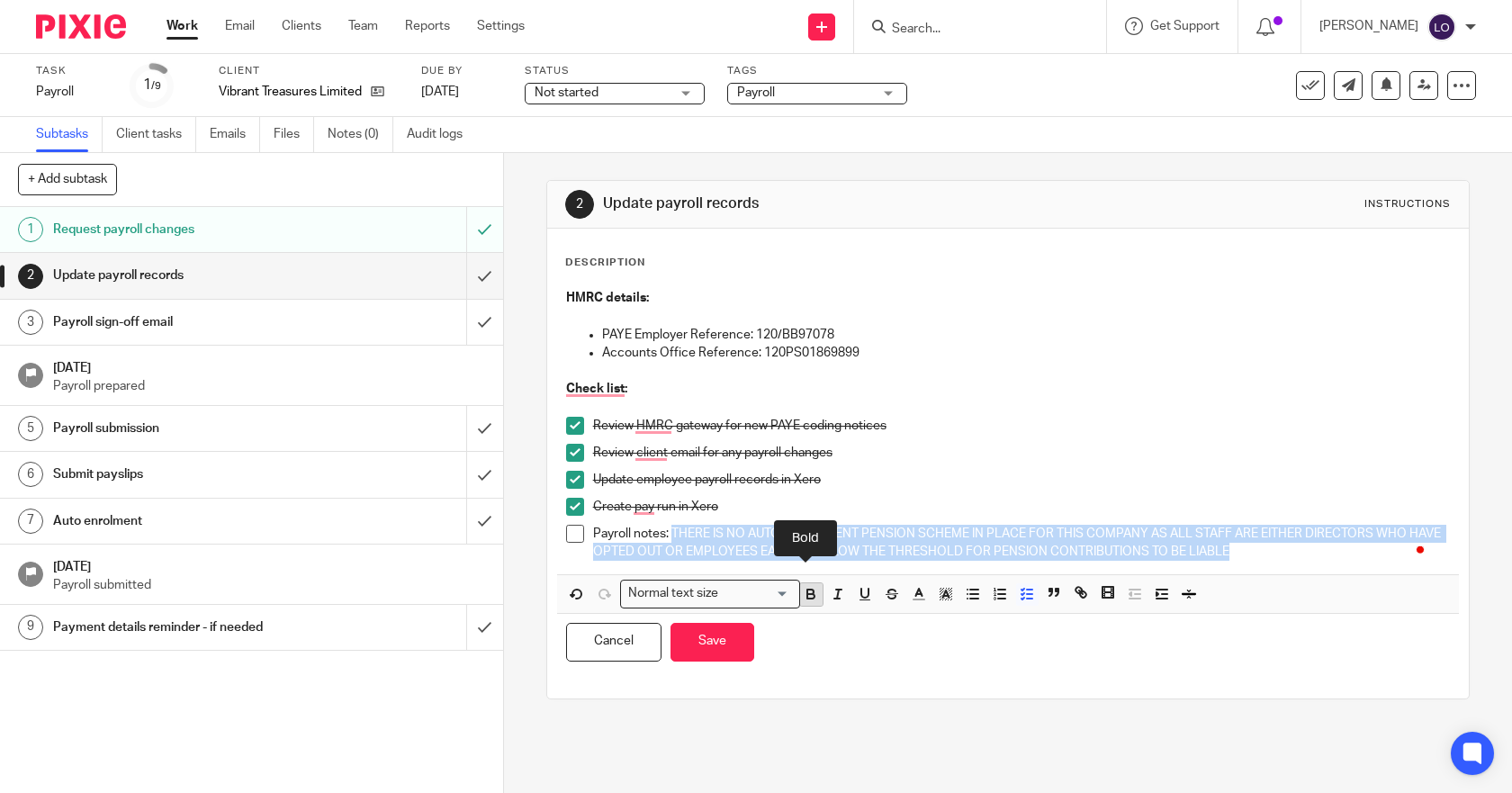 click 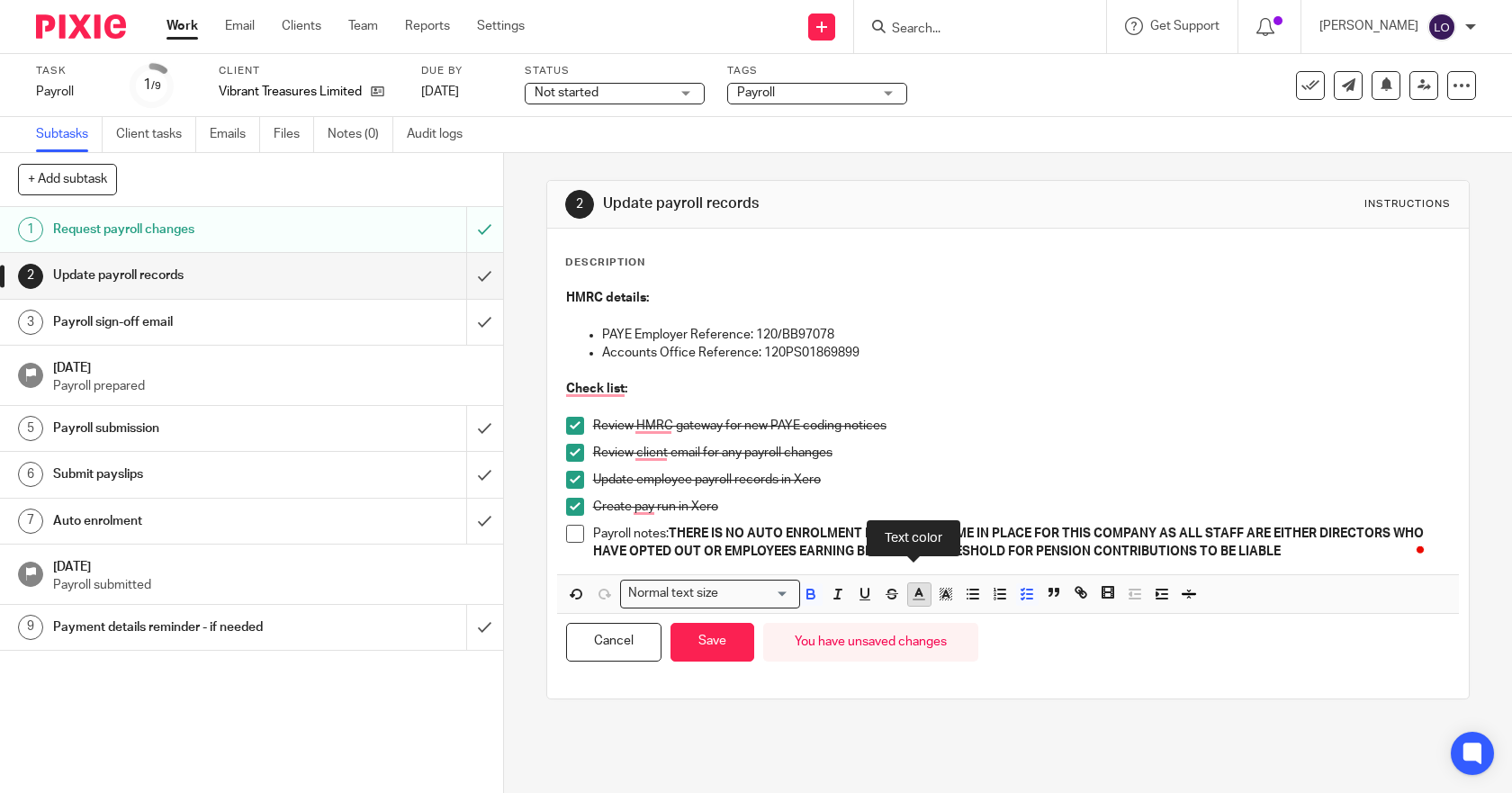 click 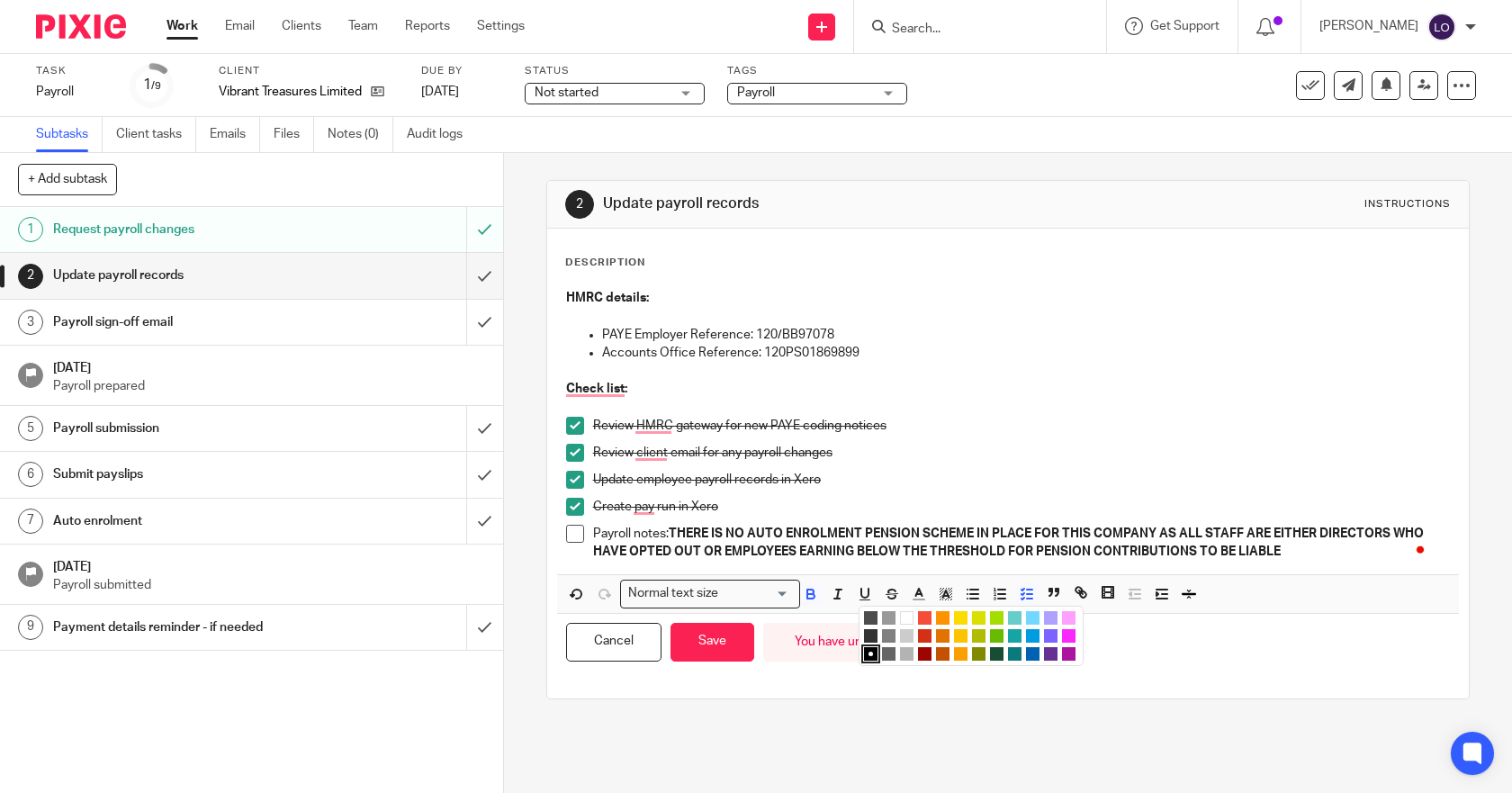 click at bounding box center [924, 635] 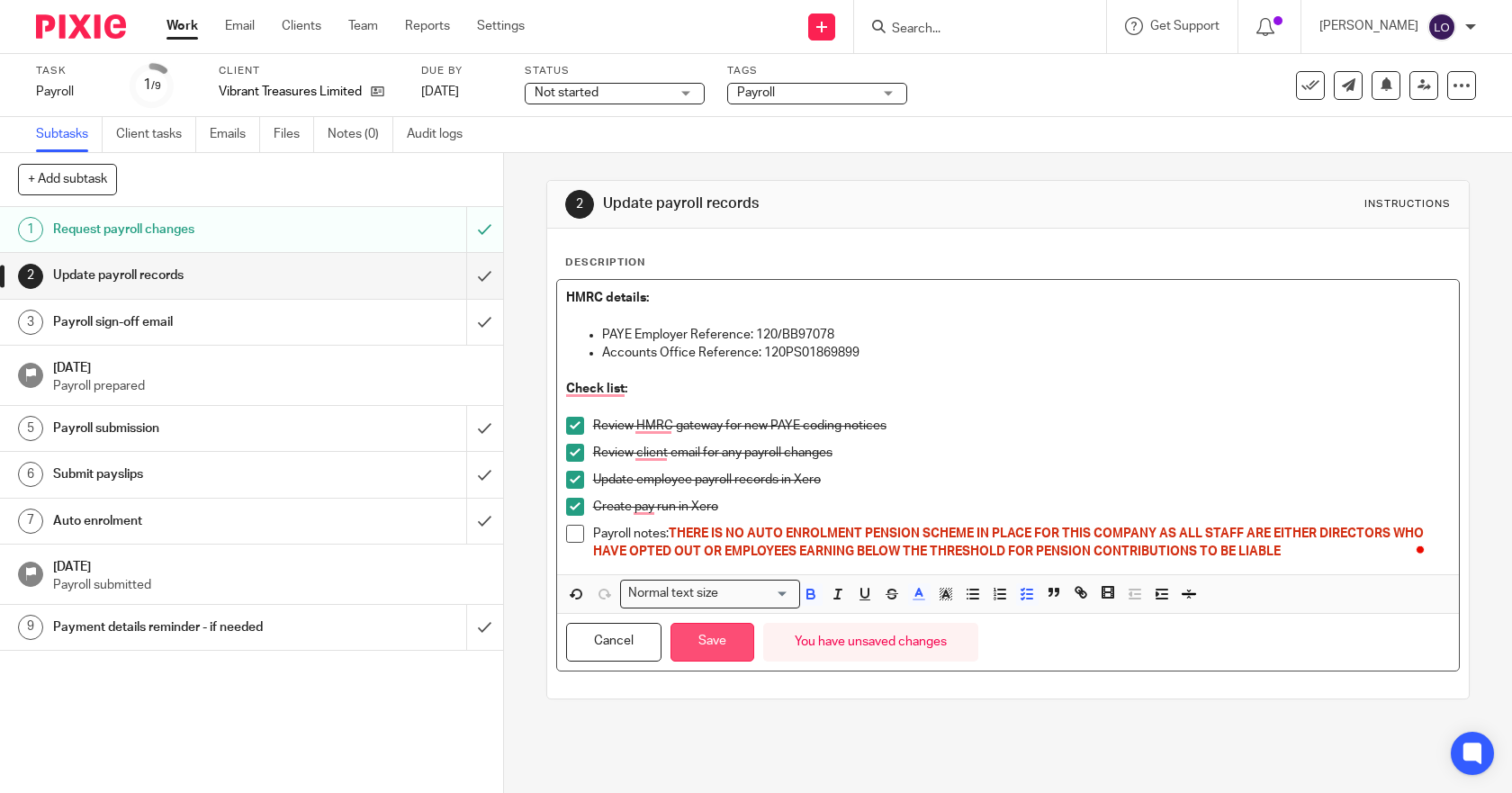 click on "Save" at bounding box center (712, 642) 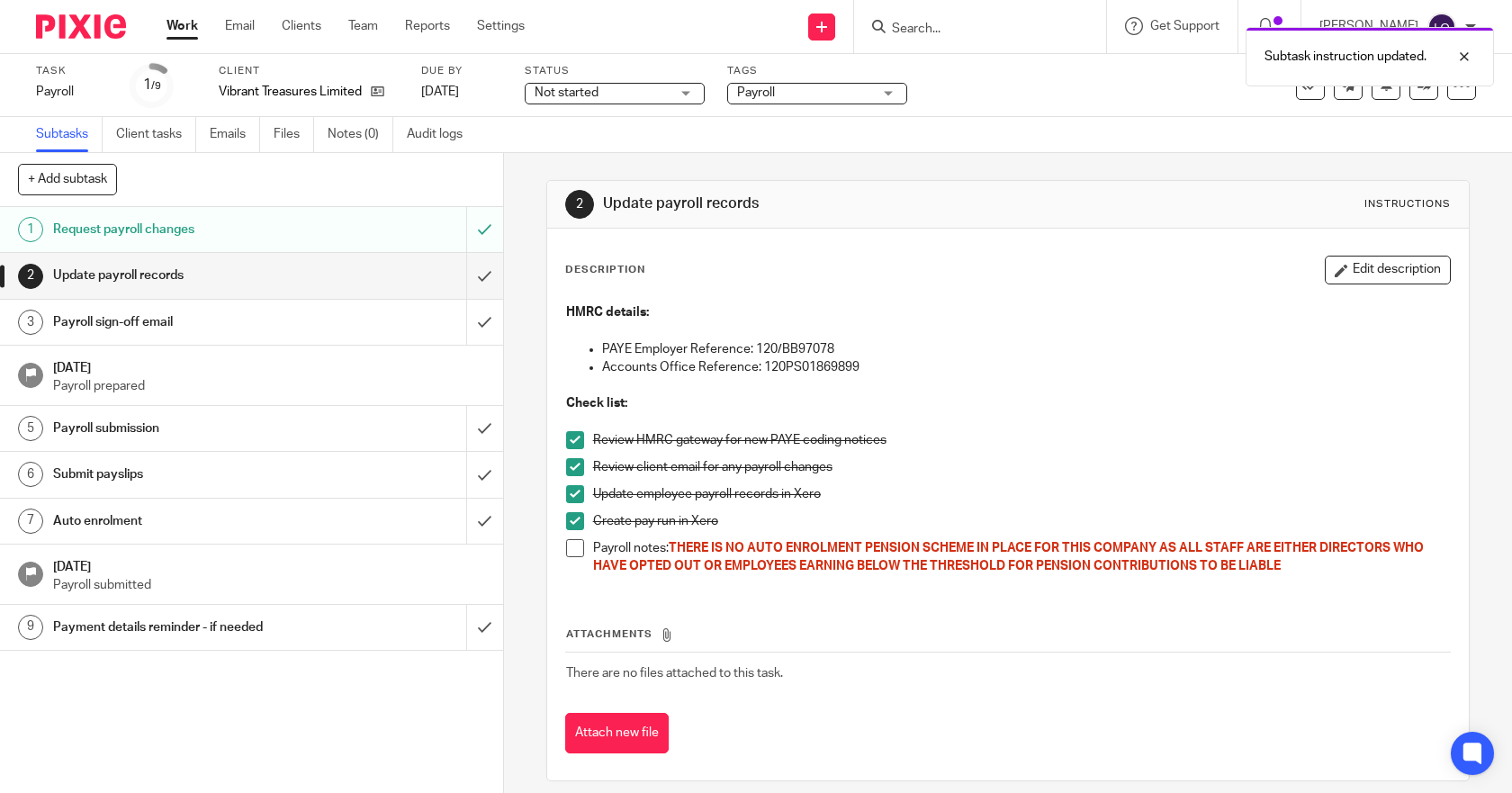 click at bounding box center [575, 548] 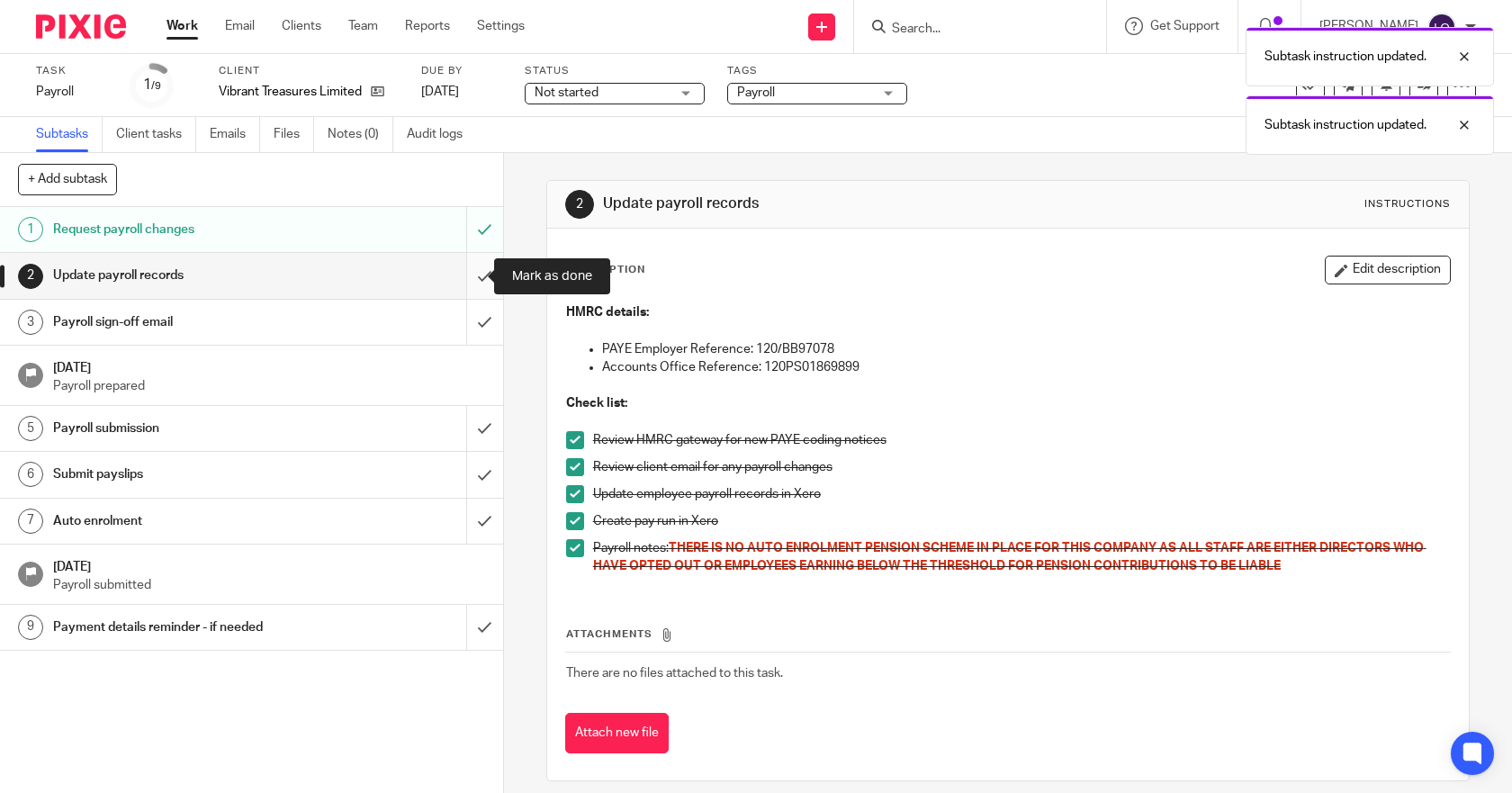 click at bounding box center [251, 275] 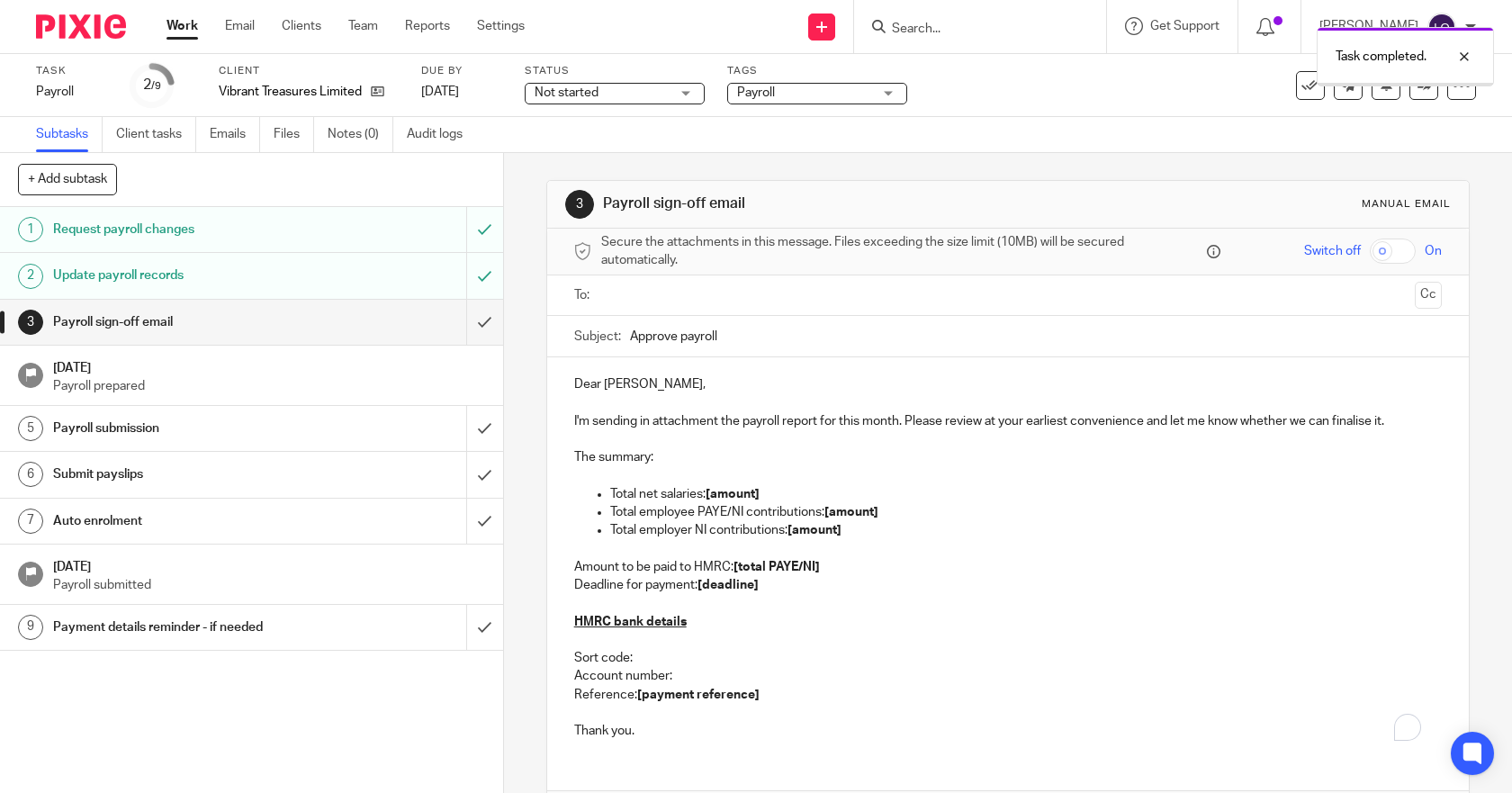 scroll, scrollTop: 0, scrollLeft: 0, axis: both 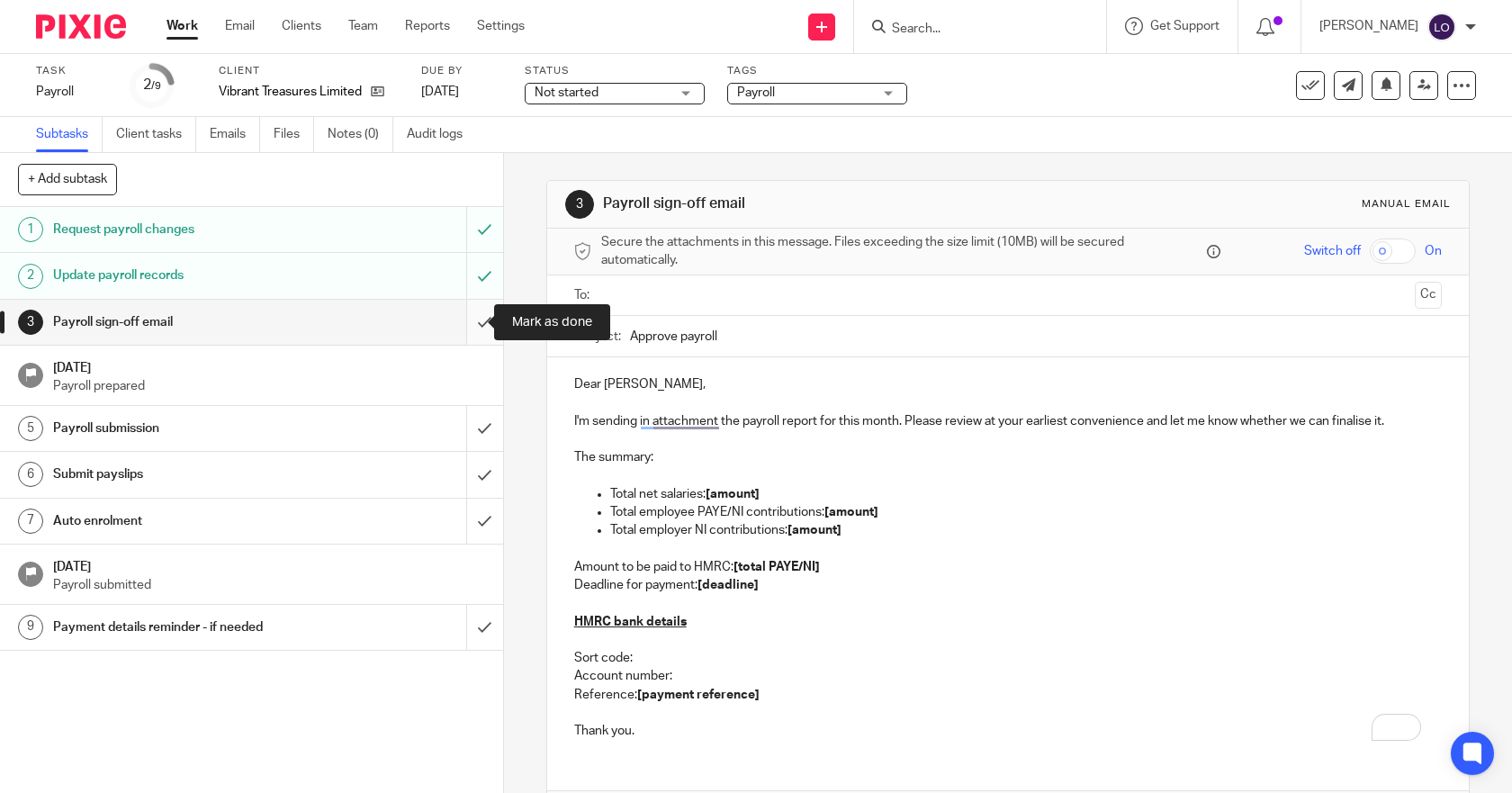click at bounding box center [251, 322] 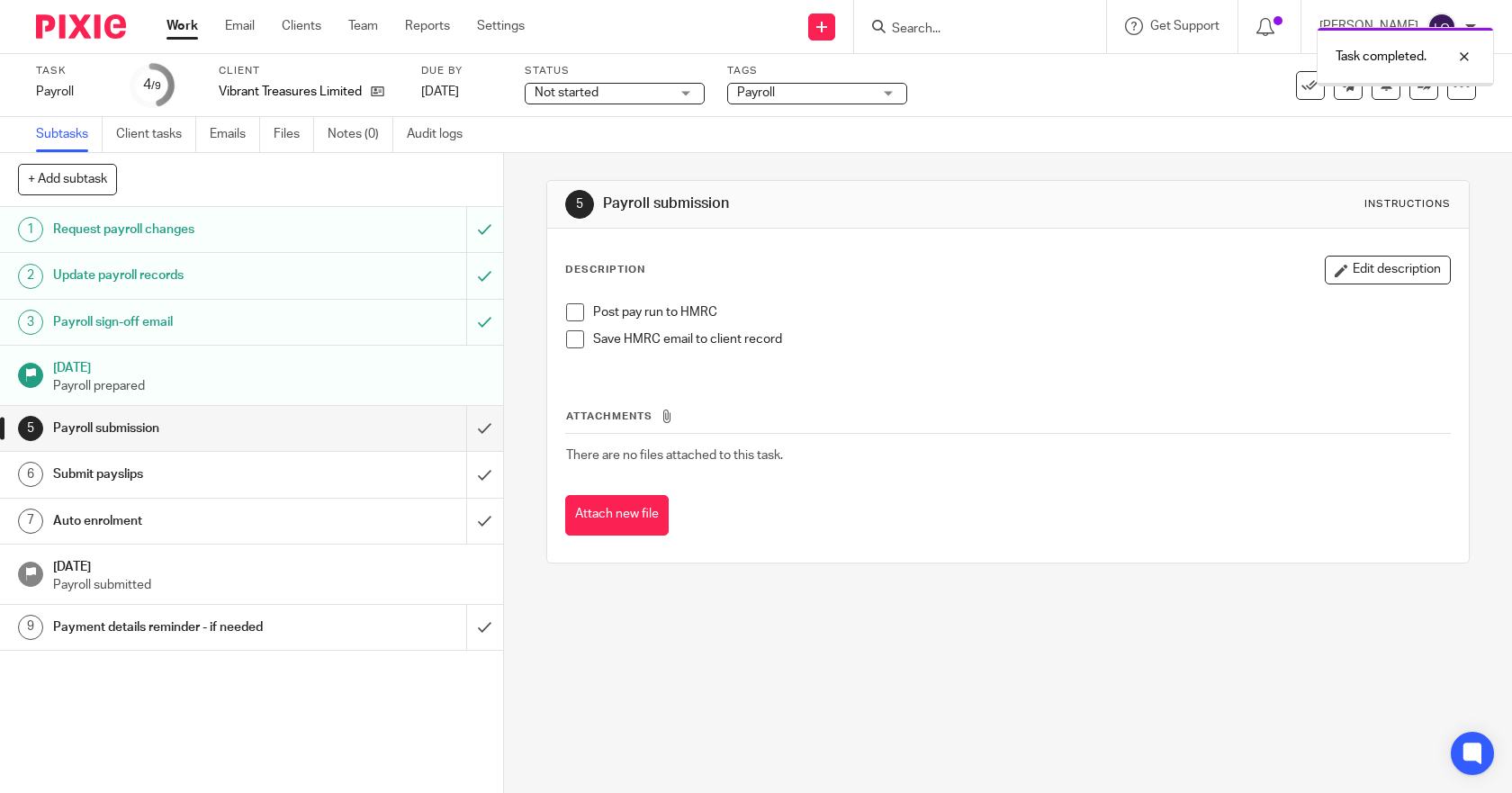 scroll, scrollTop: 0, scrollLeft: 0, axis: both 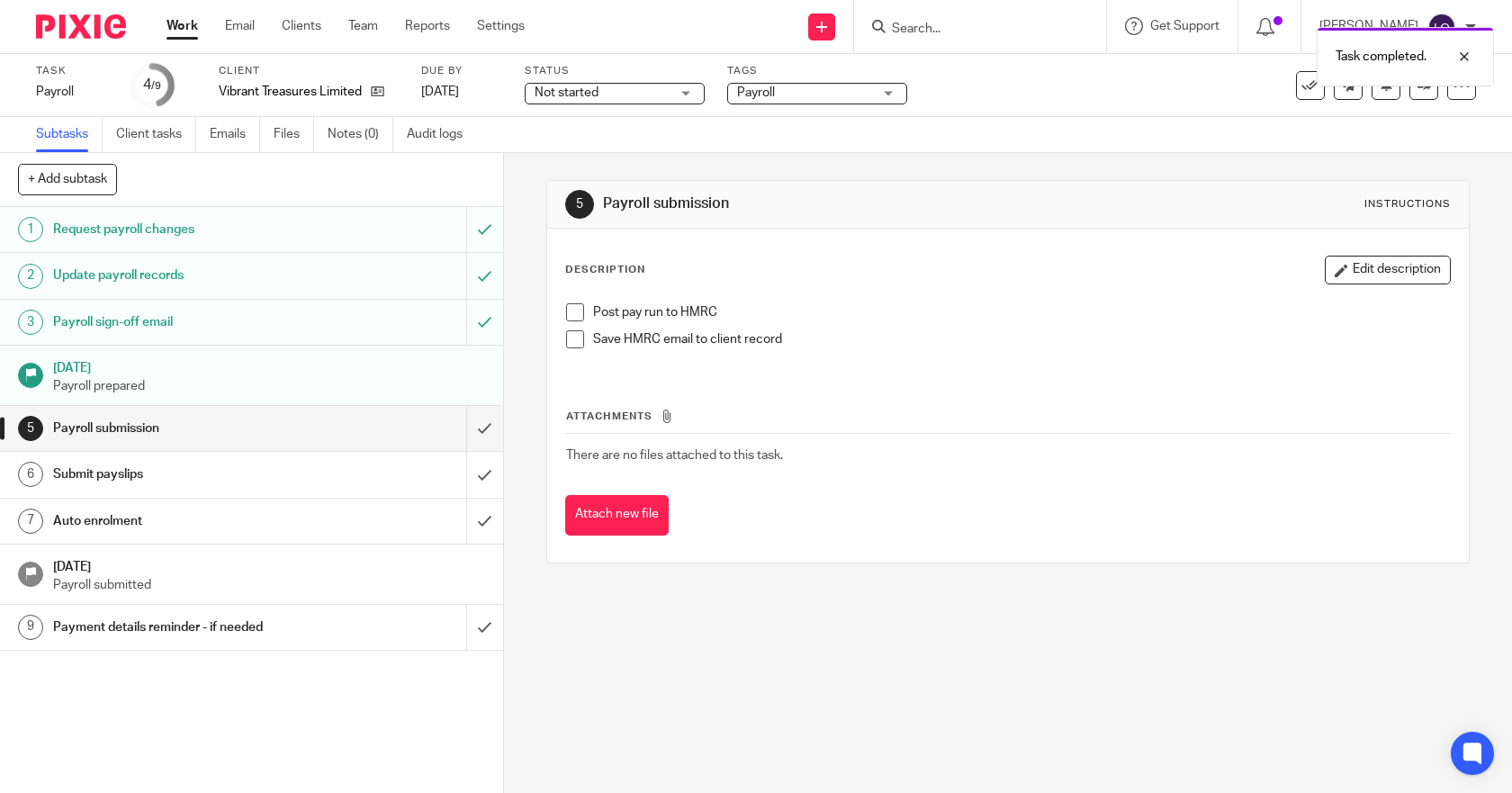 click at bounding box center [575, 312] 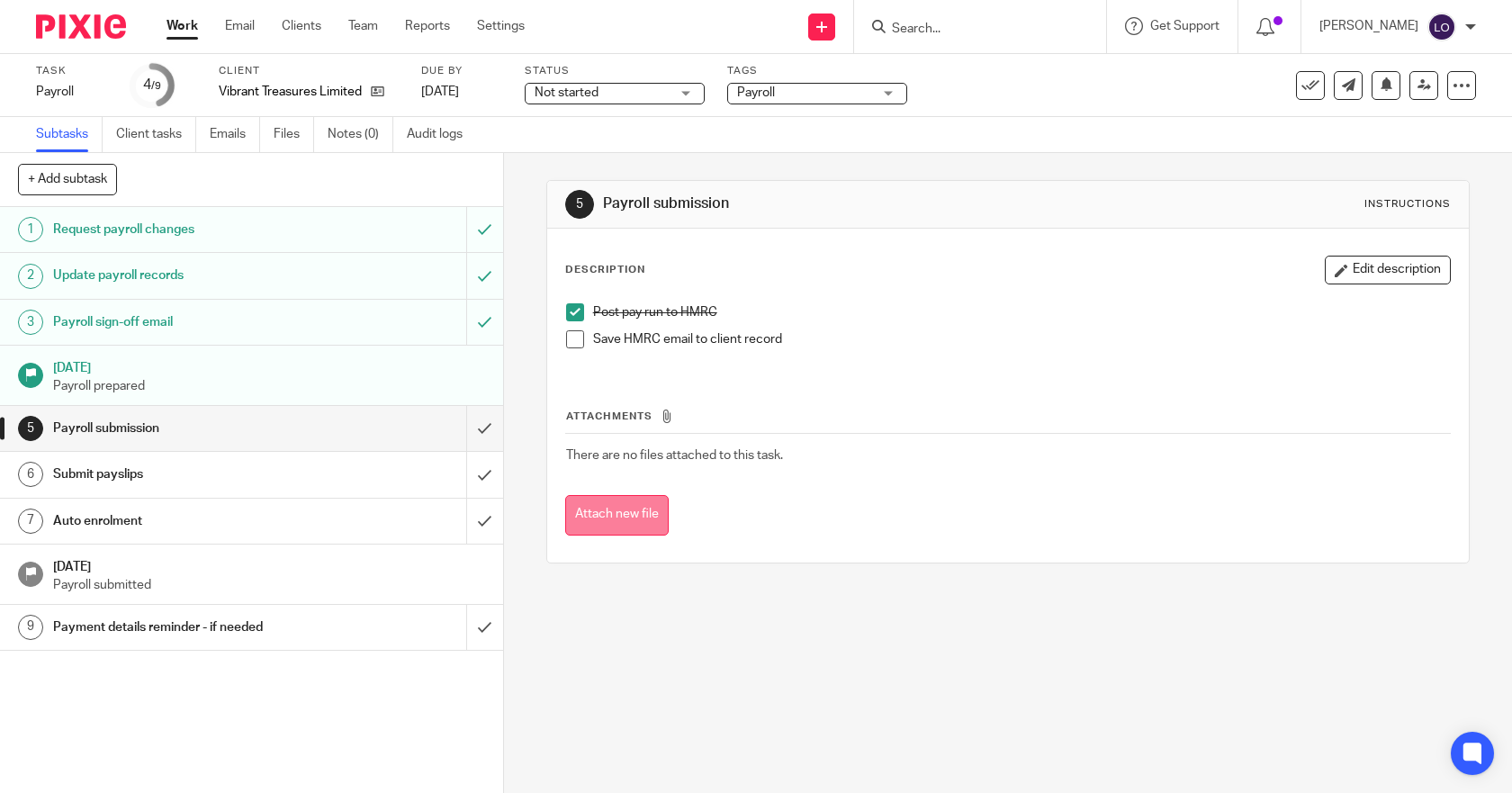 click on "Attach new file" at bounding box center [616, 515] 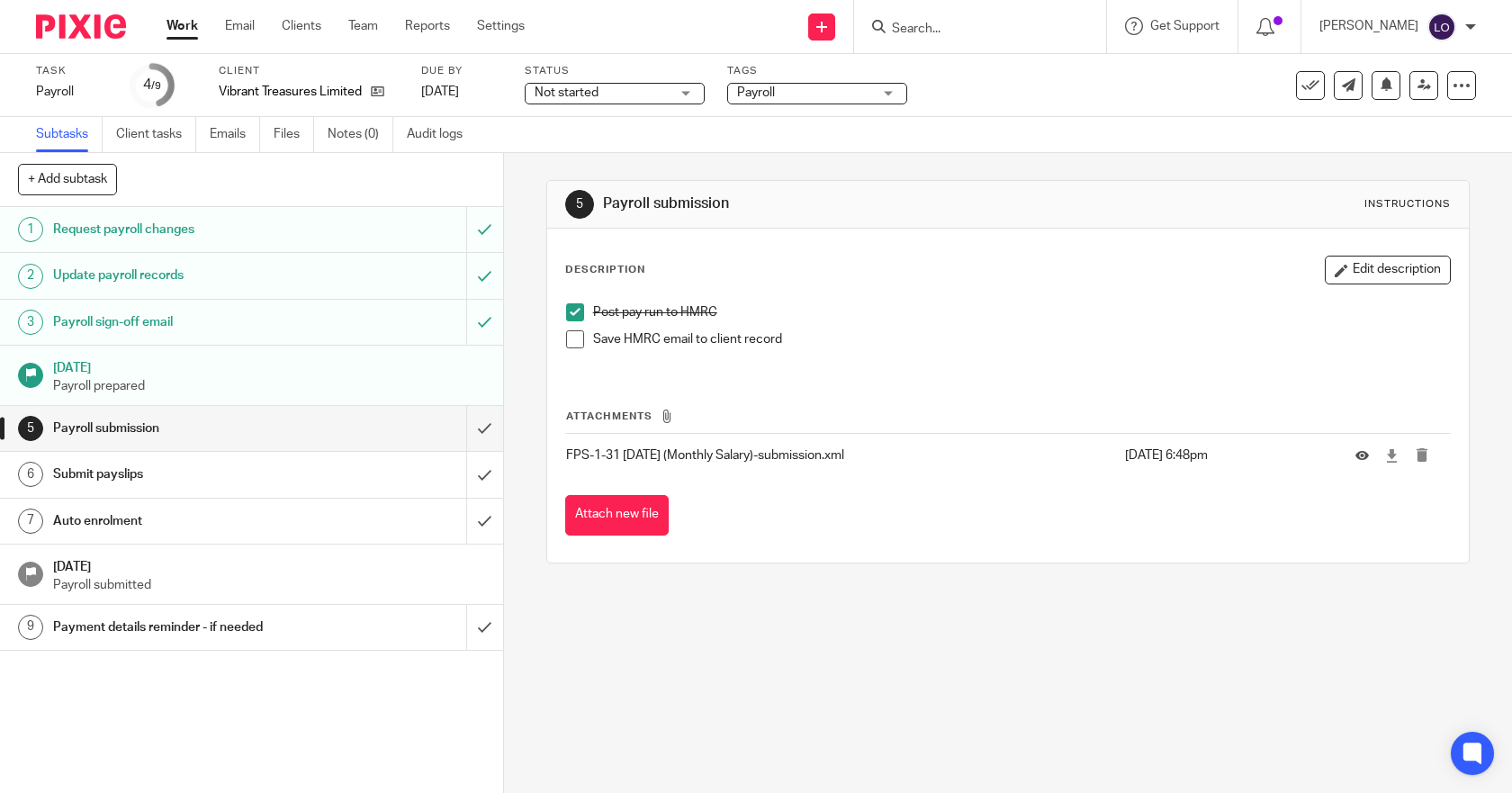 scroll, scrollTop: 0, scrollLeft: 0, axis: both 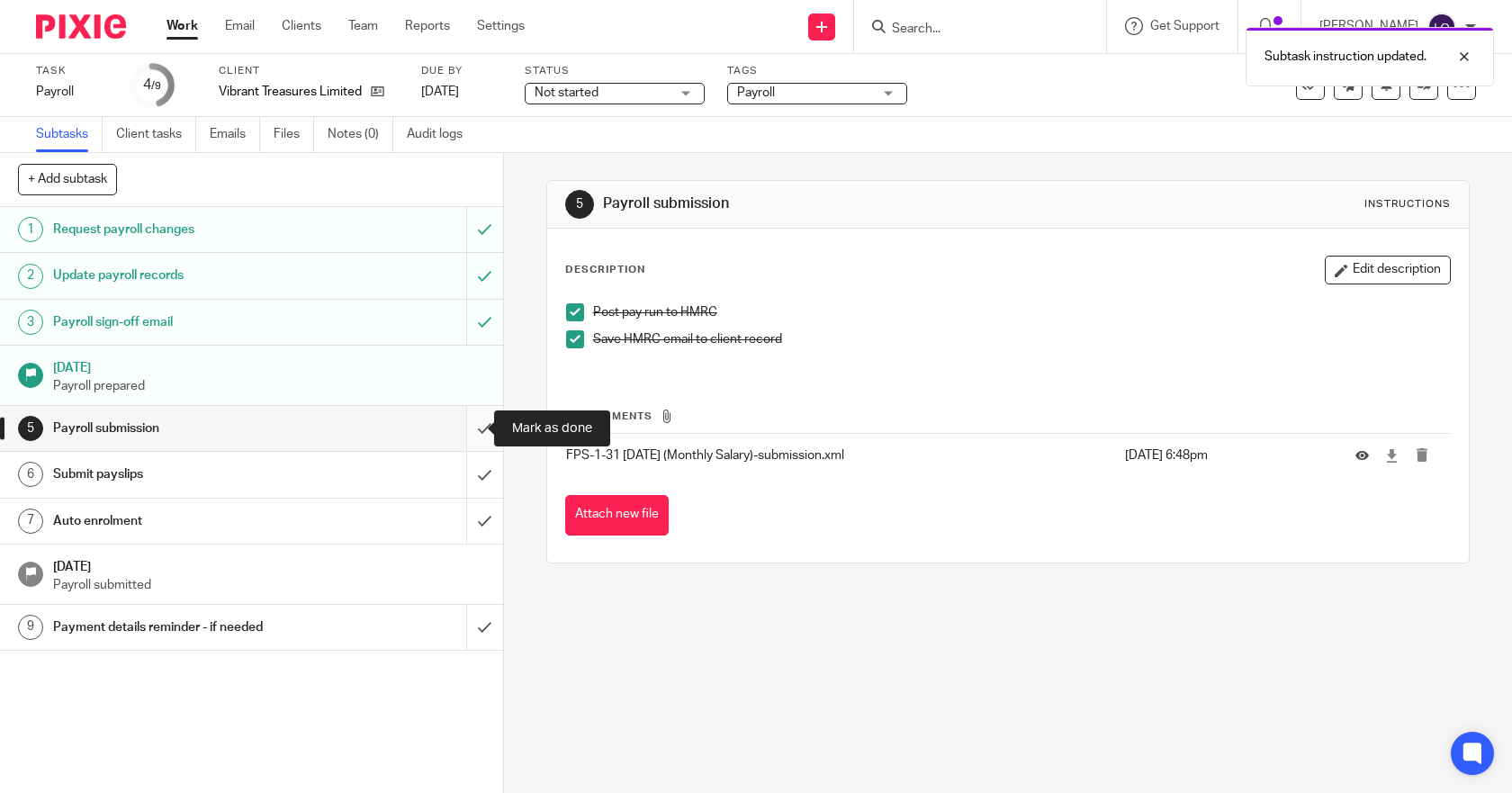 click at bounding box center (251, 428) 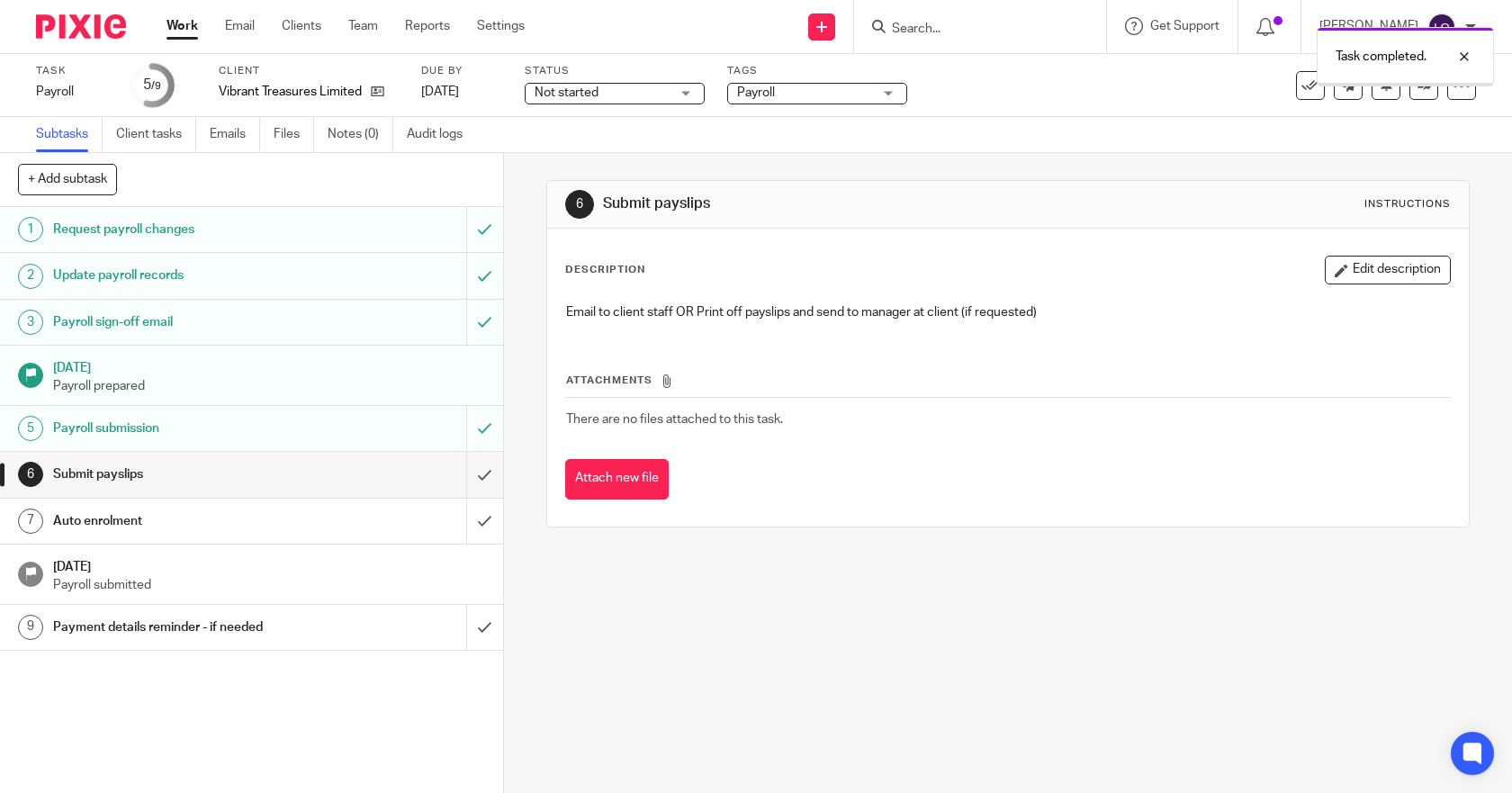 scroll, scrollTop: 0, scrollLeft: 0, axis: both 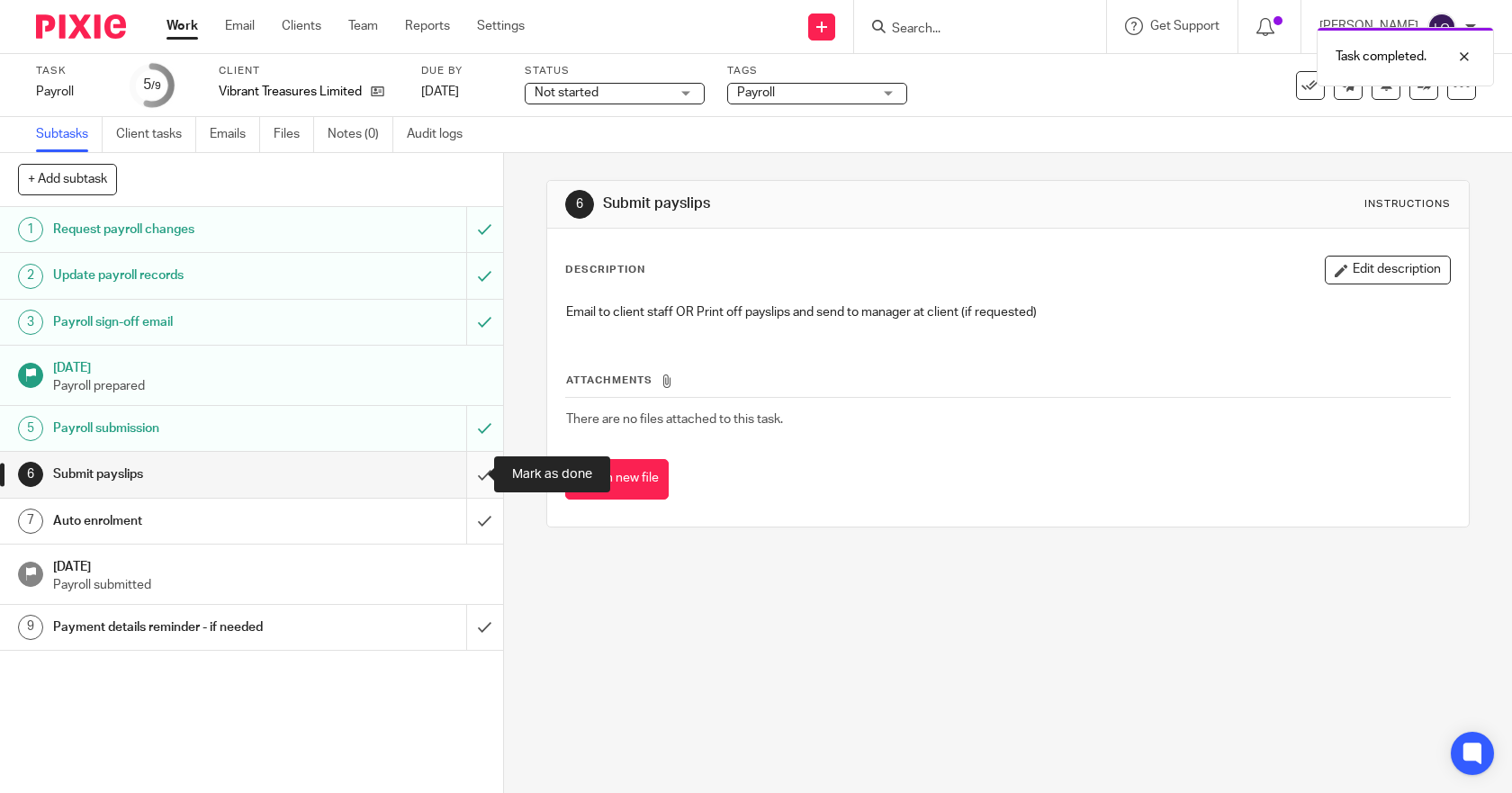click at bounding box center (251, 474) 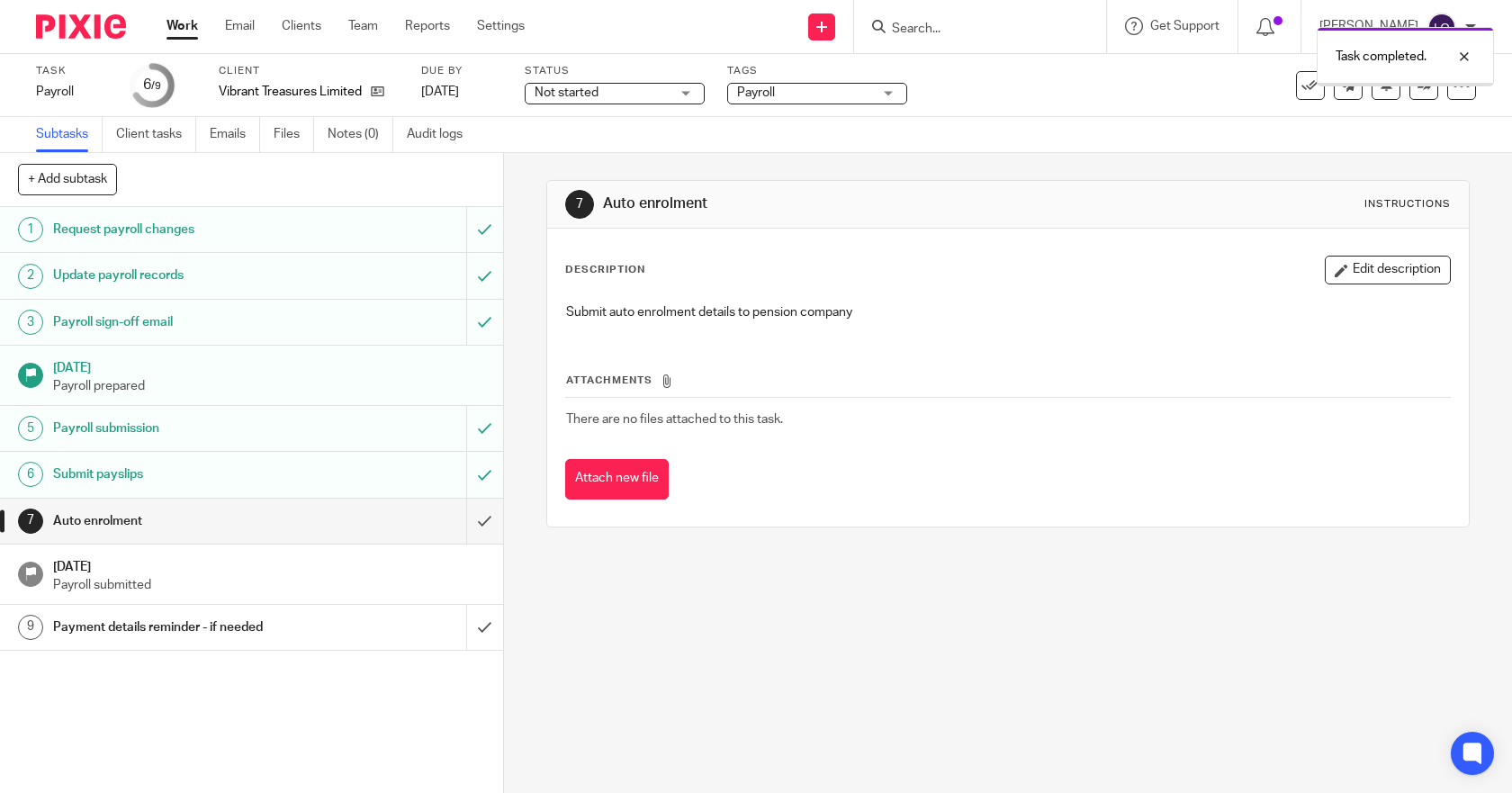scroll, scrollTop: 0, scrollLeft: 0, axis: both 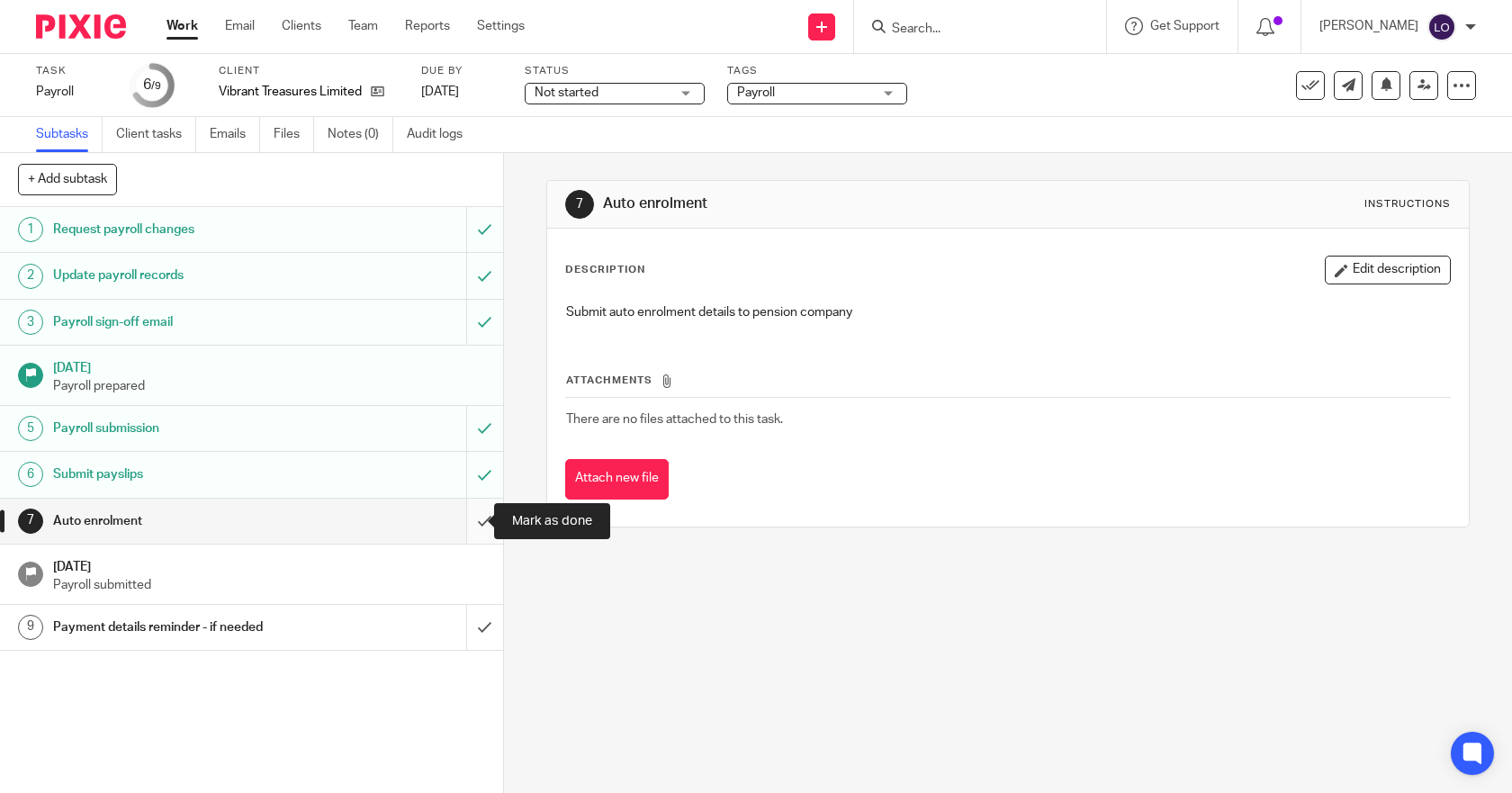 click at bounding box center [251, 521] 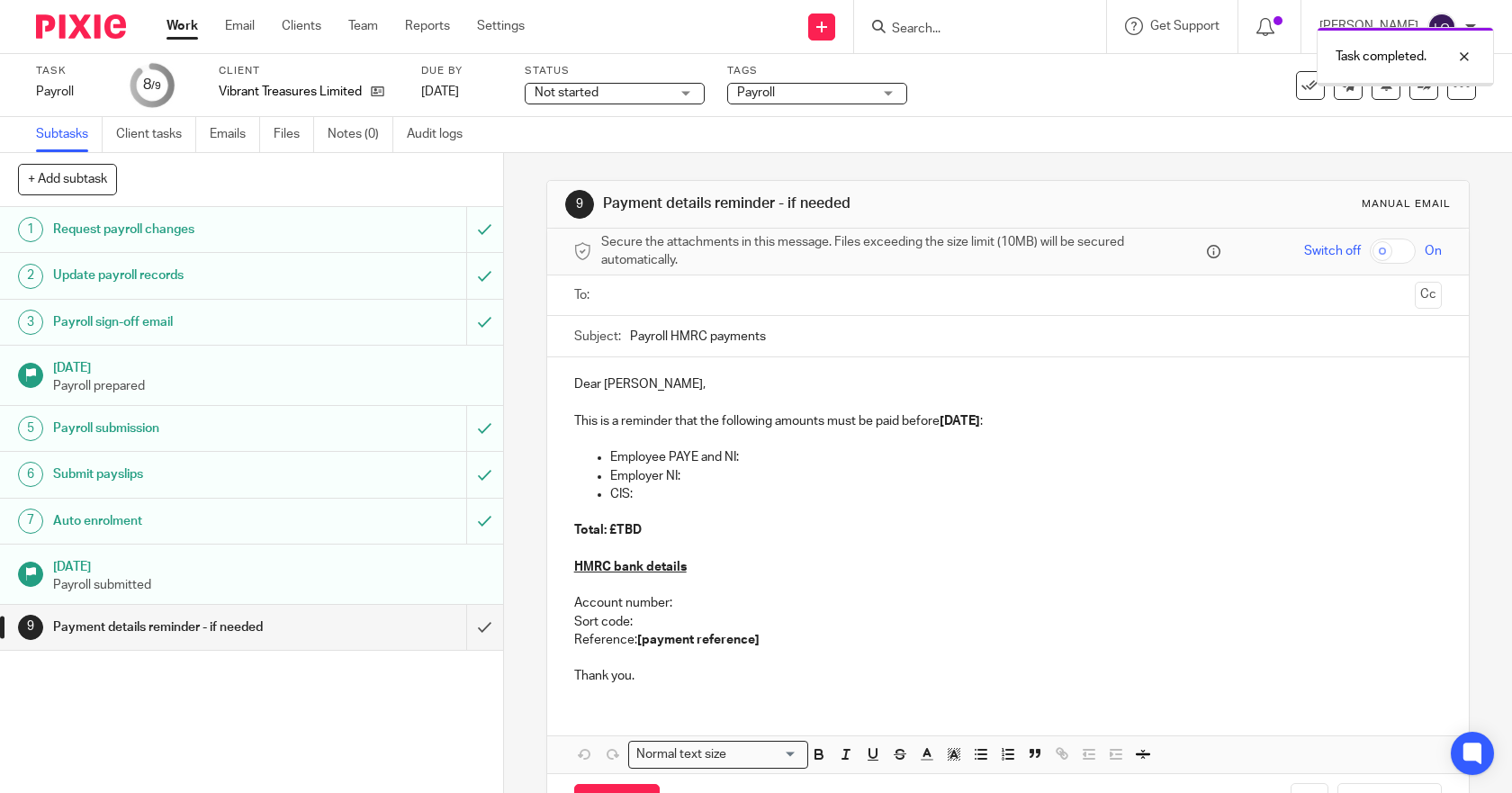 scroll, scrollTop: 0, scrollLeft: 0, axis: both 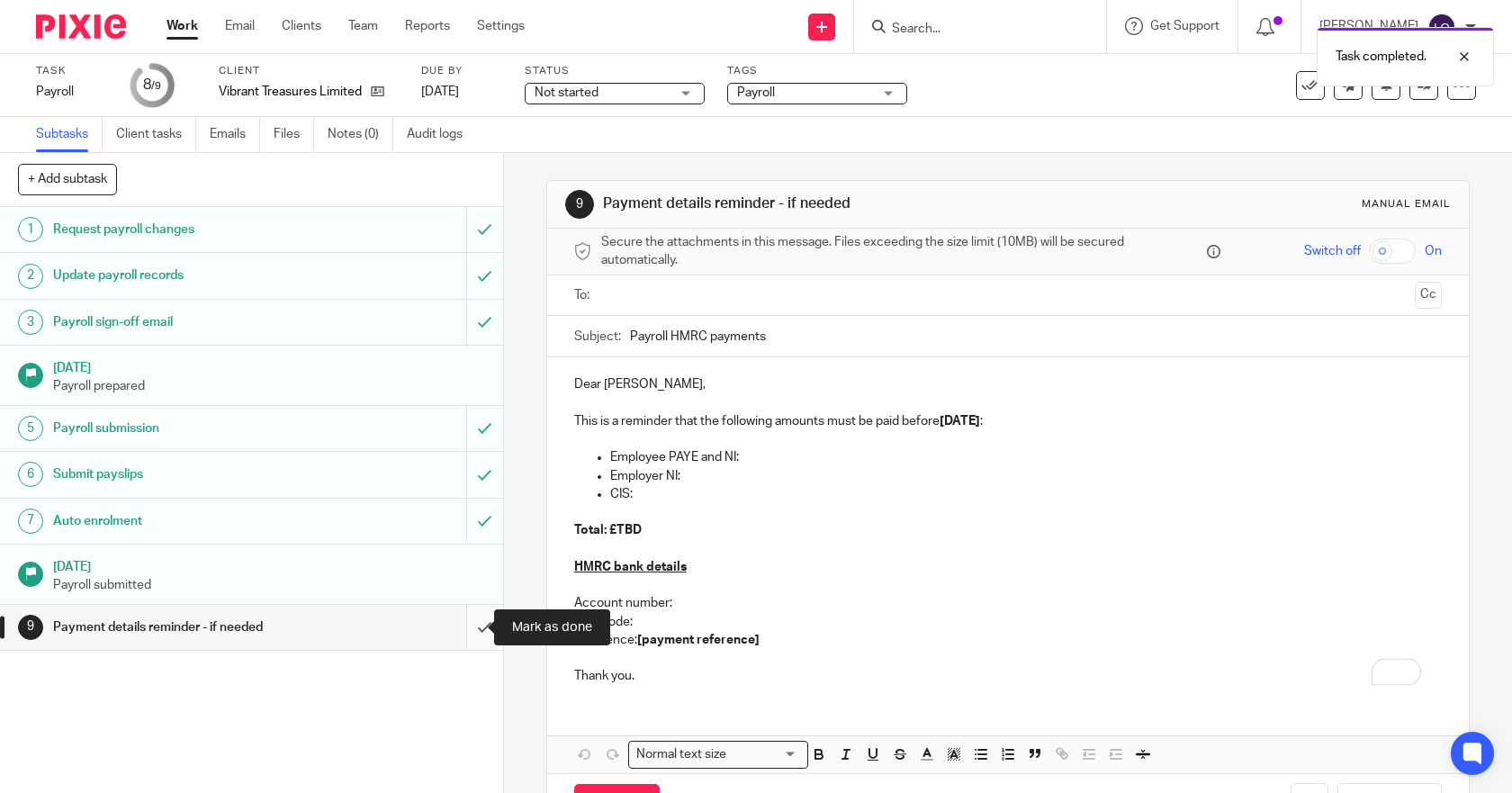 click at bounding box center [251, 627] 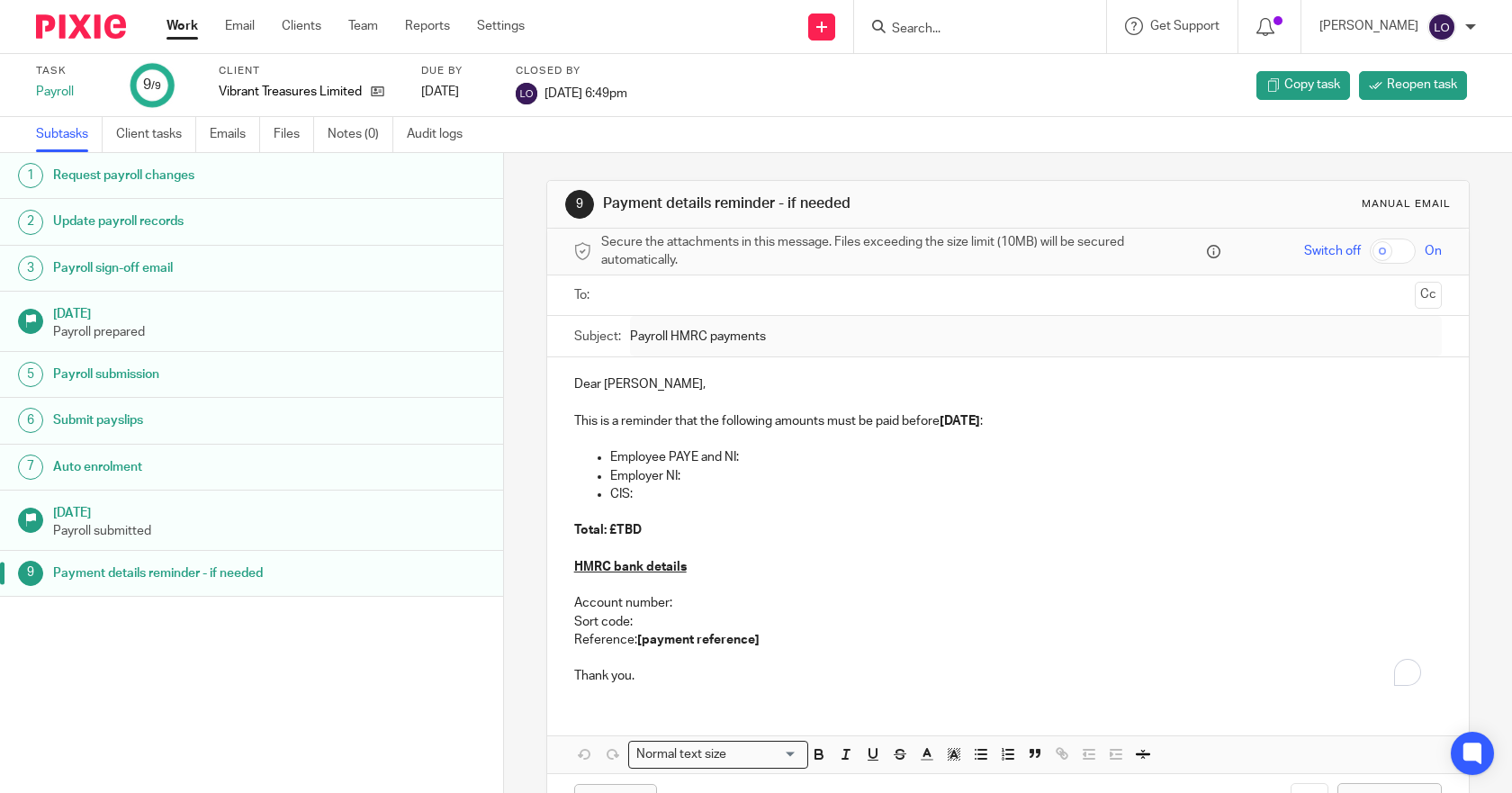 scroll, scrollTop: 0, scrollLeft: 0, axis: both 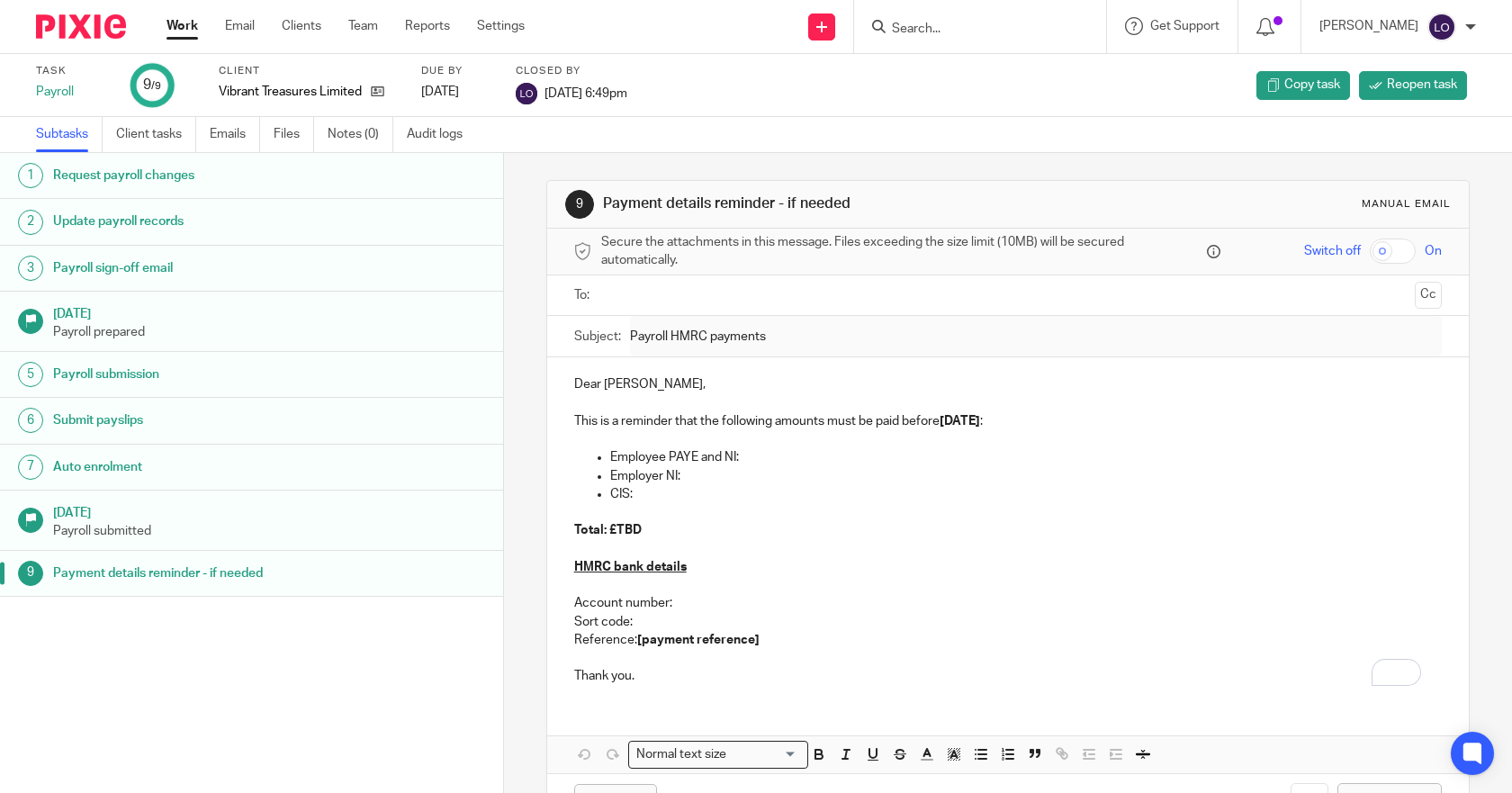 click on "Work" at bounding box center (182, 26) 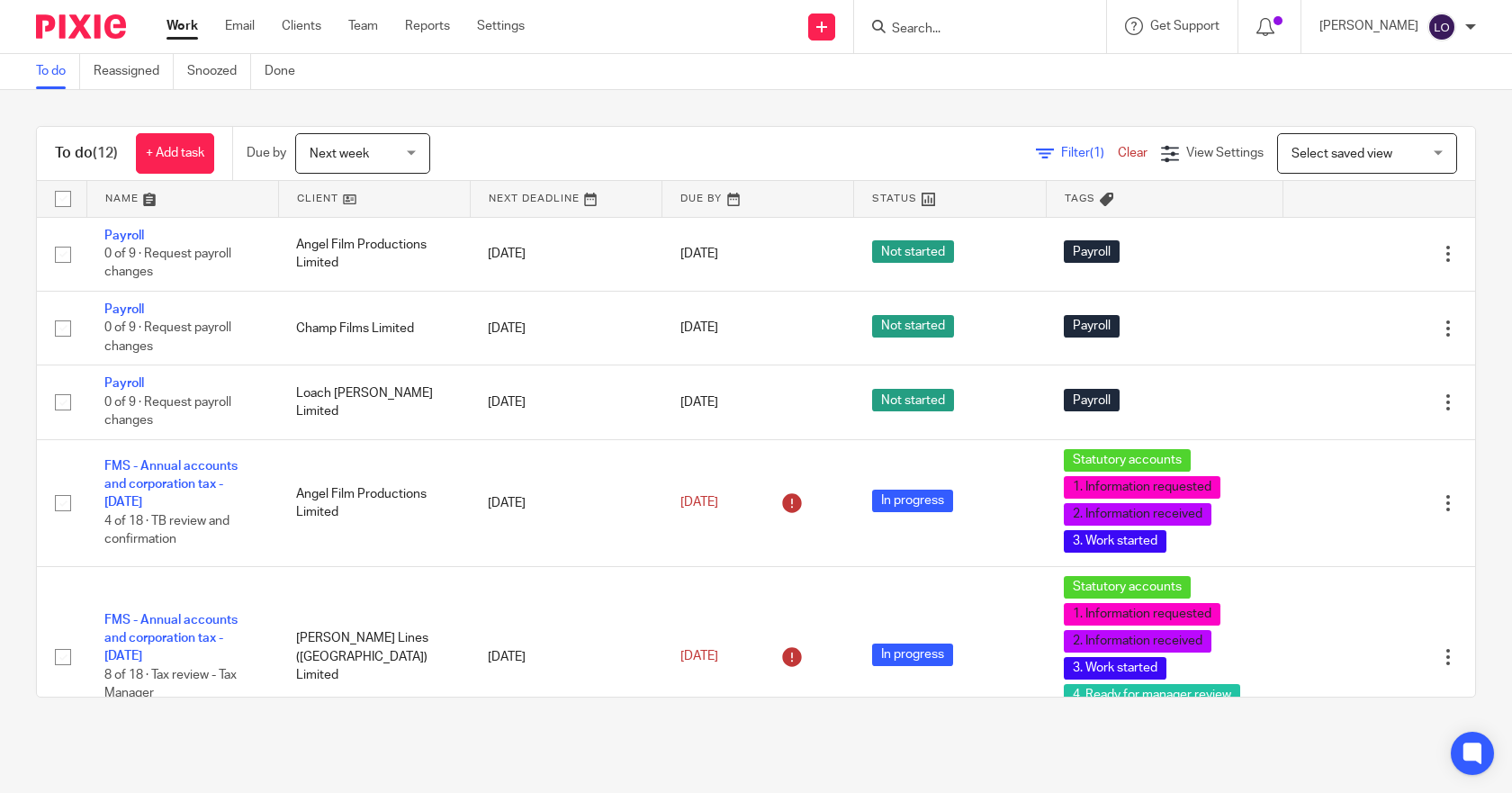 scroll, scrollTop: 0, scrollLeft: 0, axis: both 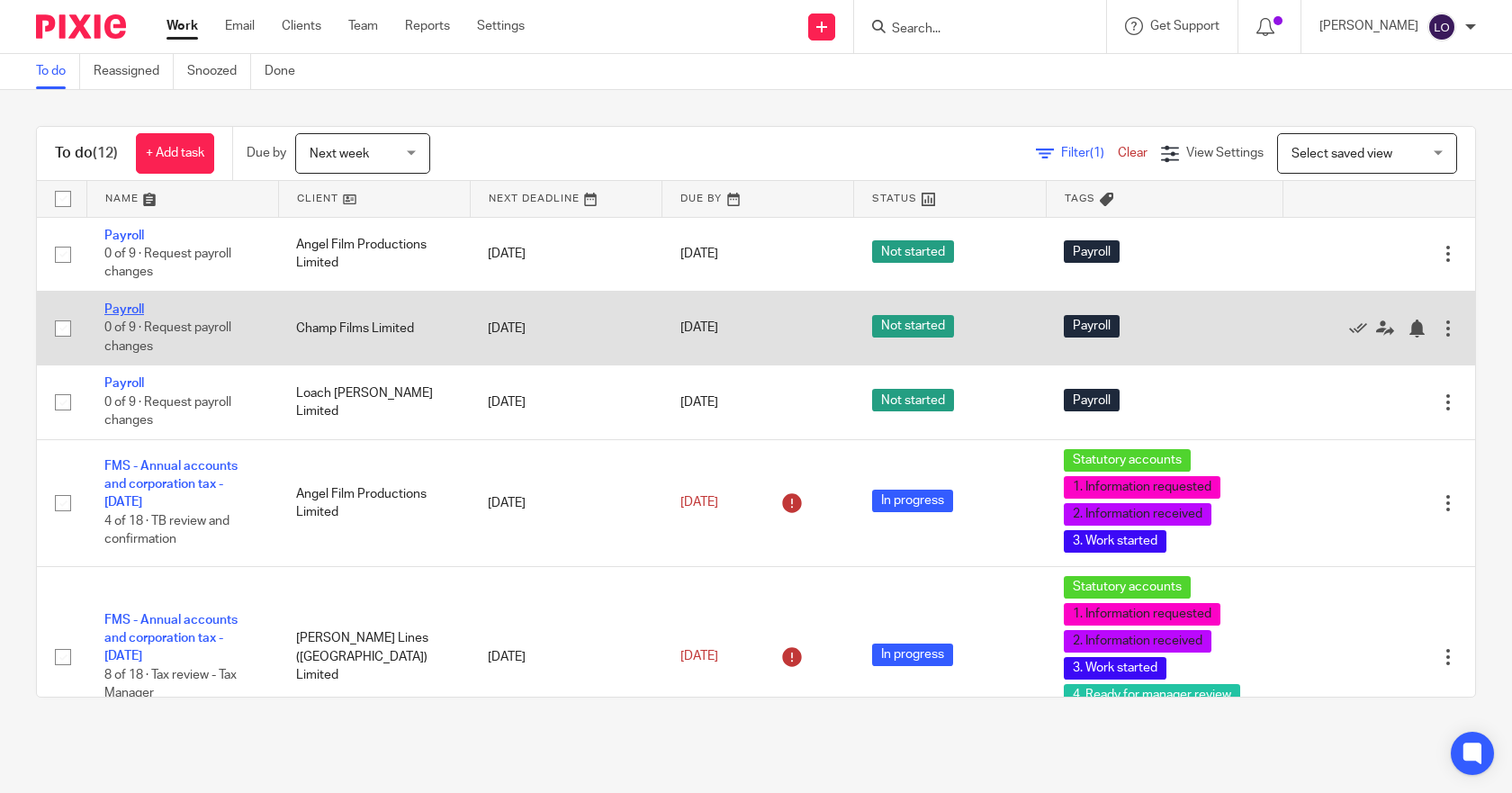 click on "Payroll" at bounding box center (124, 310) 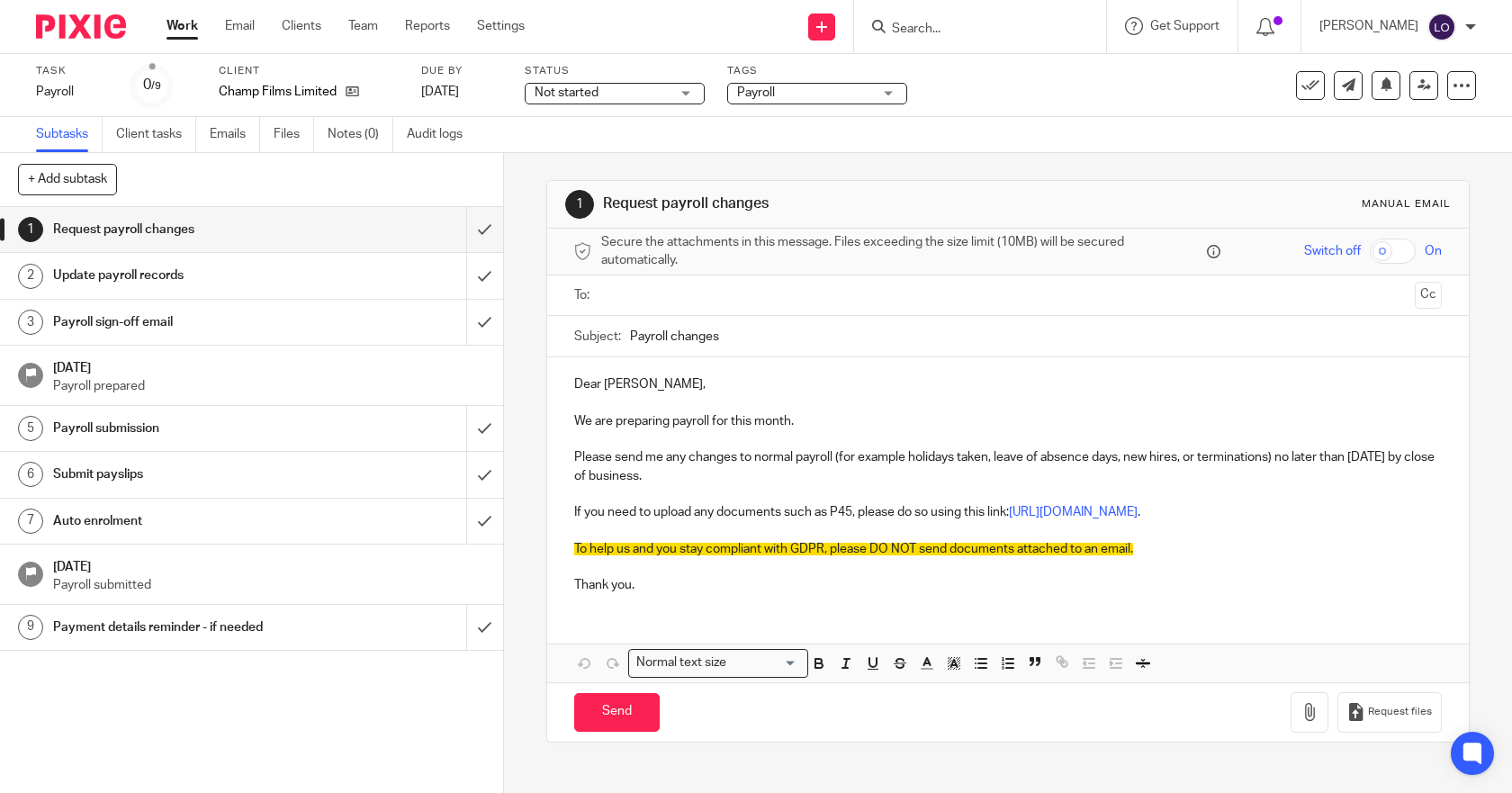 scroll, scrollTop: 0, scrollLeft: 0, axis: both 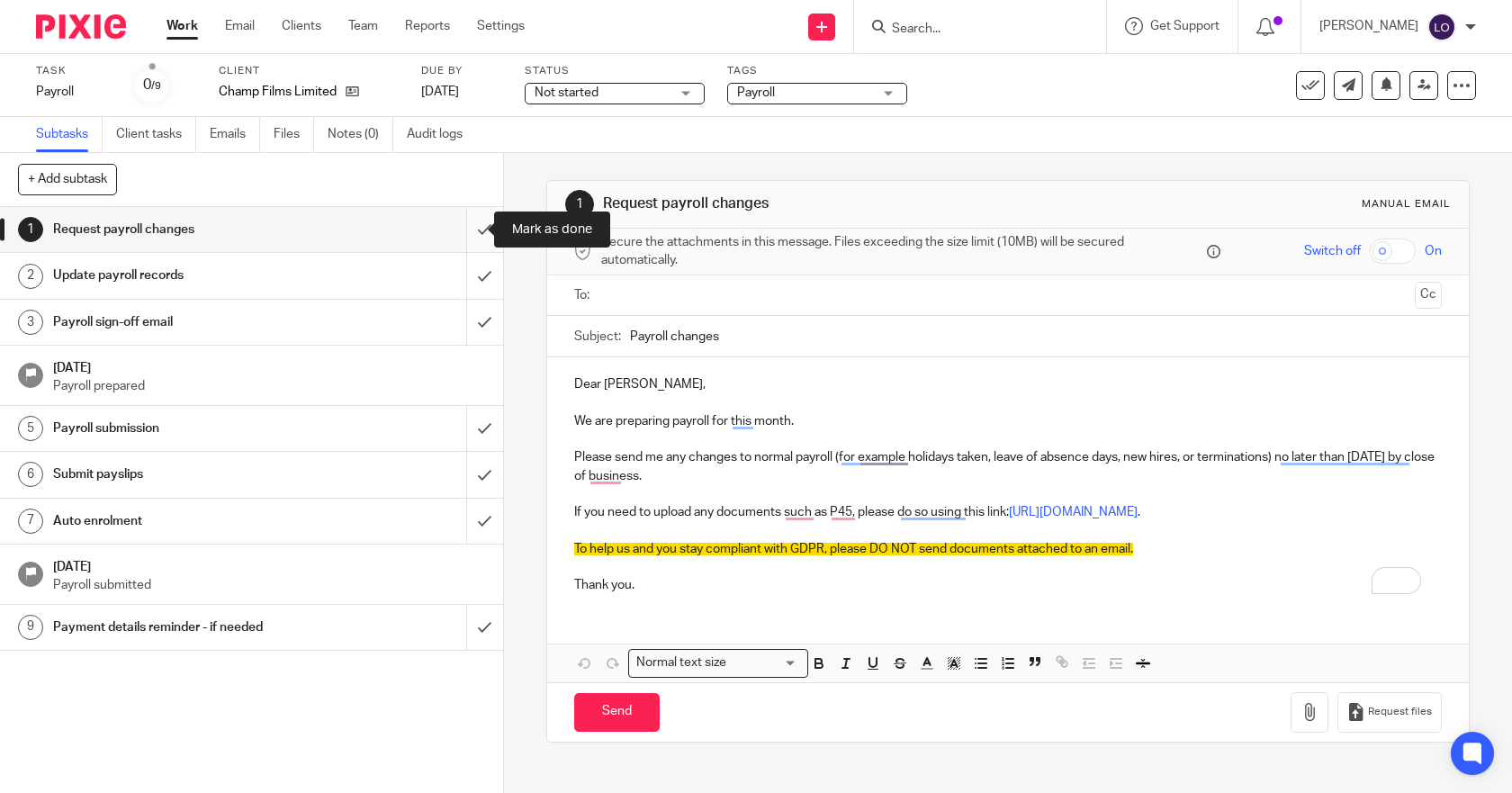 click at bounding box center [251, 230] 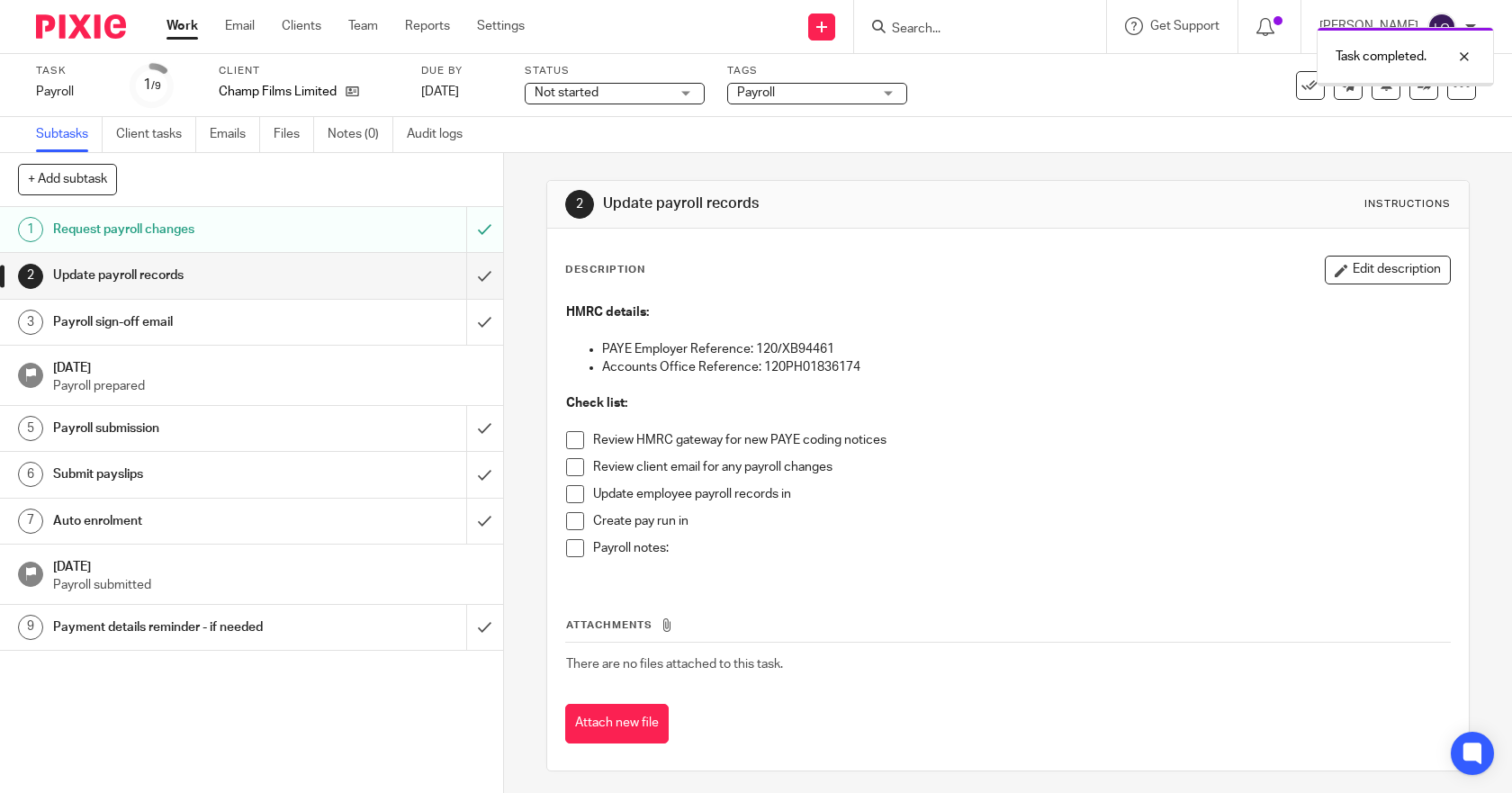 scroll, scrollTop: 0, scrollLeft: 0, axis: both 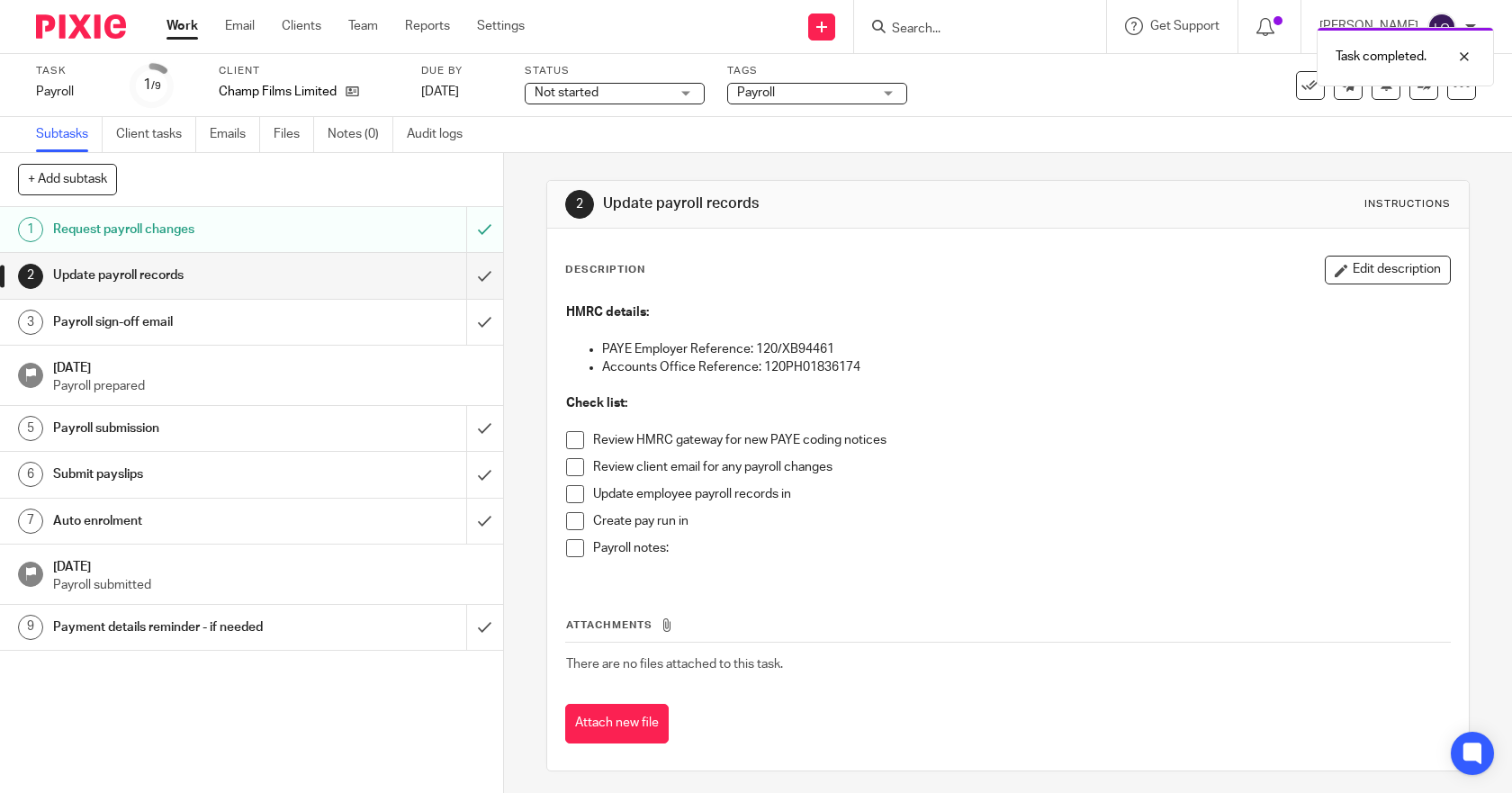 click at bounding box center (575, 440) 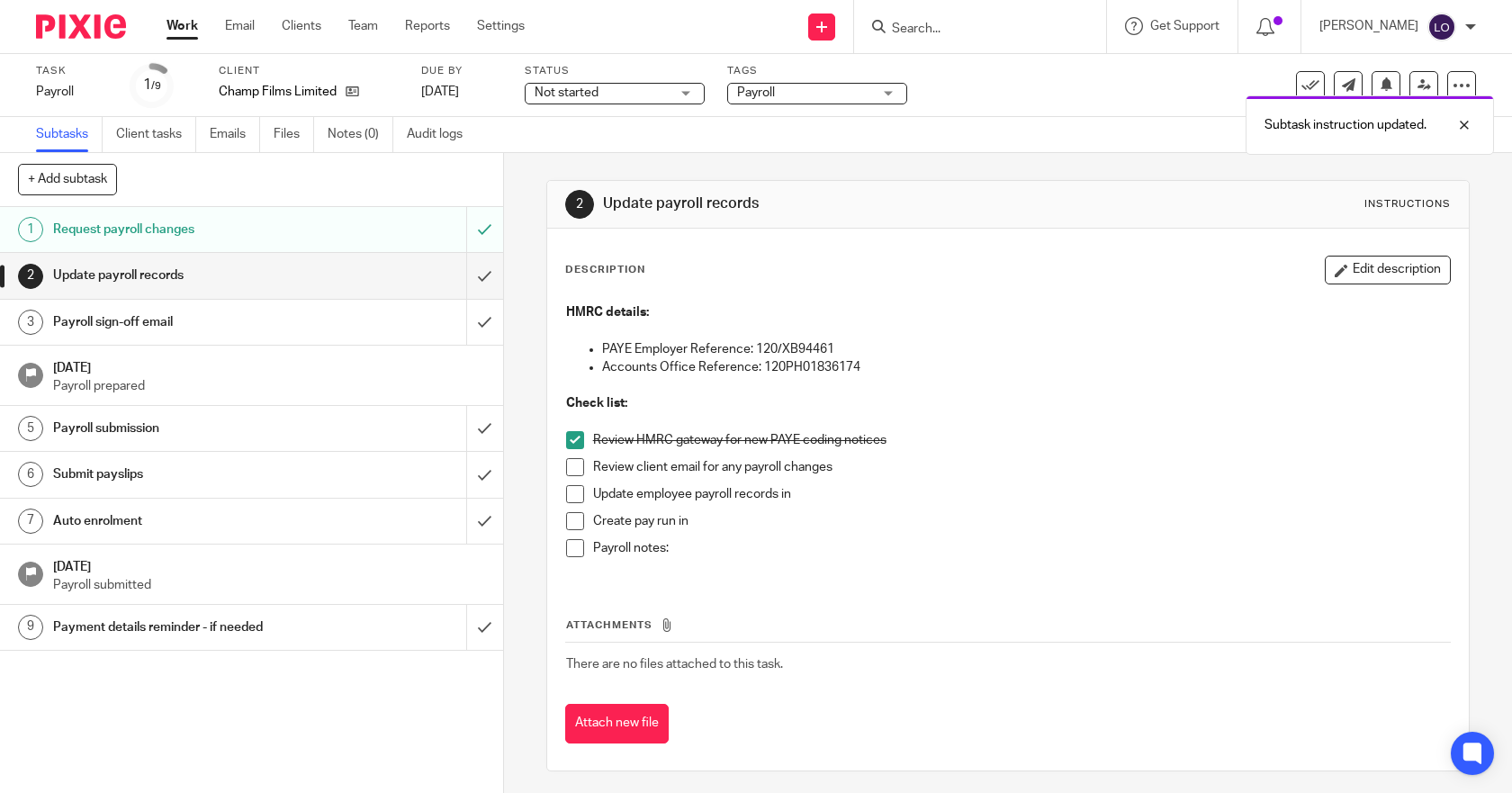 click at bounding box center (575, 467) 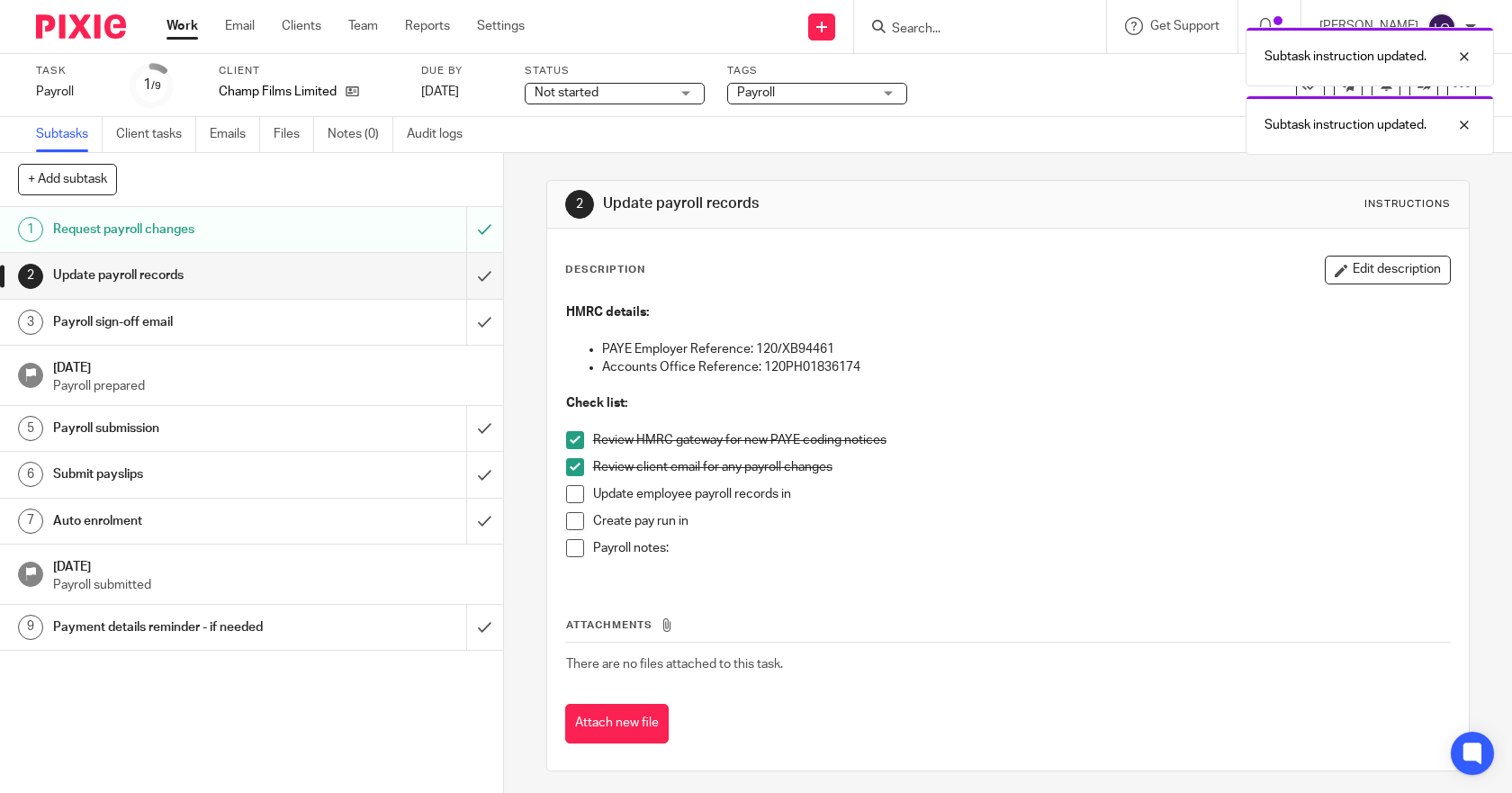 click at bounding box center [575, 494] 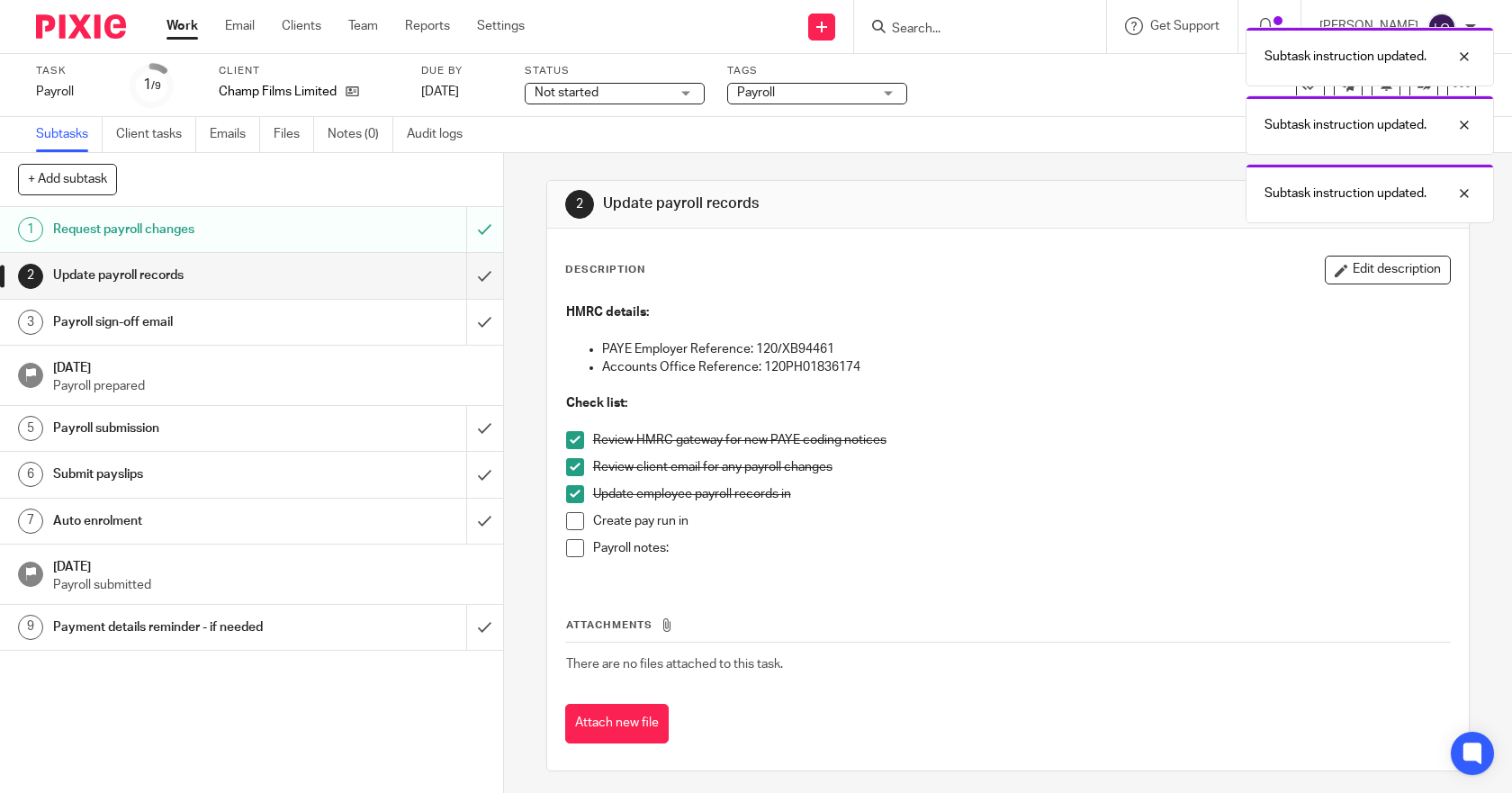 click at bounding box center [575, 521] 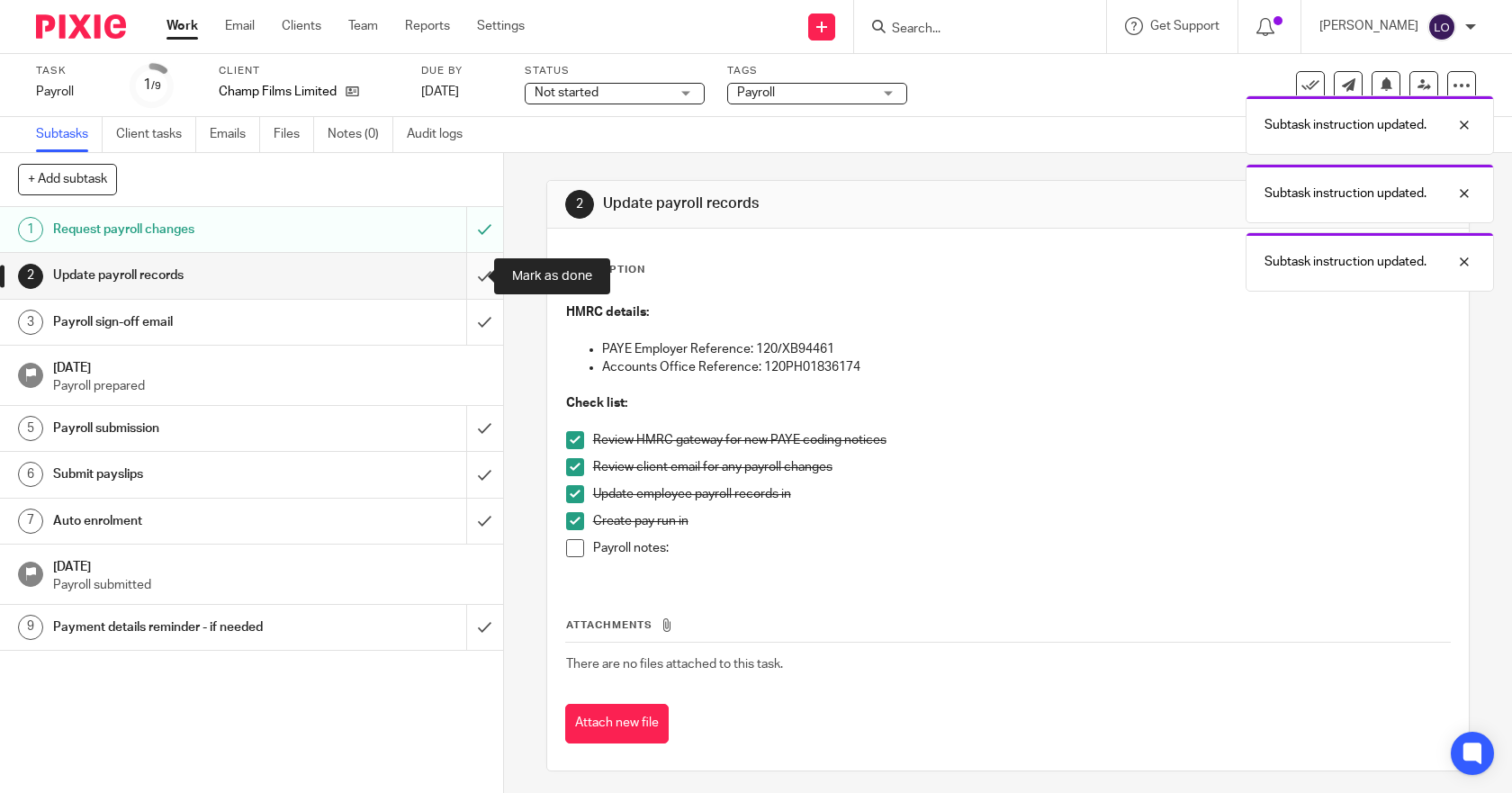 click at bounding box center (251, 275) 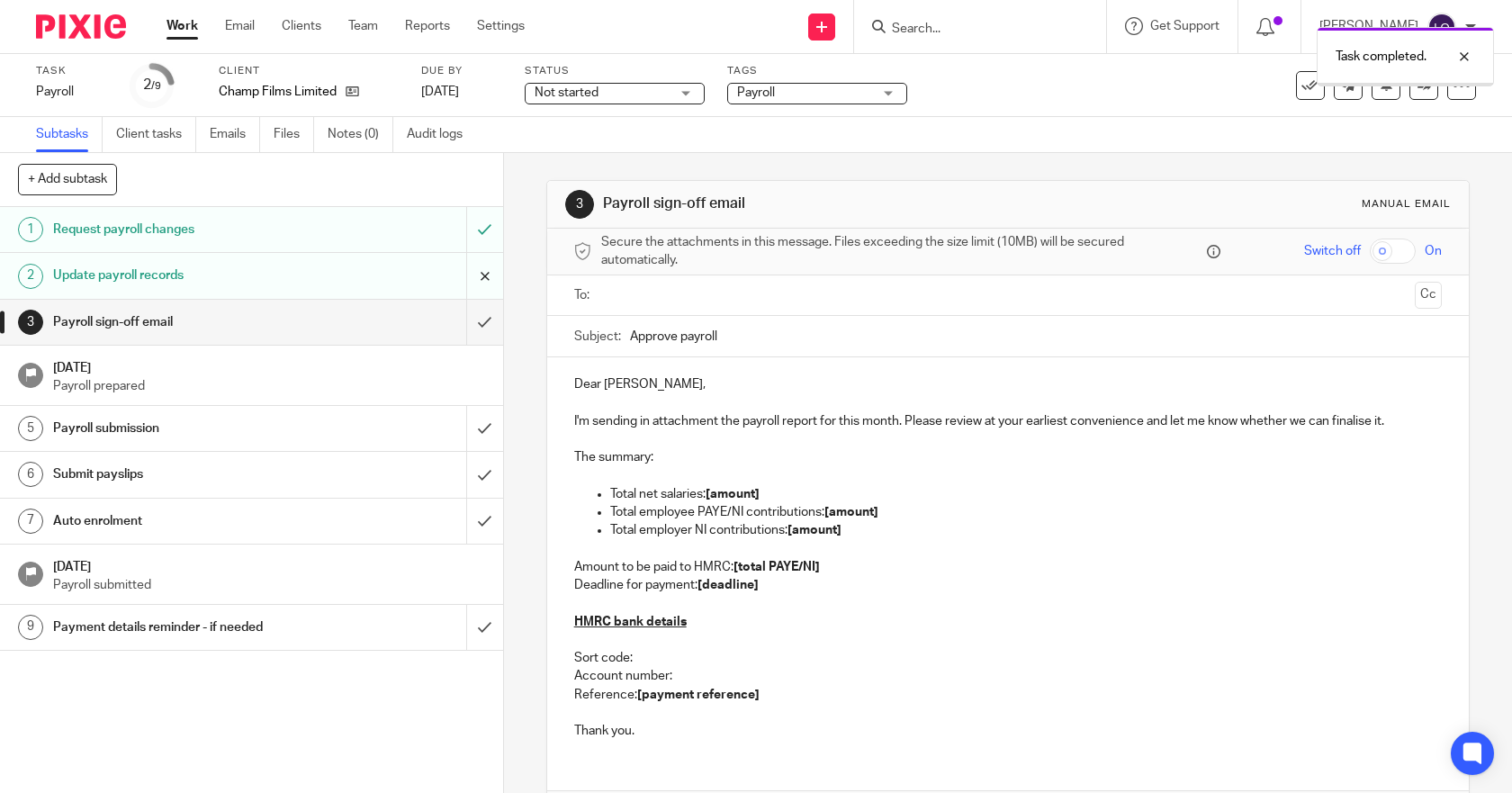 scroll, scrollTop: 0, scrollLeft: 0, axis: both 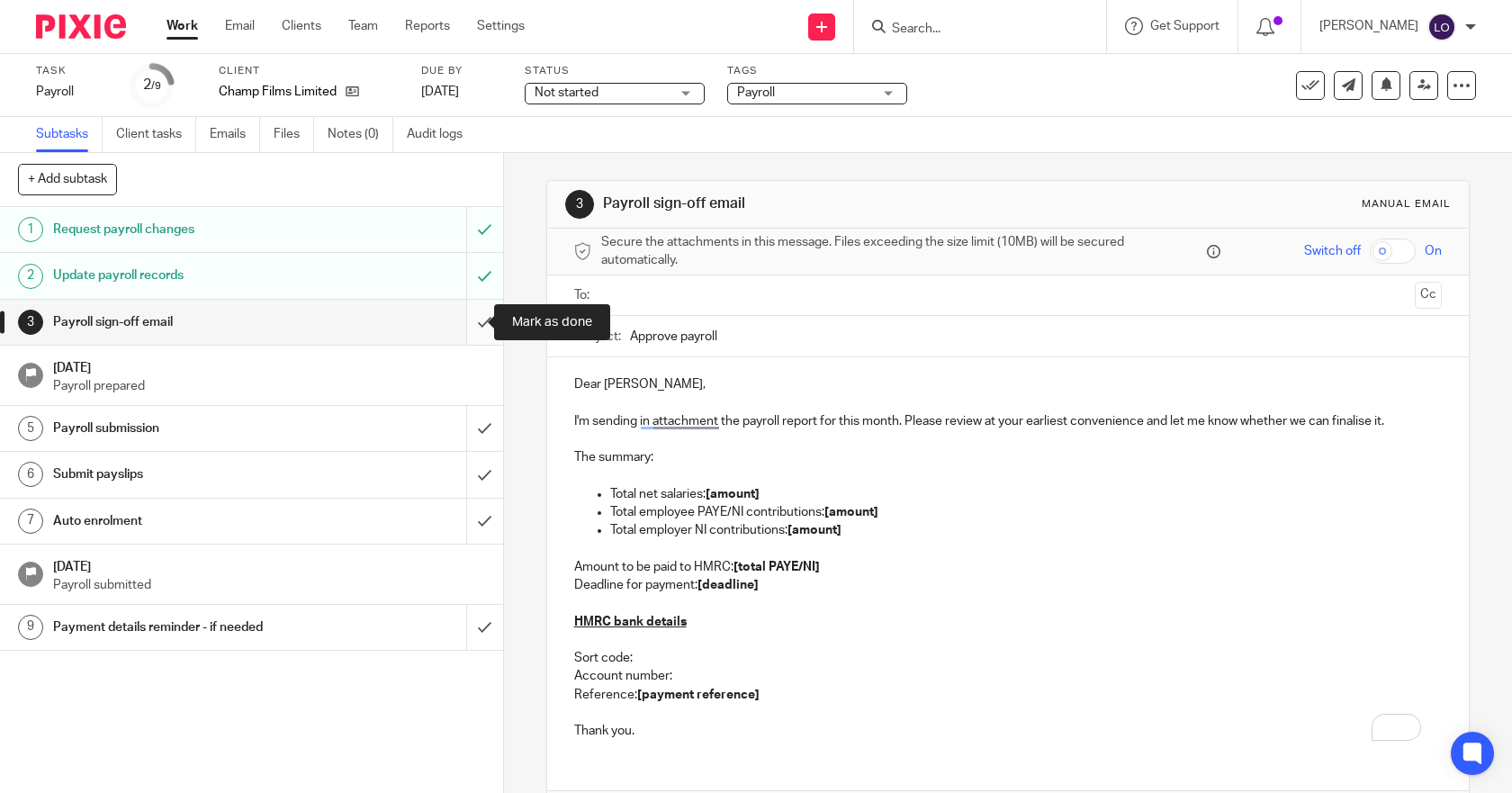 click at bounding box center (251, 322) 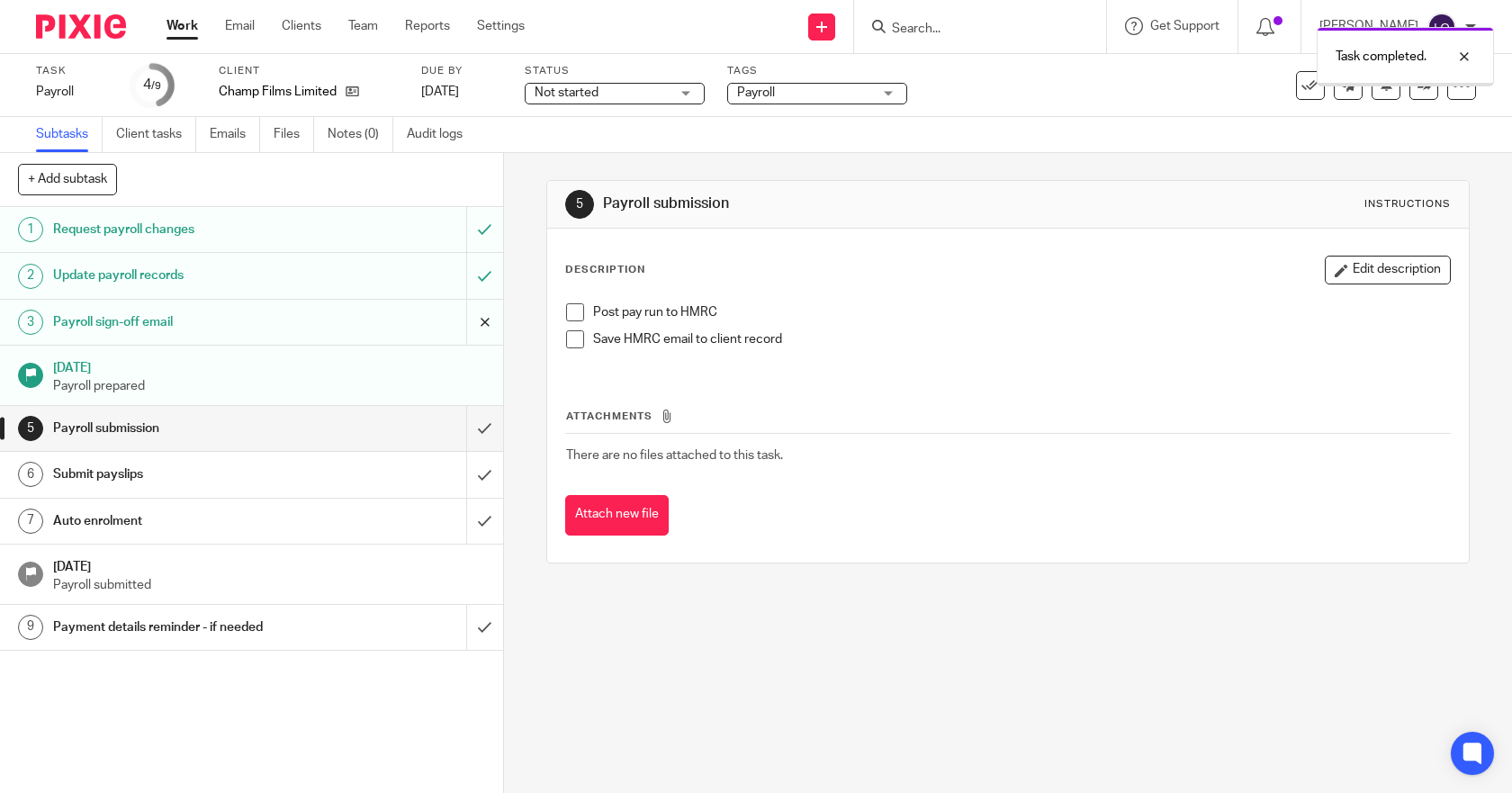 scroll, scrollTop: 0, scrollLeft: 0, axis: both 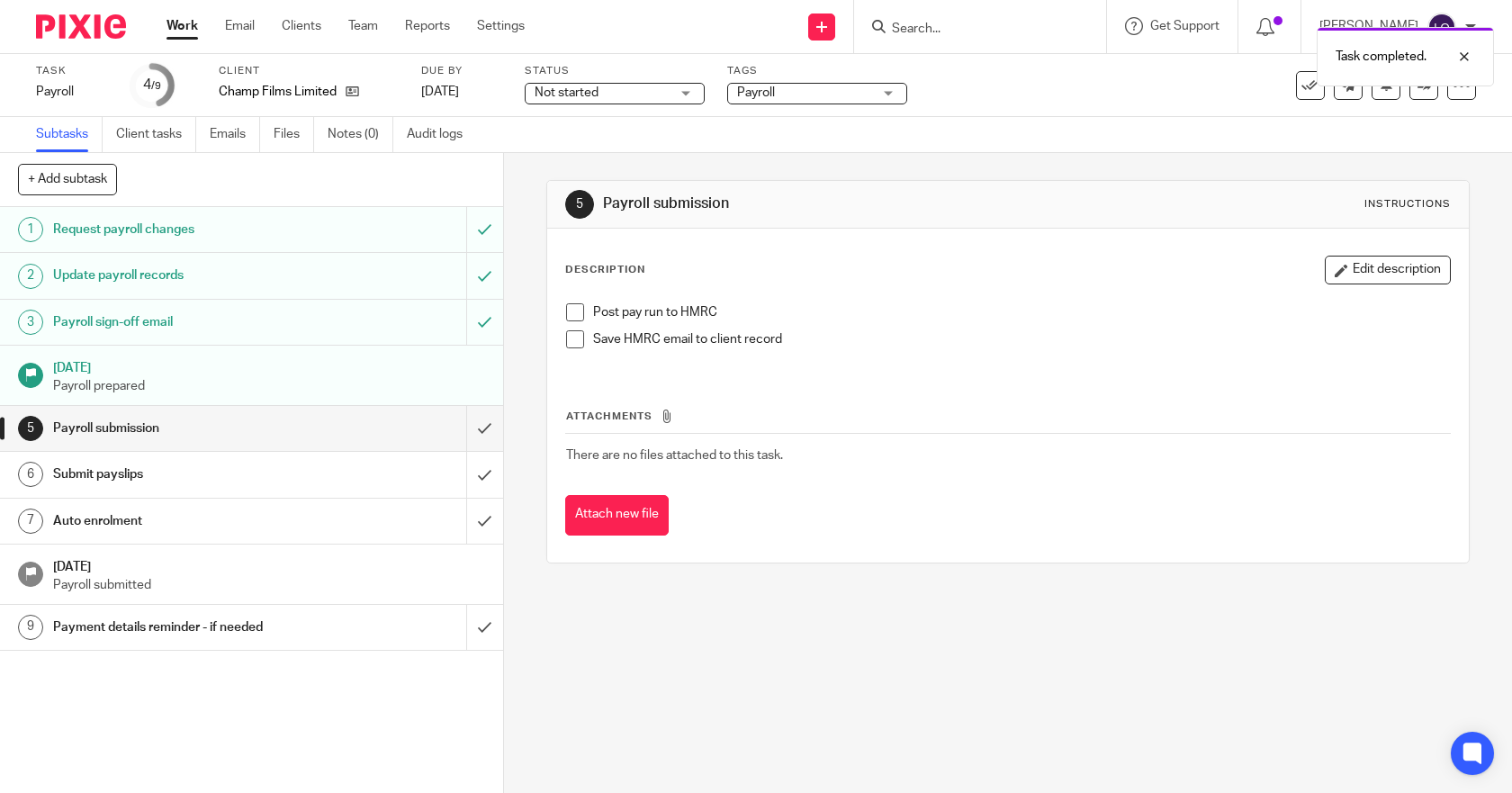 click at bounding box center [575, 312] 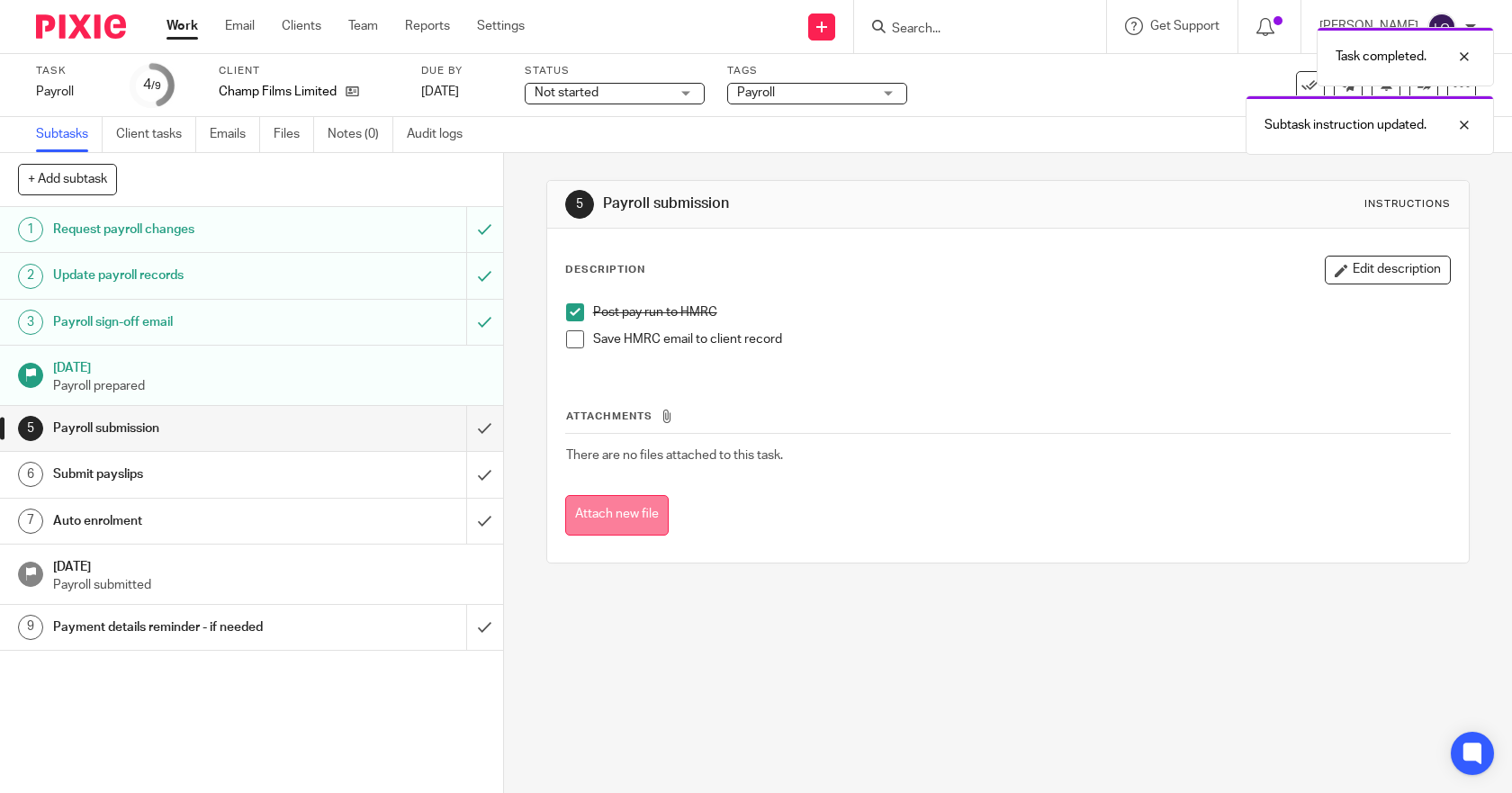 click on "Attach new file" at bounding box center [616, 515] 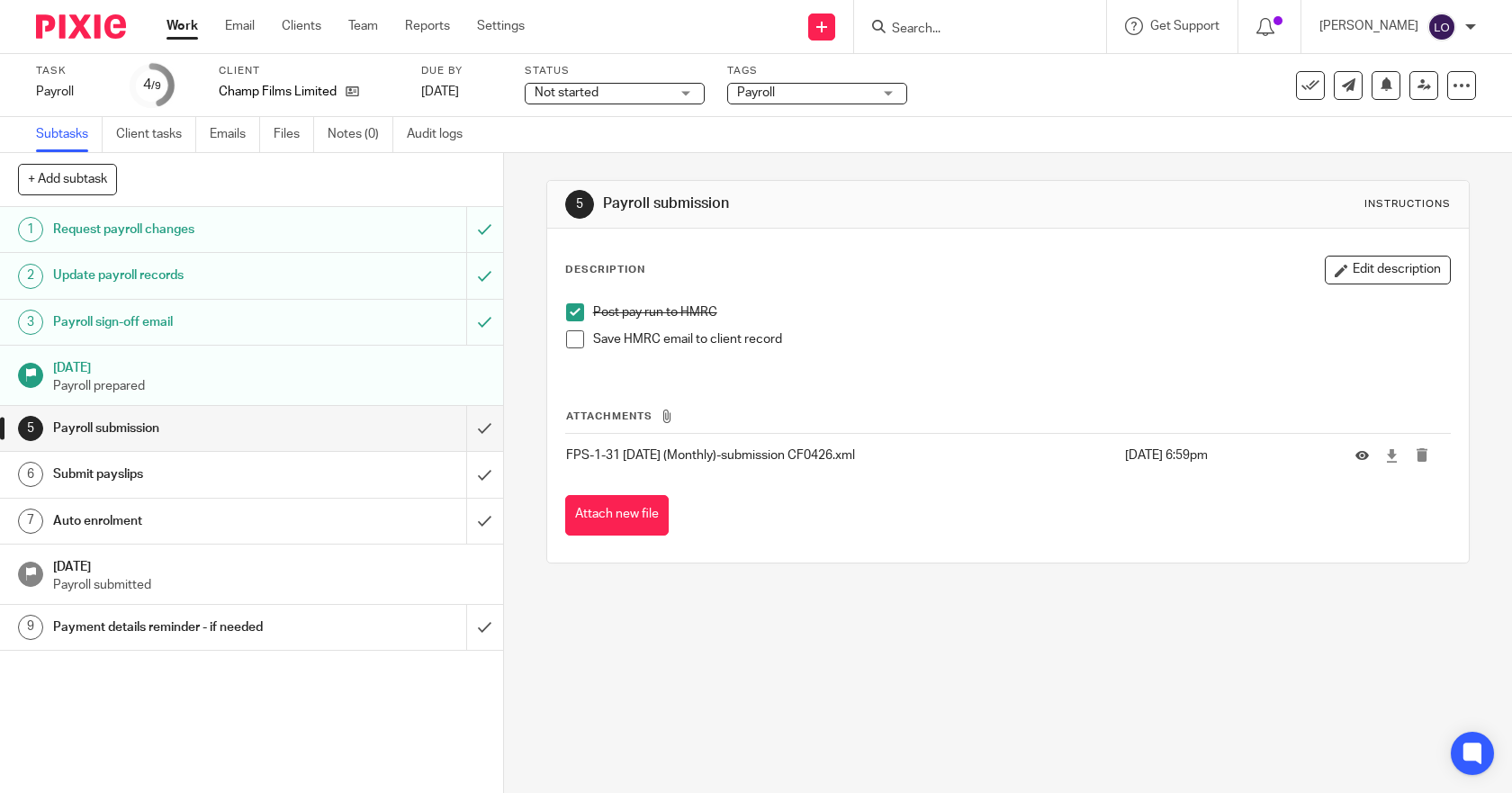 scroll, scrollTop: 0, scrollLeft: 0, axis: both 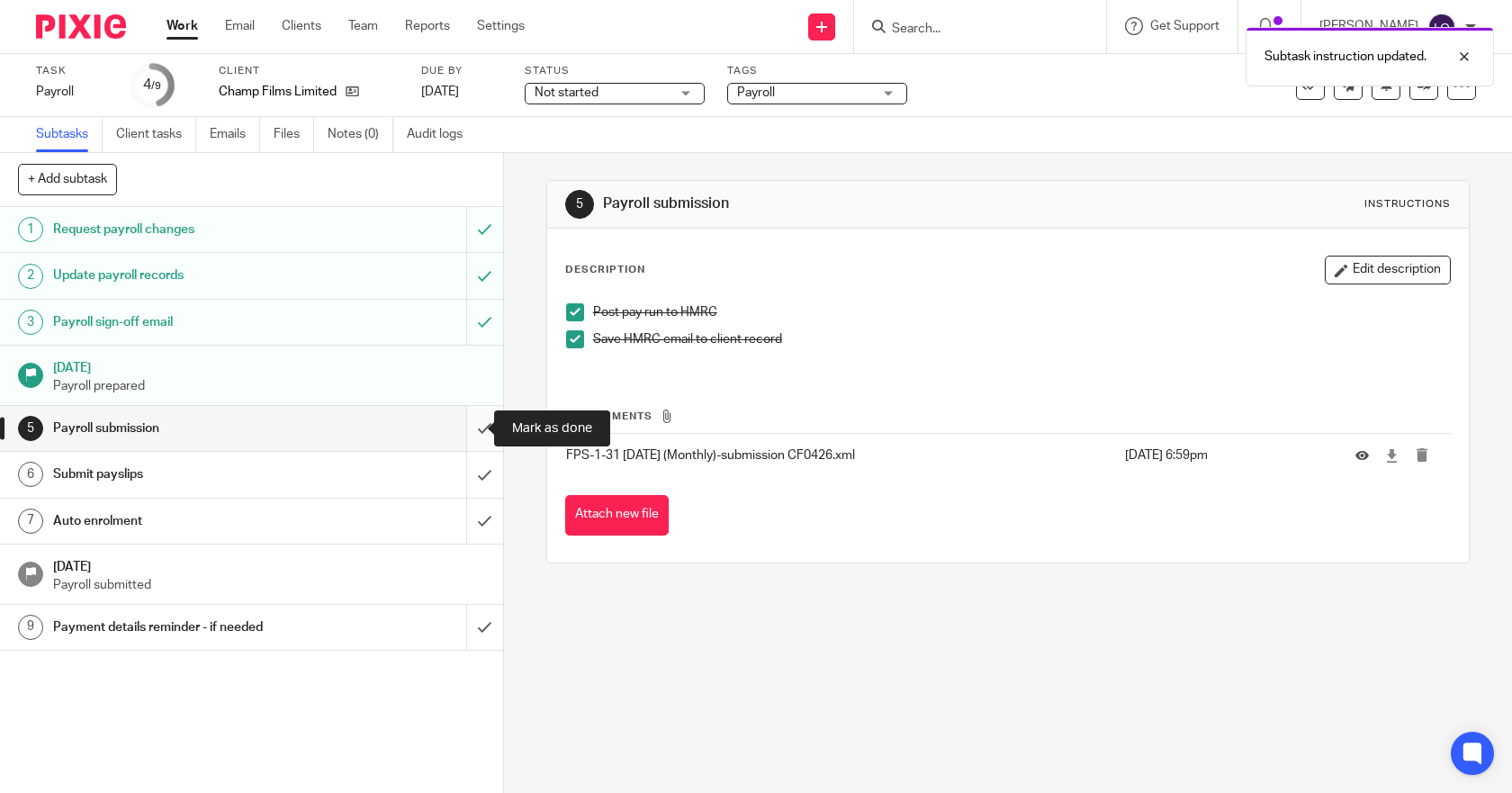 click at bounding box center (251, 428) 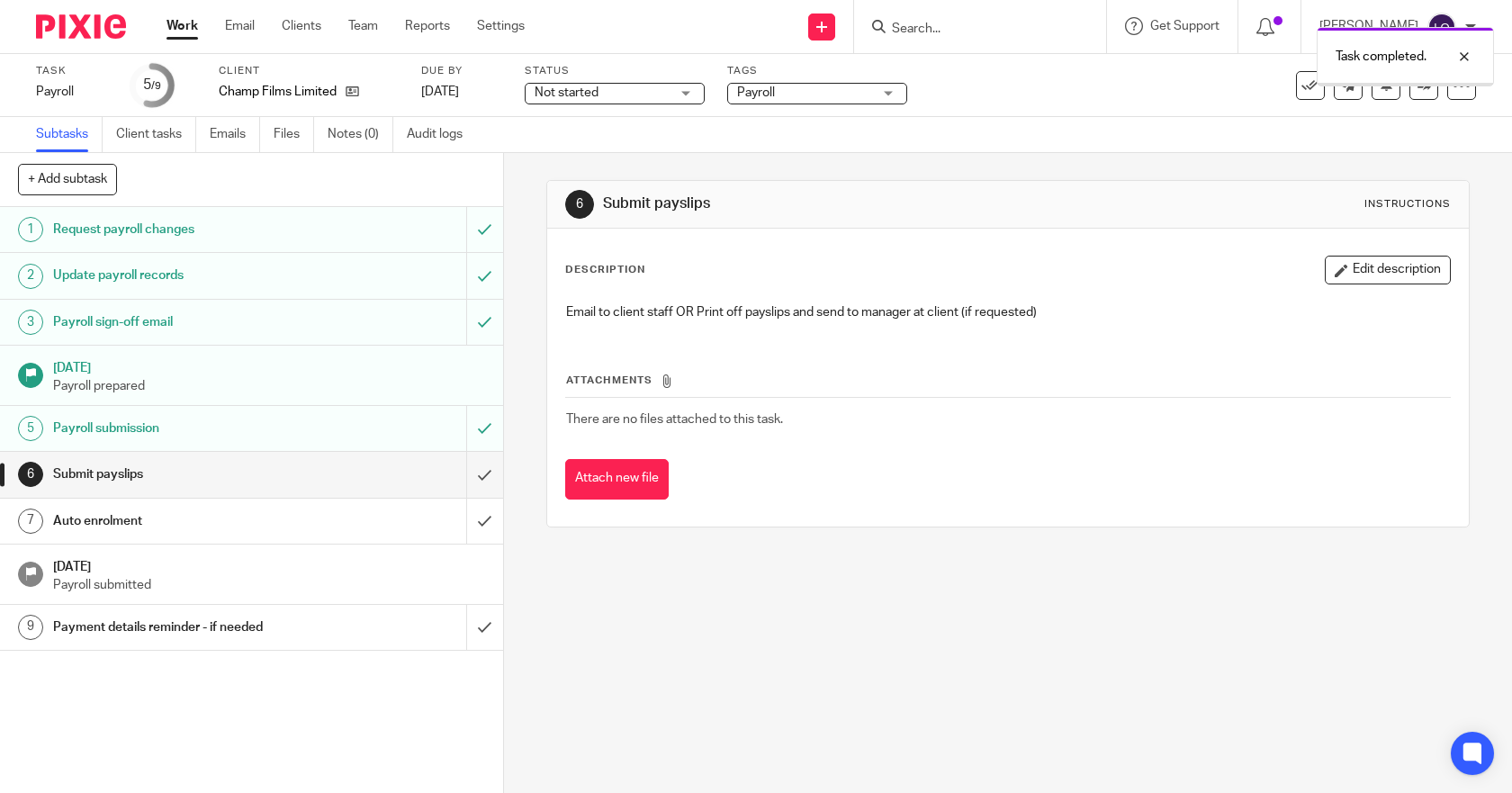 scroll, scrollTop: 0, scrollLeft: 0, axis: both 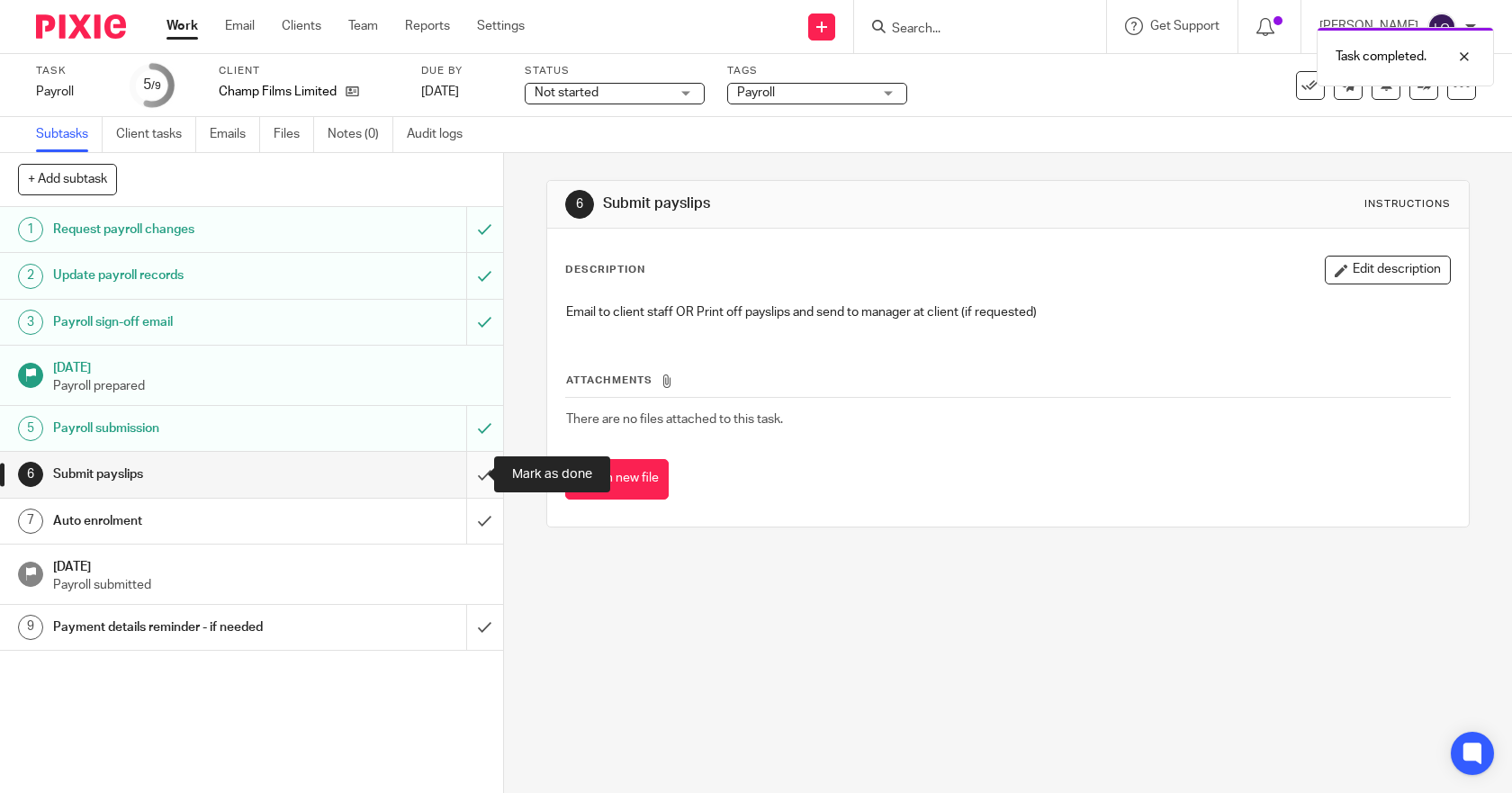 click at bounding box center (251, 474) 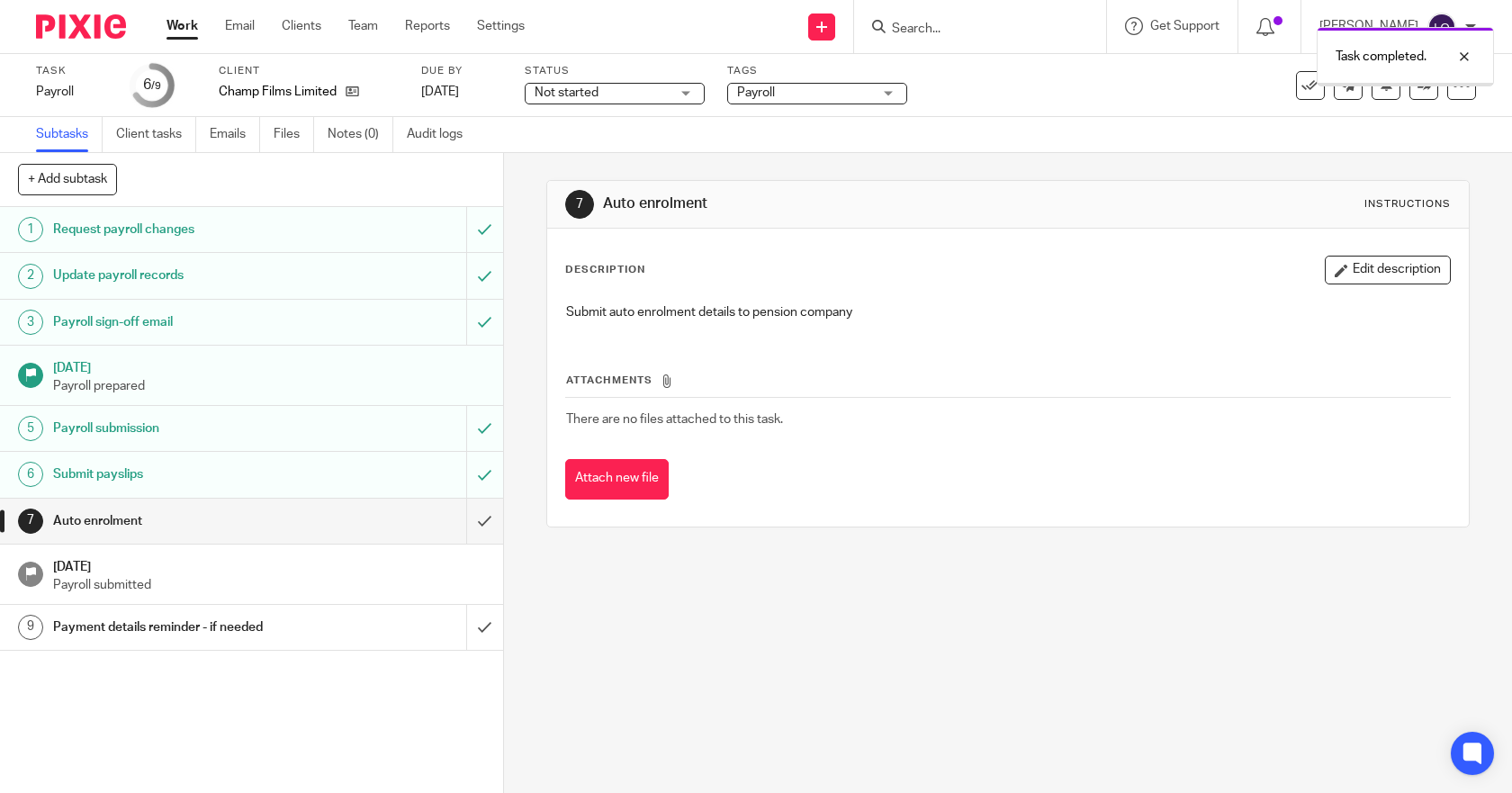 scroll, scrollTop: 0, scrollLeft: 0, axis: both 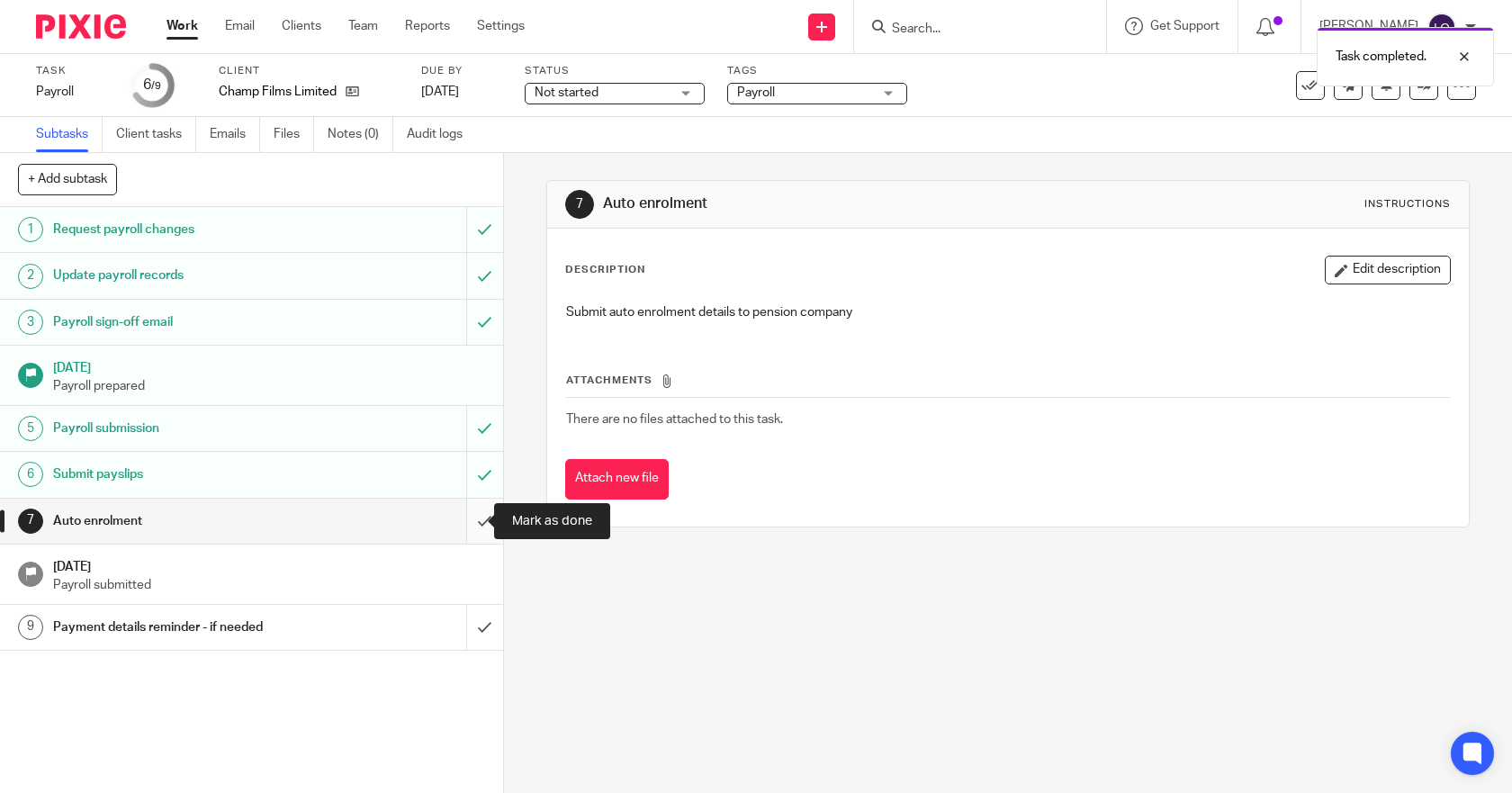 click at bounding box center [251, 521] 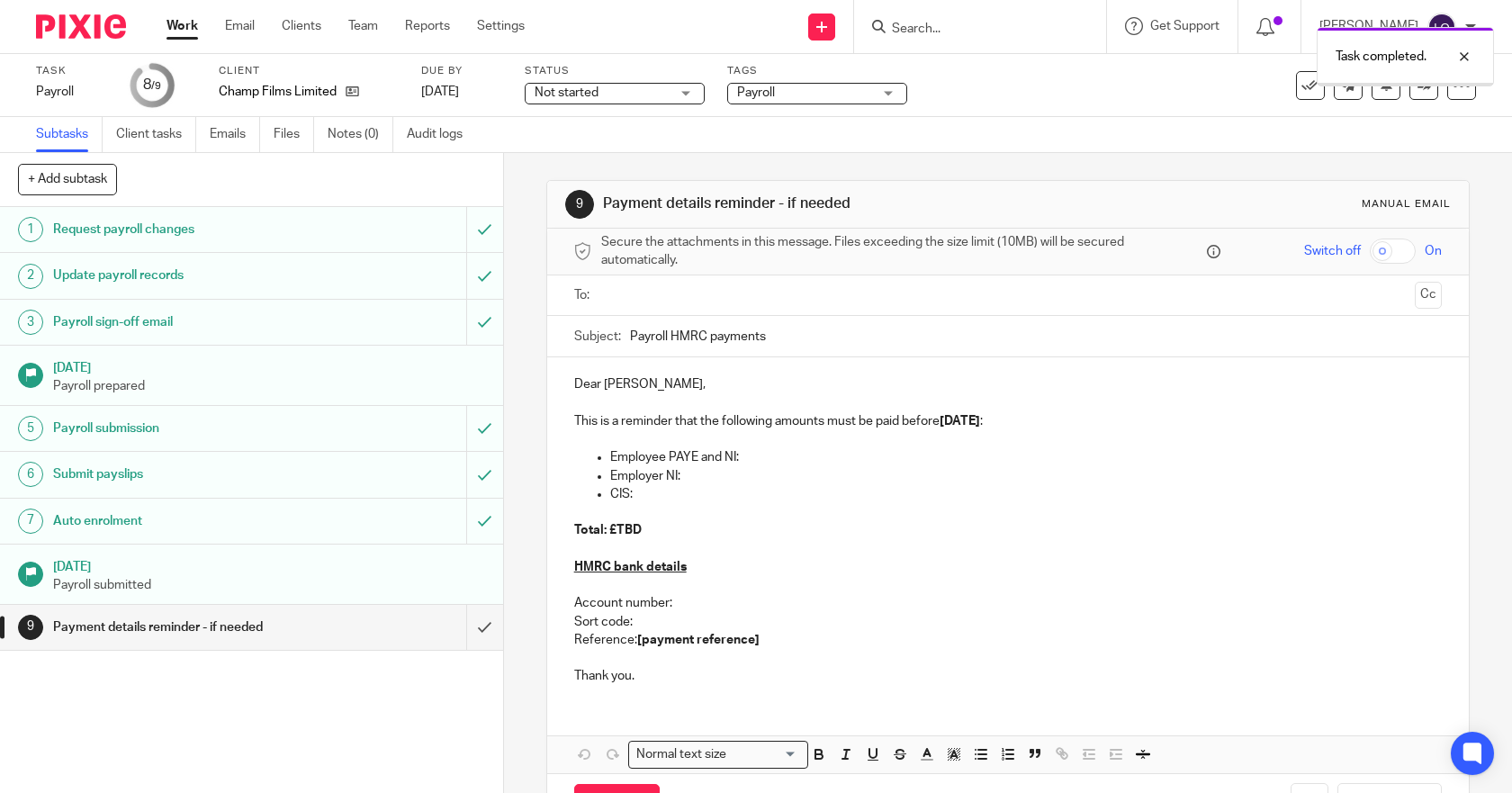 scroll, scrollTop: 0, scrollLeft: 0, axis: both 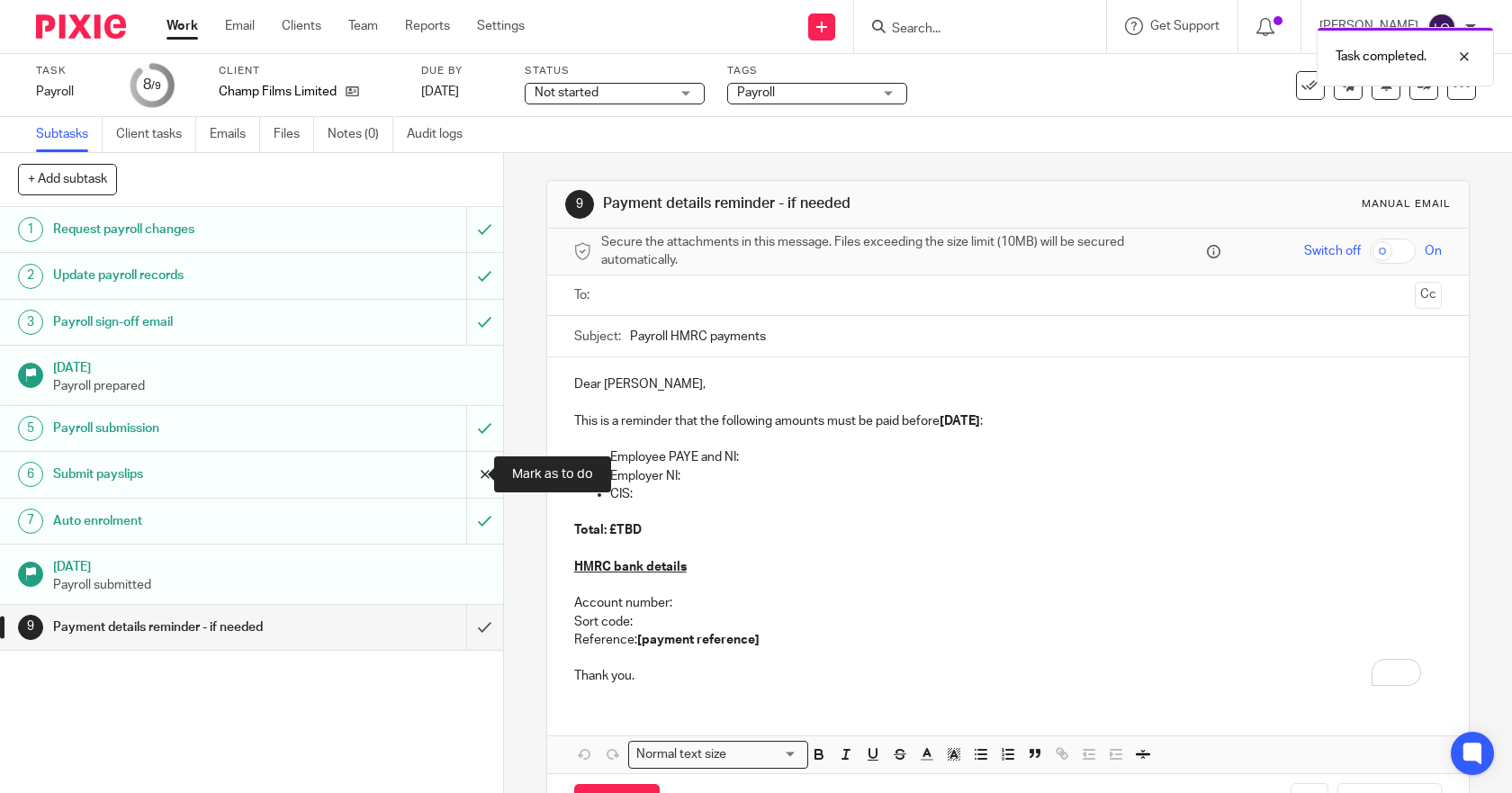 click at bounding box center (251, 474) 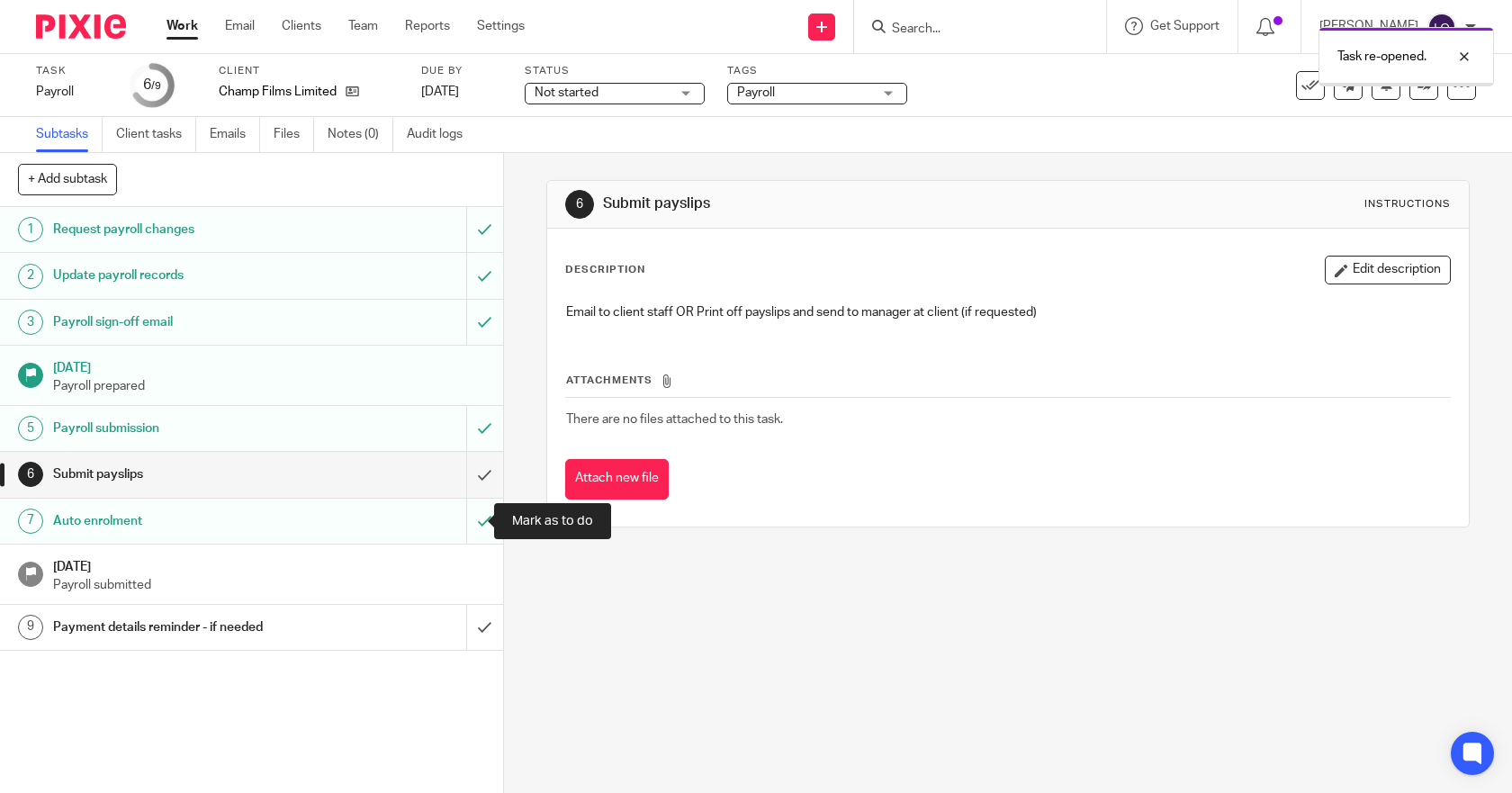 scroll, scrollTop: 0, scrollLeft: 0, axis: both 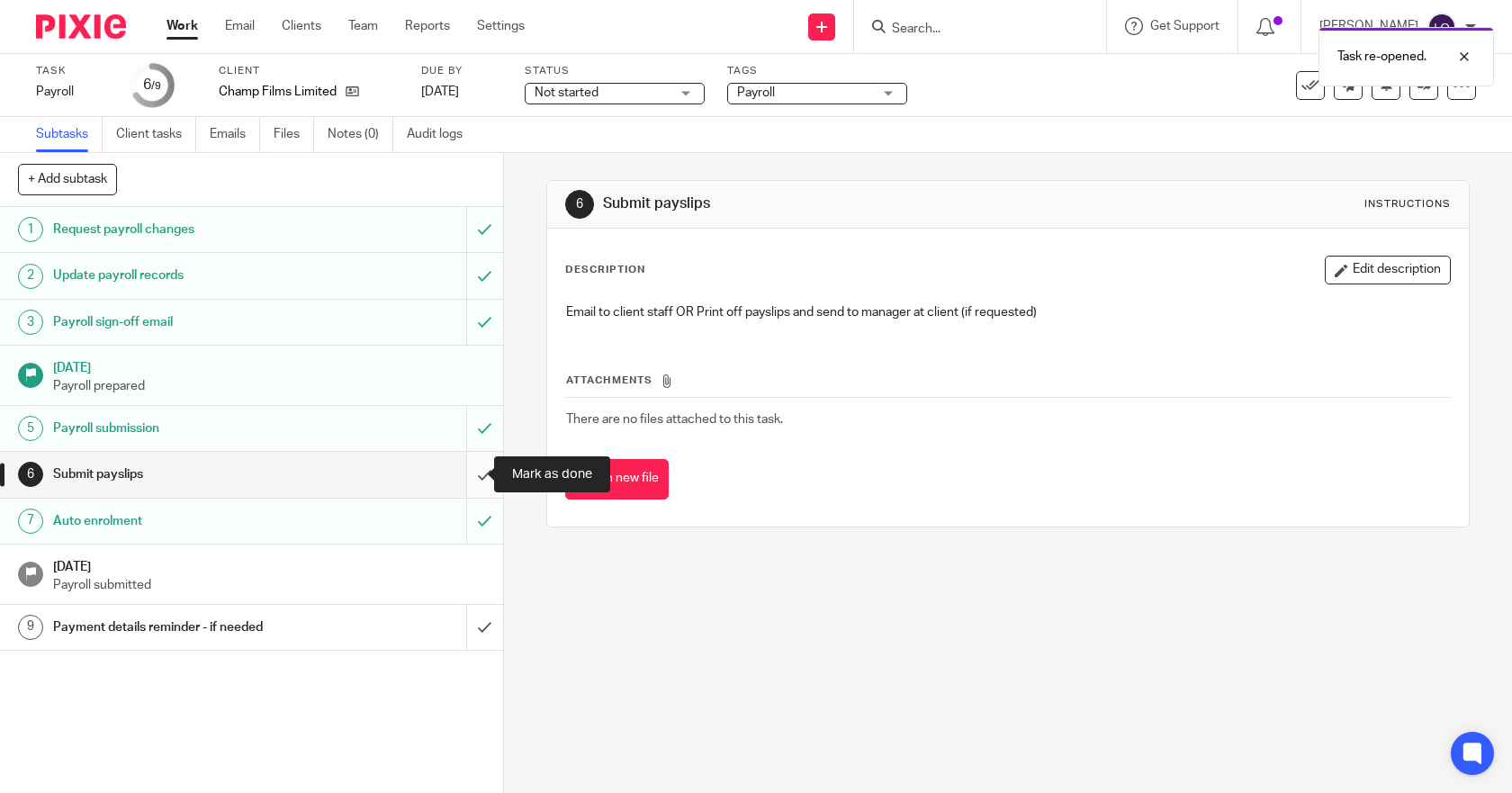 click at bounding box center [251, 474] 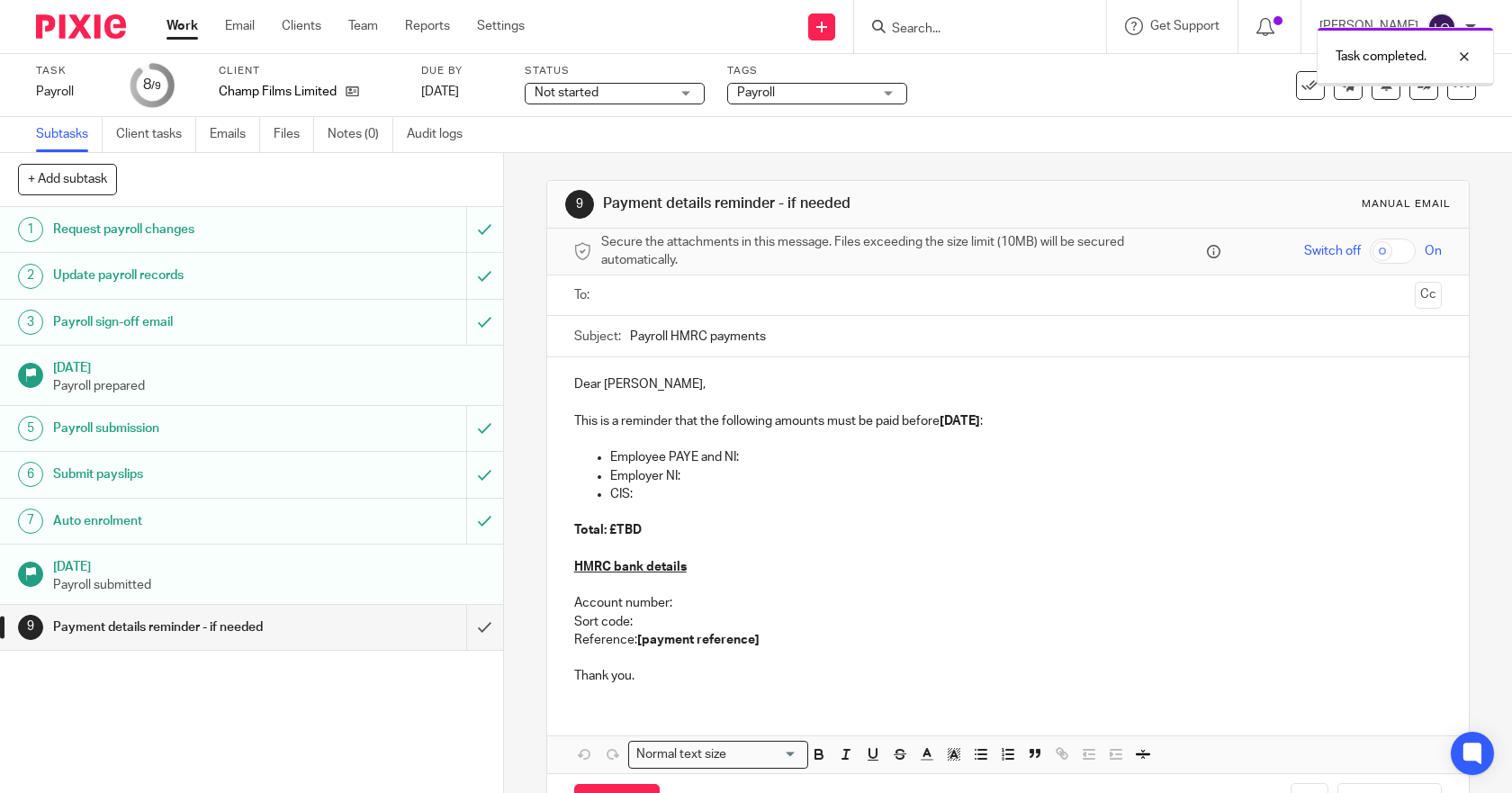 scroll, scrollTop: 0, scrollLeft: 0, axis: both 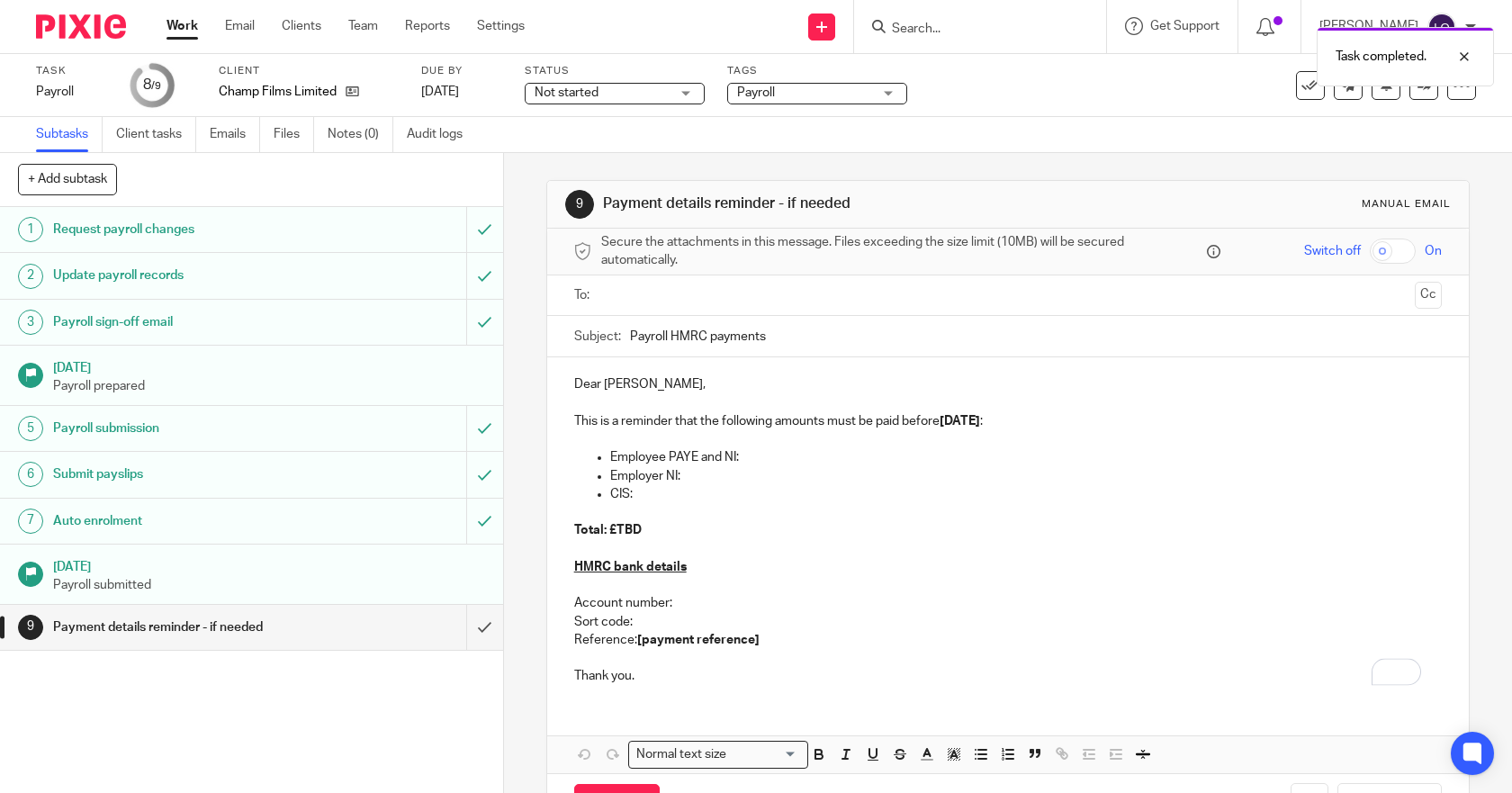 click on "Auto enrolment" at bounding box center [250, 521] 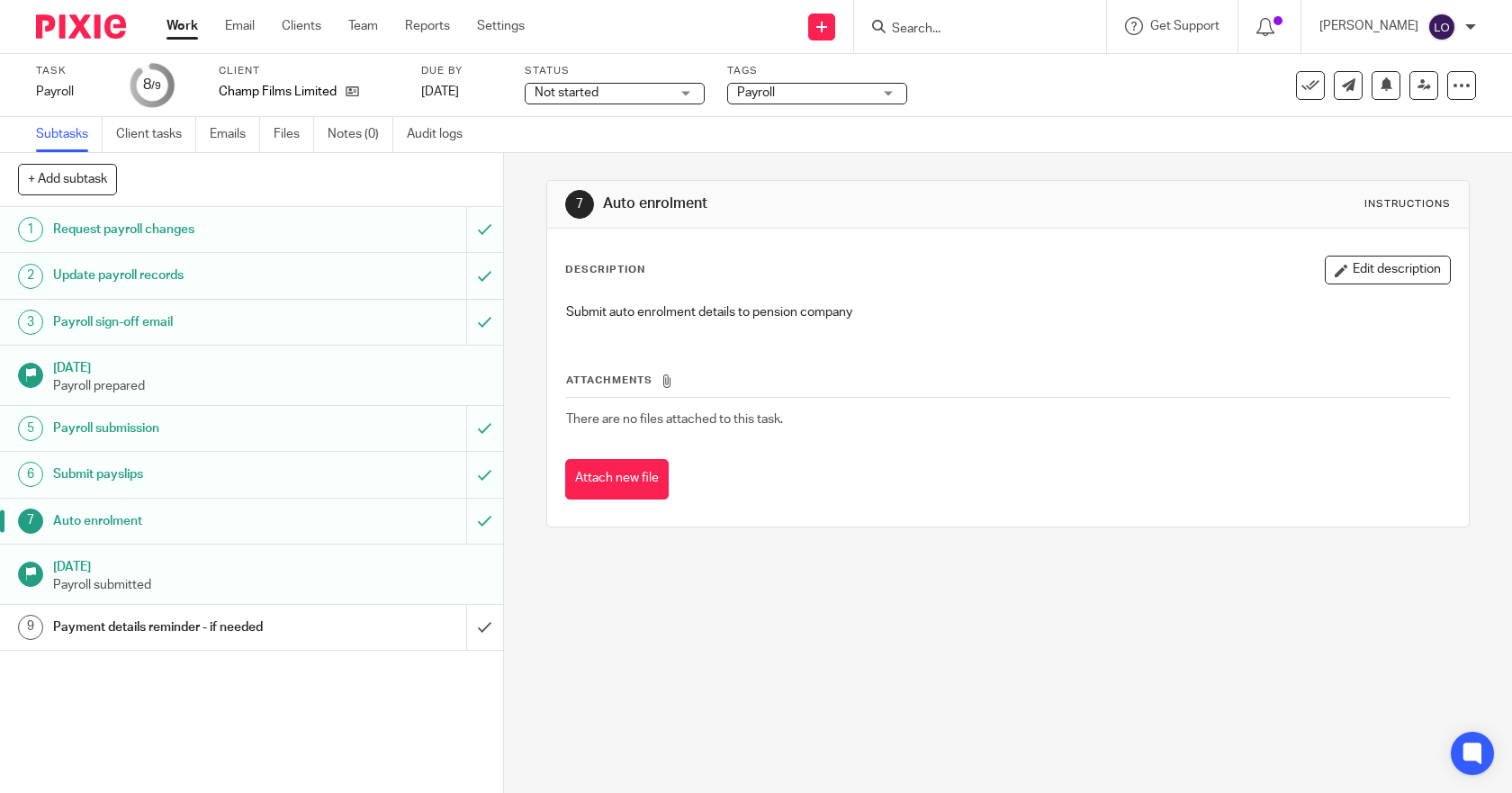 scroll, scrollTop: 0, scrollLeft: 0, axis: both 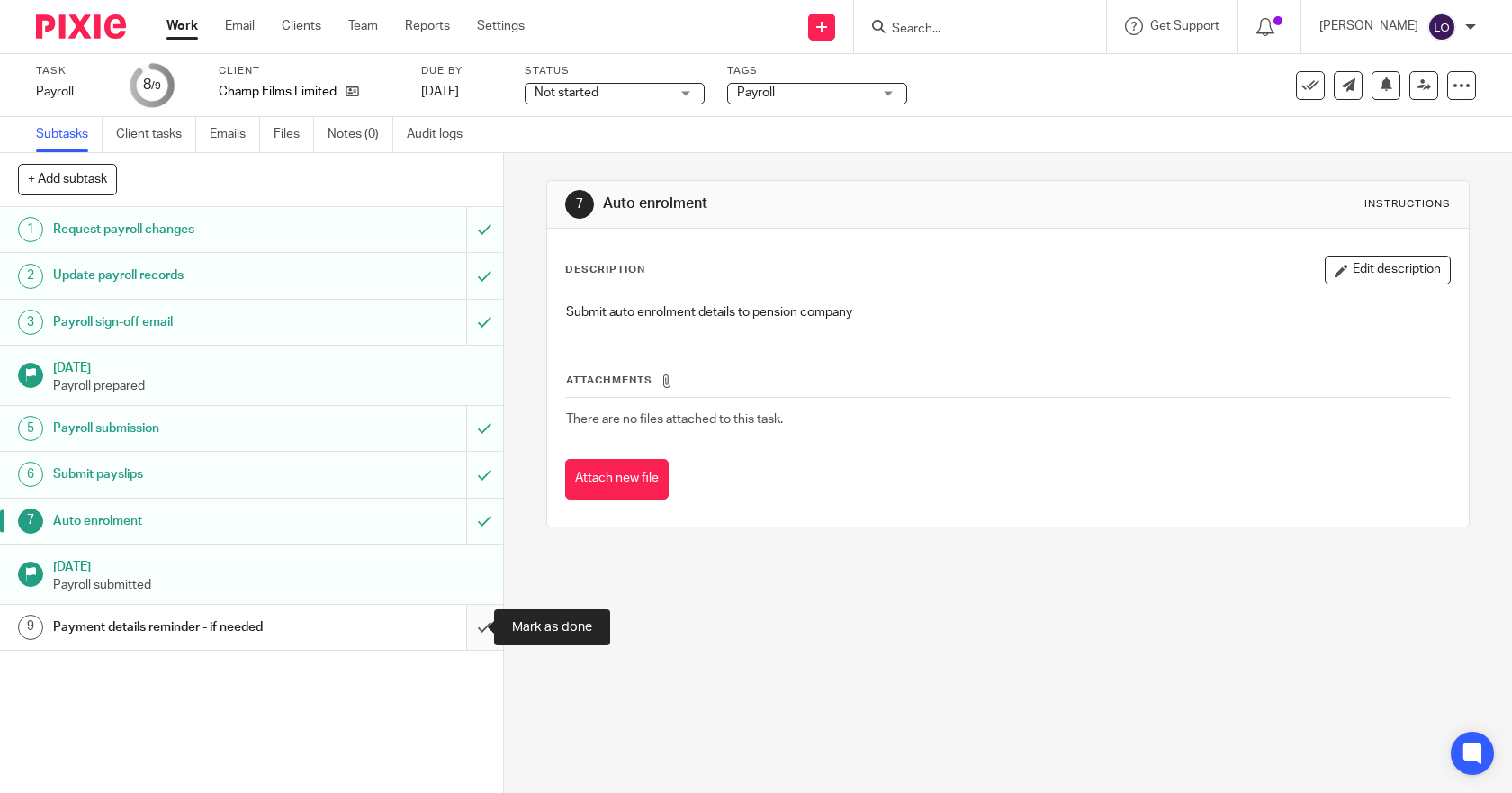 click at bounding box center [251, 627] 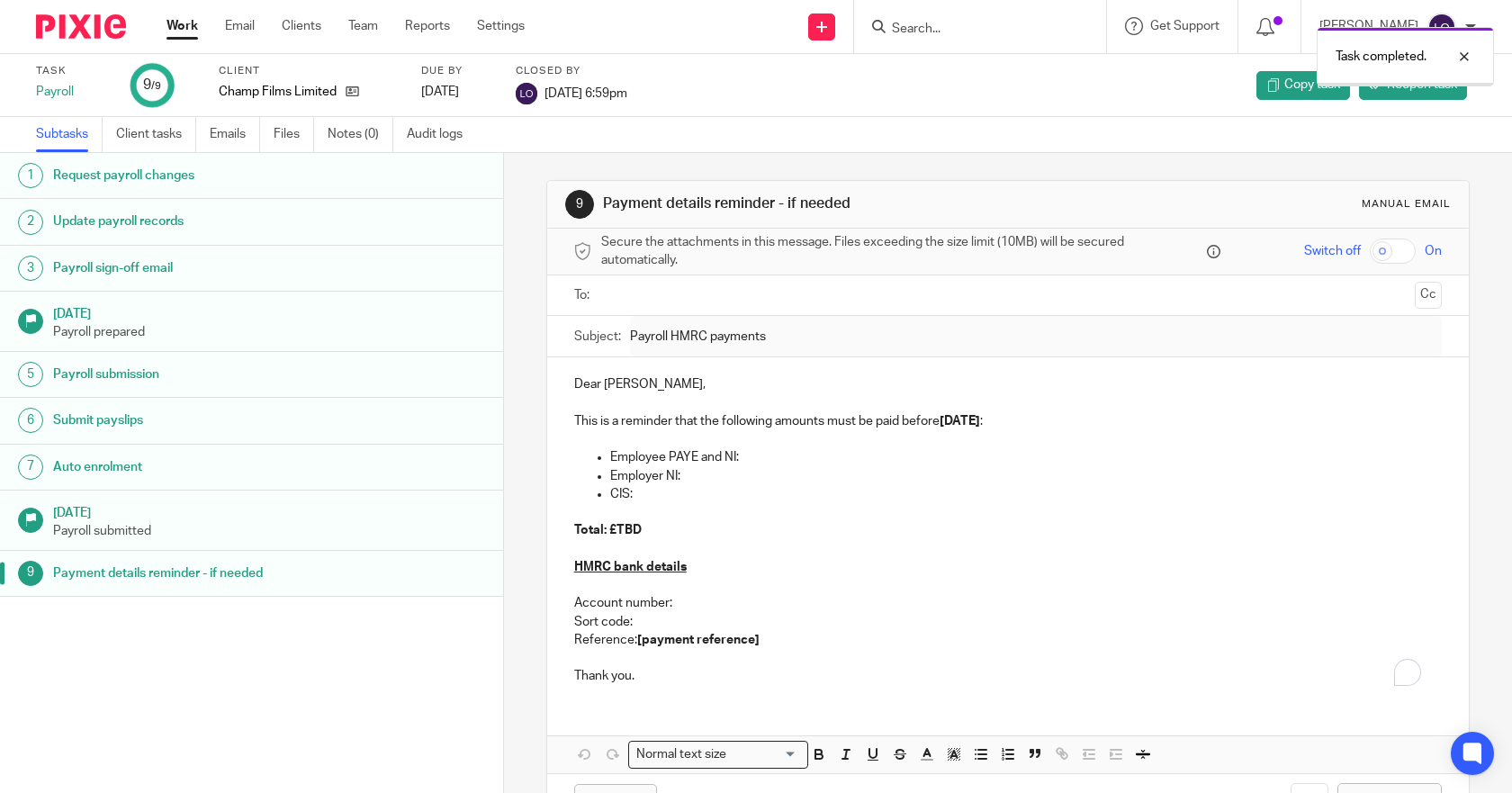 scroll, scrollTop: 0, scrollLeft: 0, axis: both 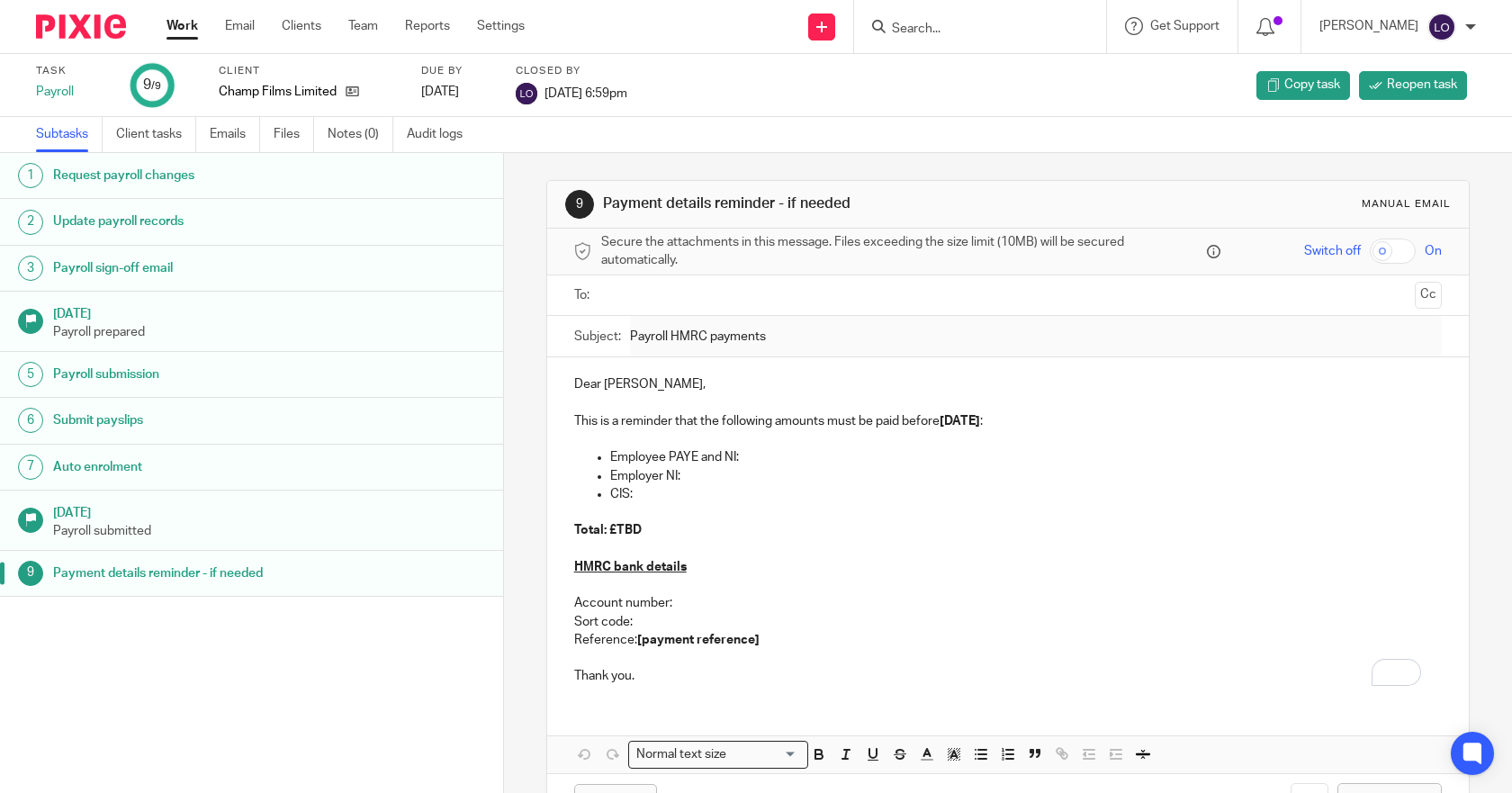 click on "Work" at bounding box center (182, 26) 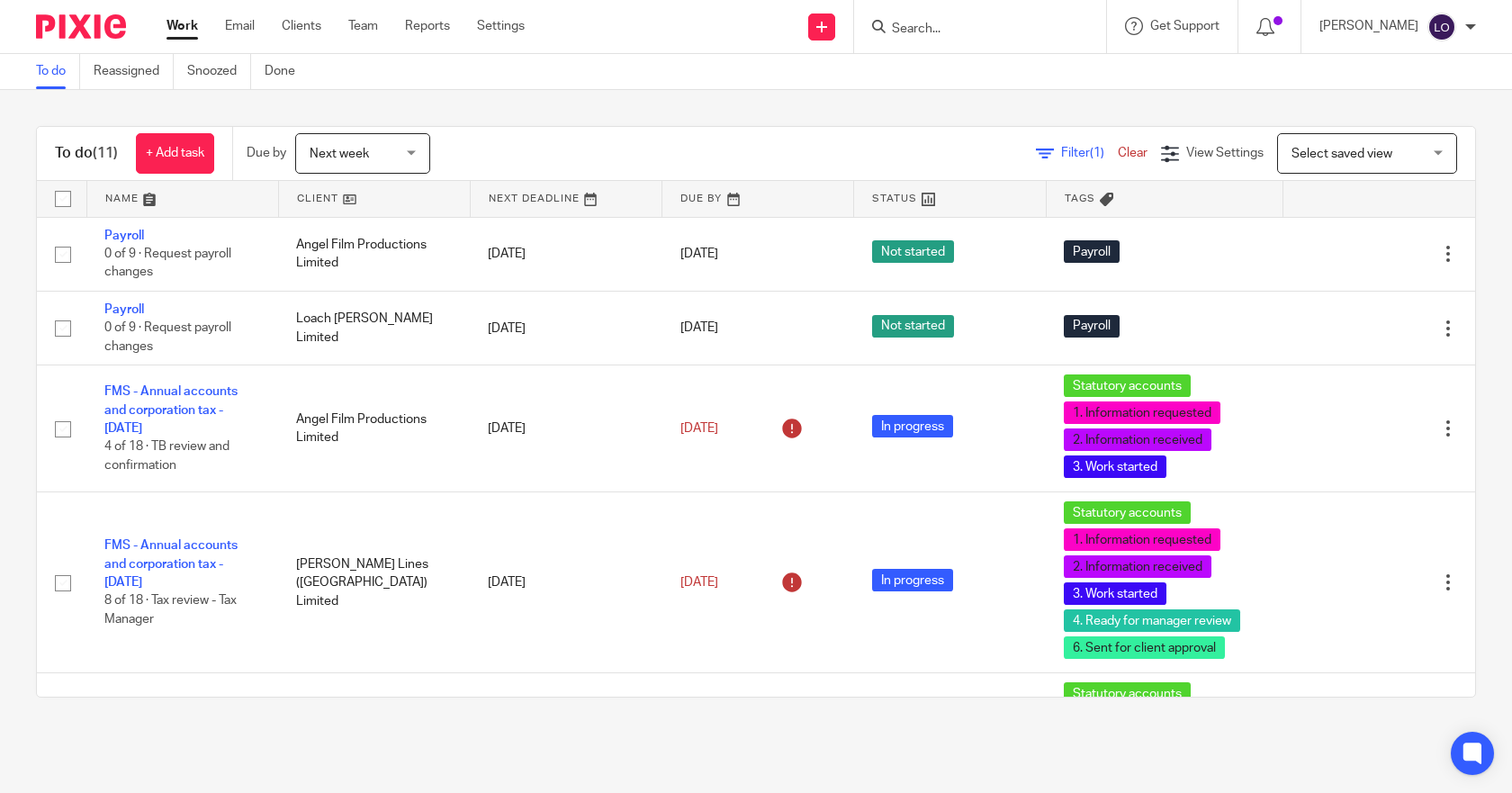 scroll, scrollTop: 0, scrollLeft: 0, axis: both 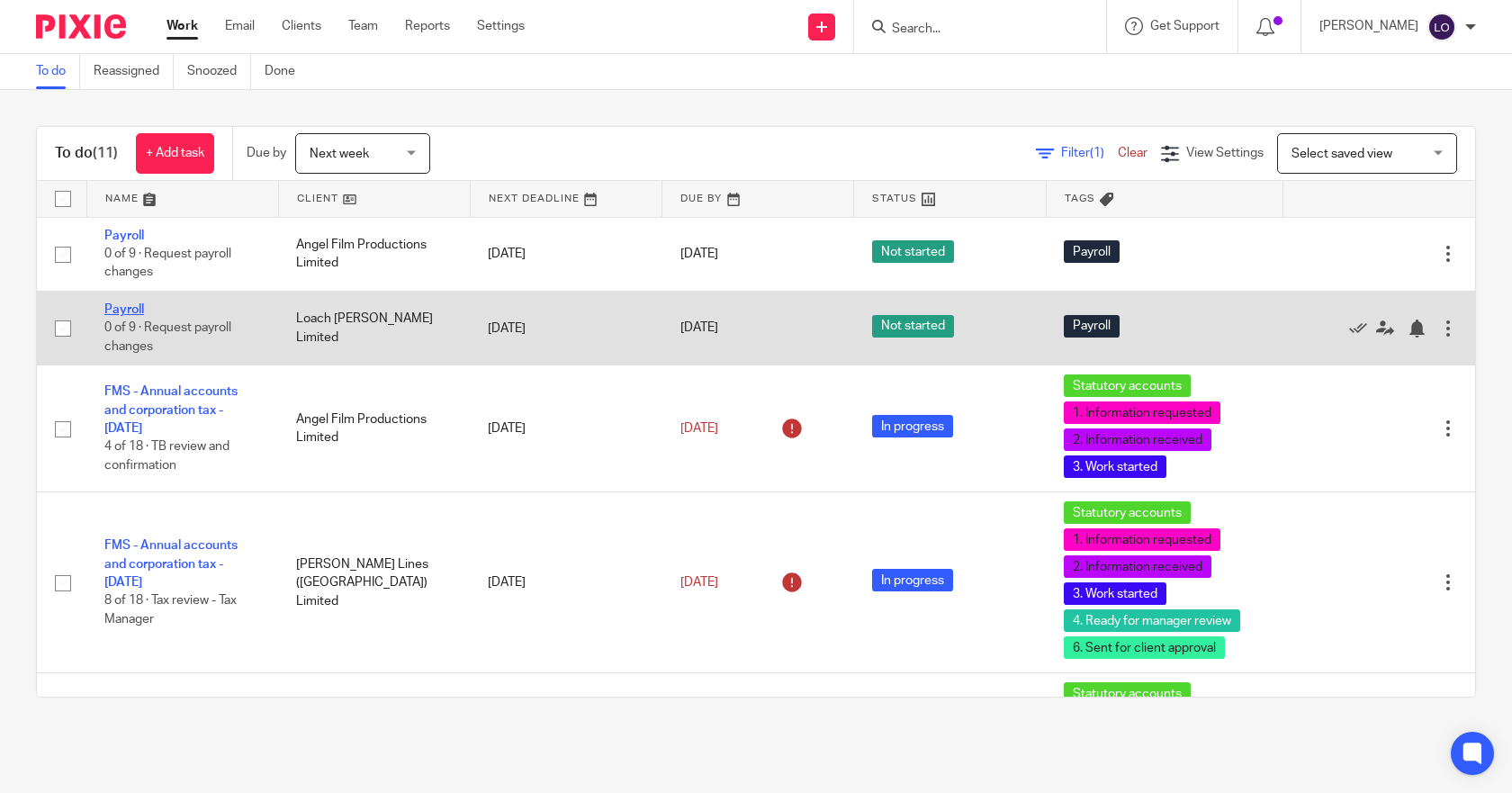 click on "Payroll" at bounding box center [124, 310] 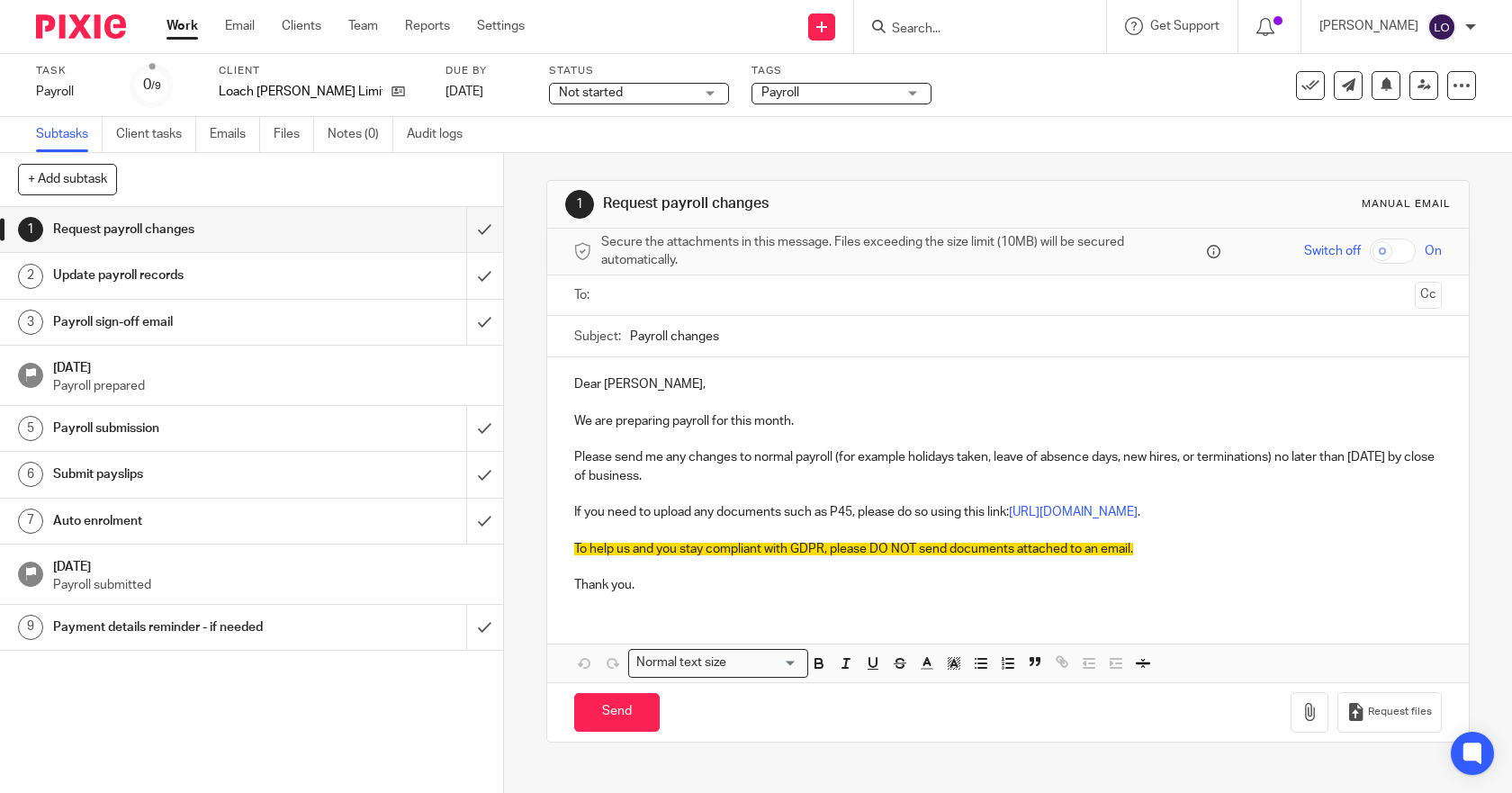 scroll, scrollTop: 0, scrollLeft: 0, axis: both 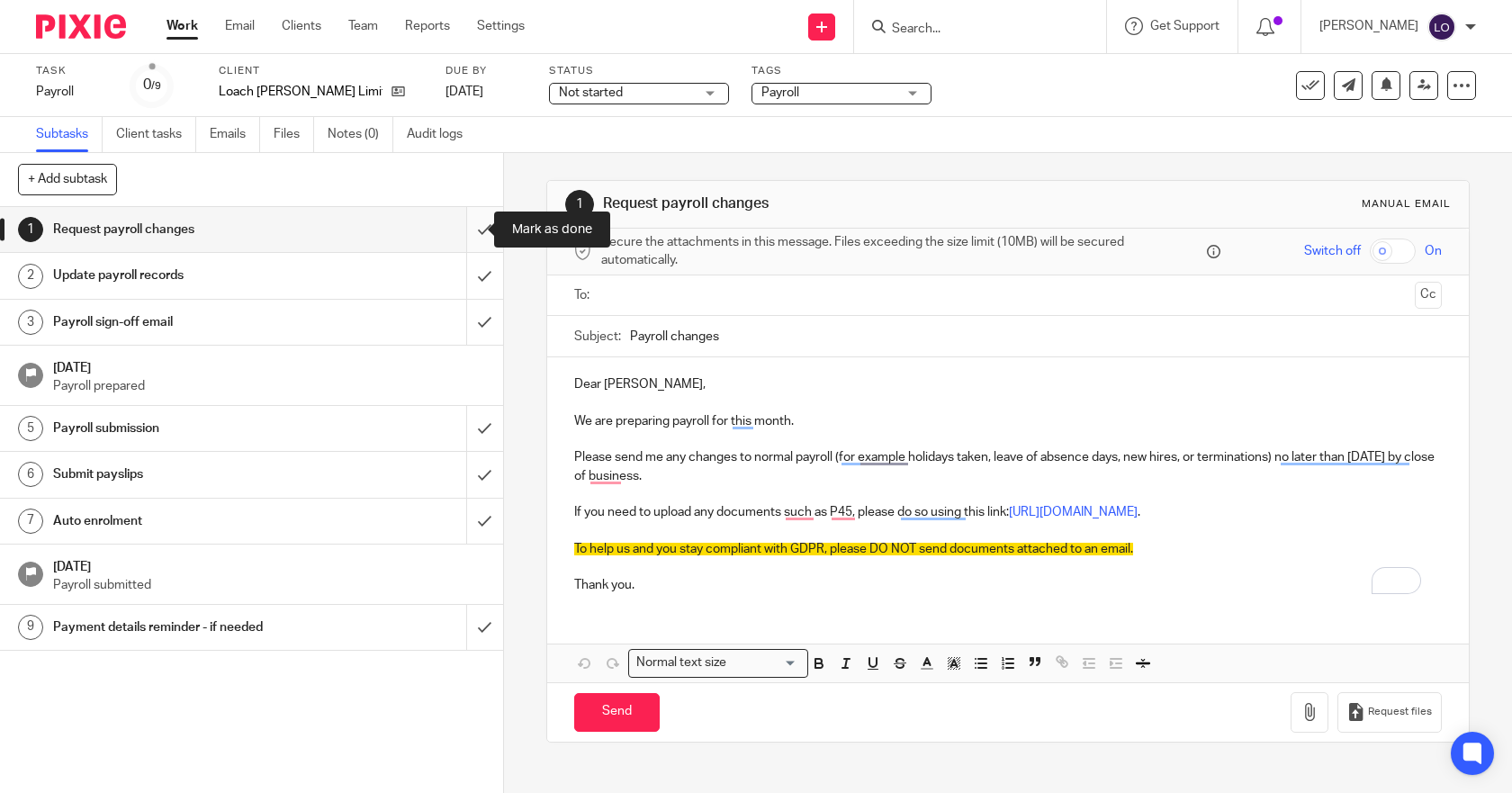 click at bounding box center (251, 230) 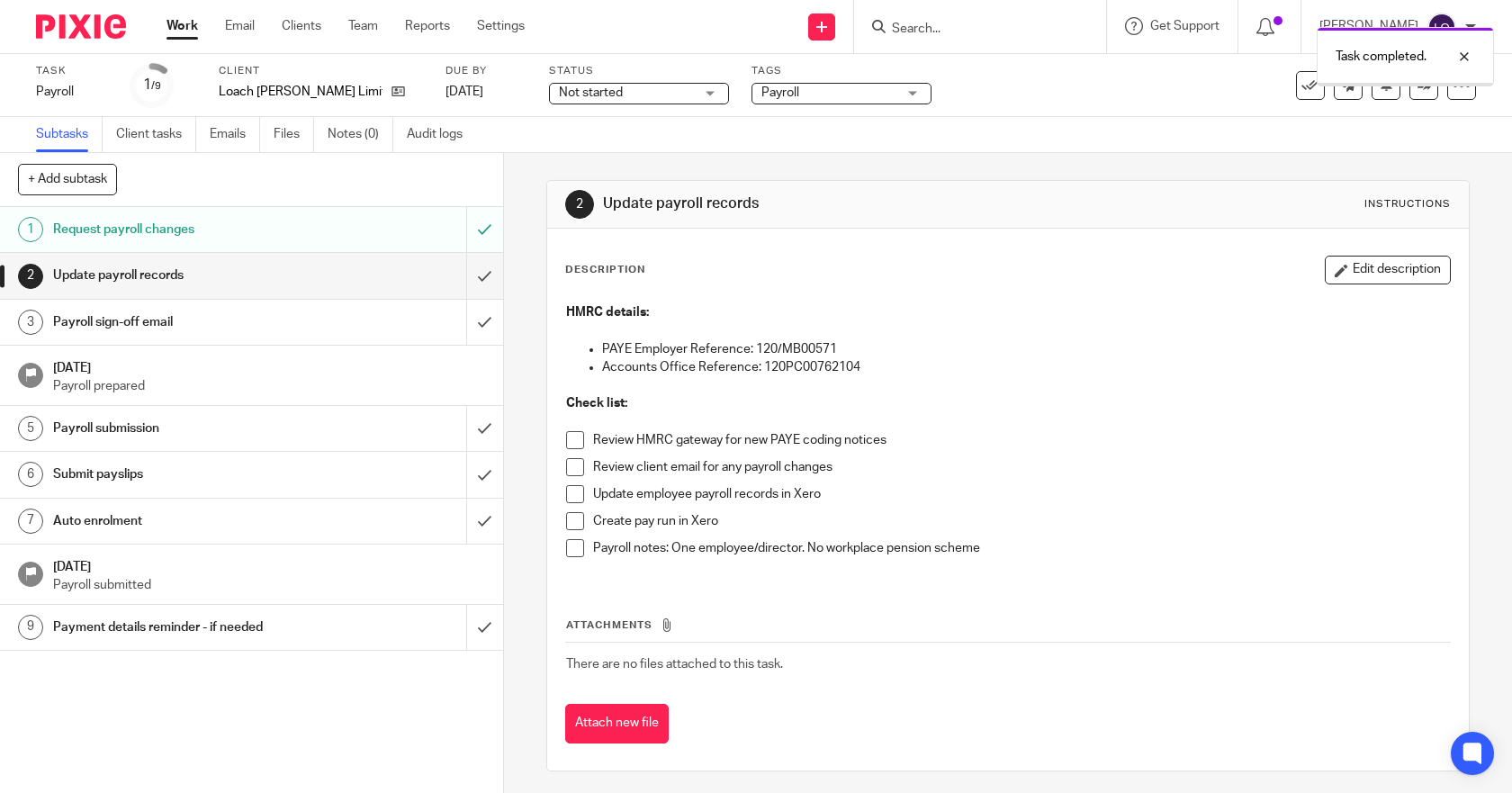 scroll, scrollTop: 0, scrollLeft: 0, axis: both 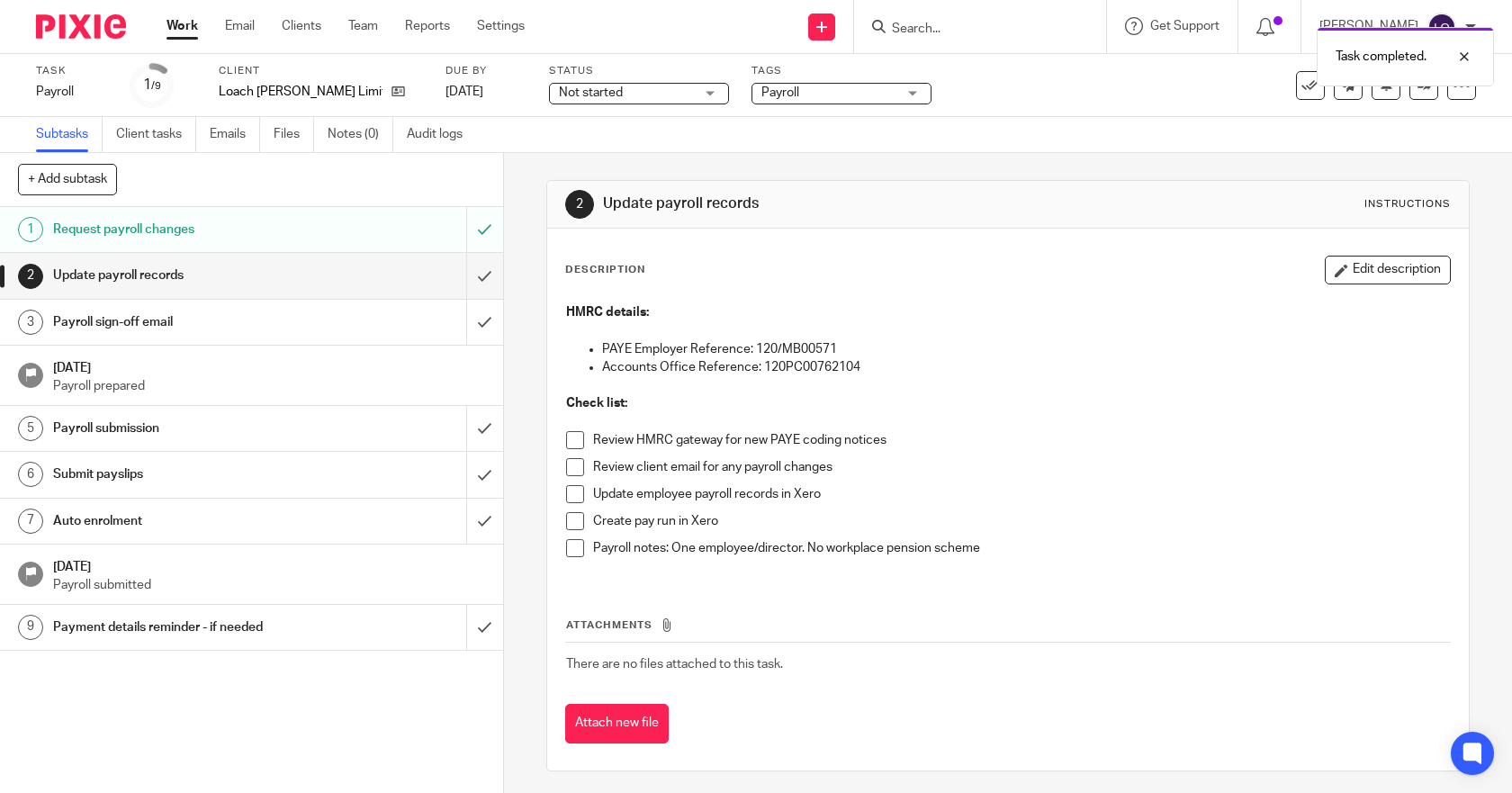 click at bounding box center (575, 440) 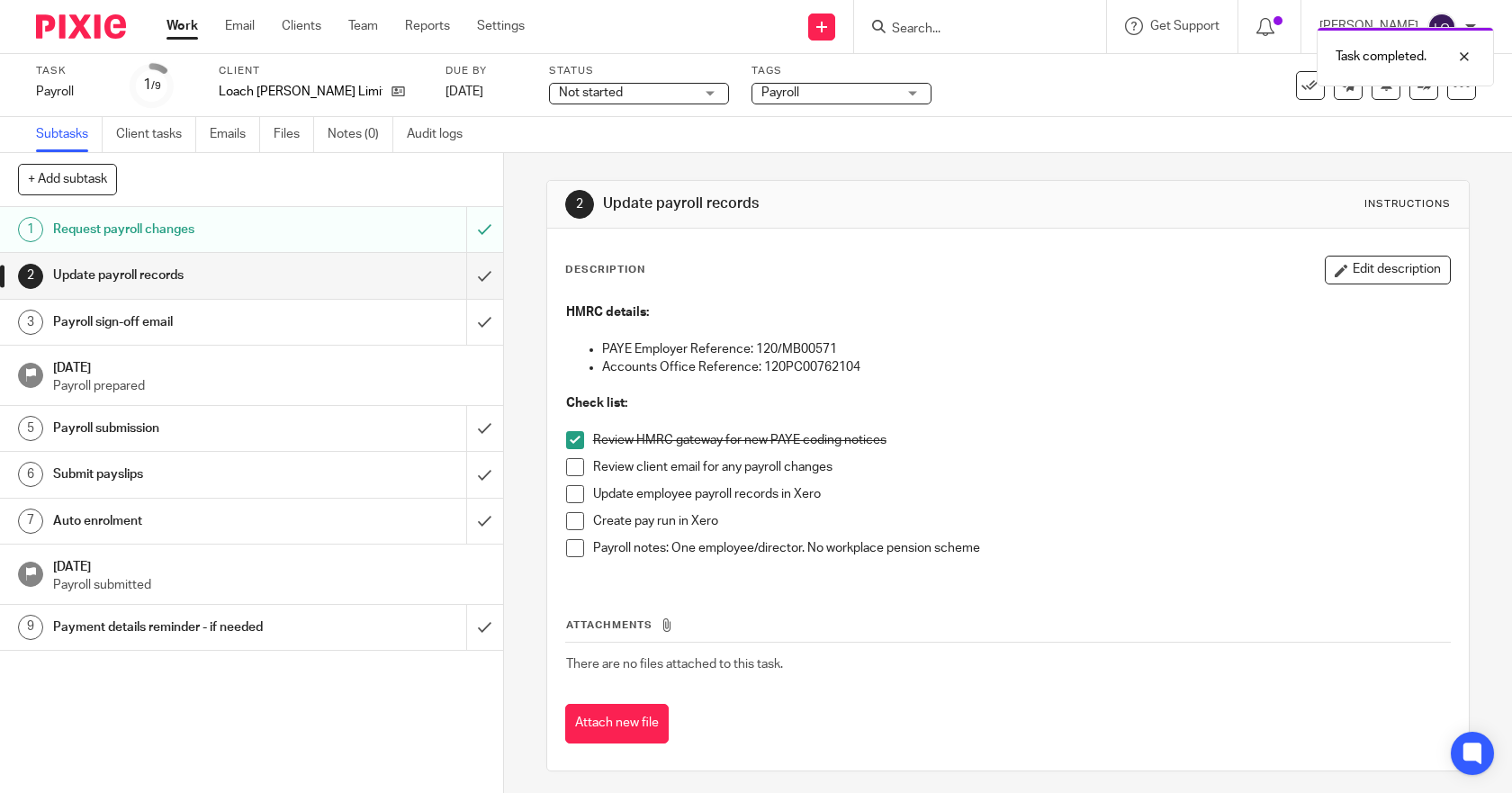 click at bounding box center (575, 467) 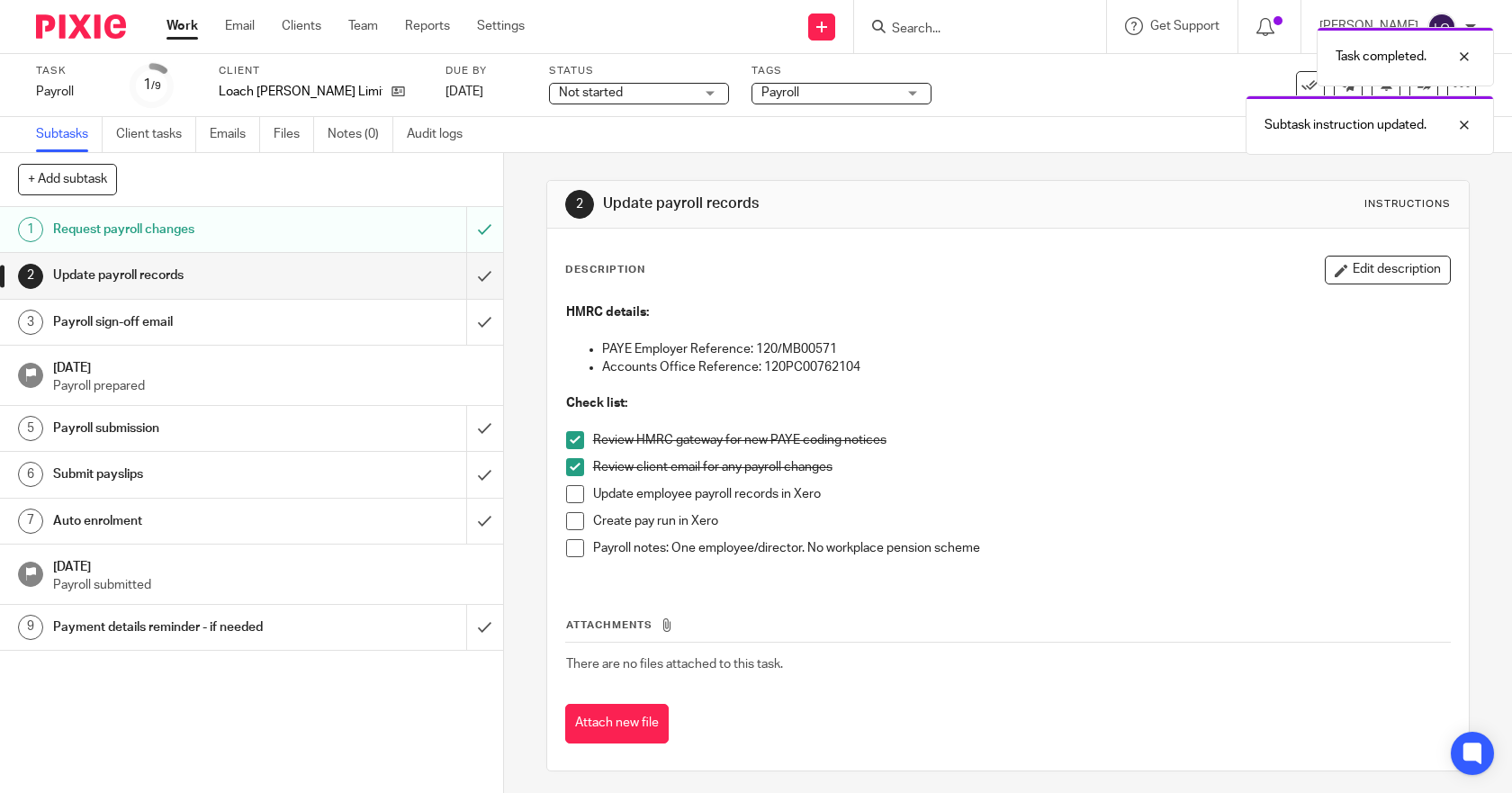 click at bounding box center [575, 494] 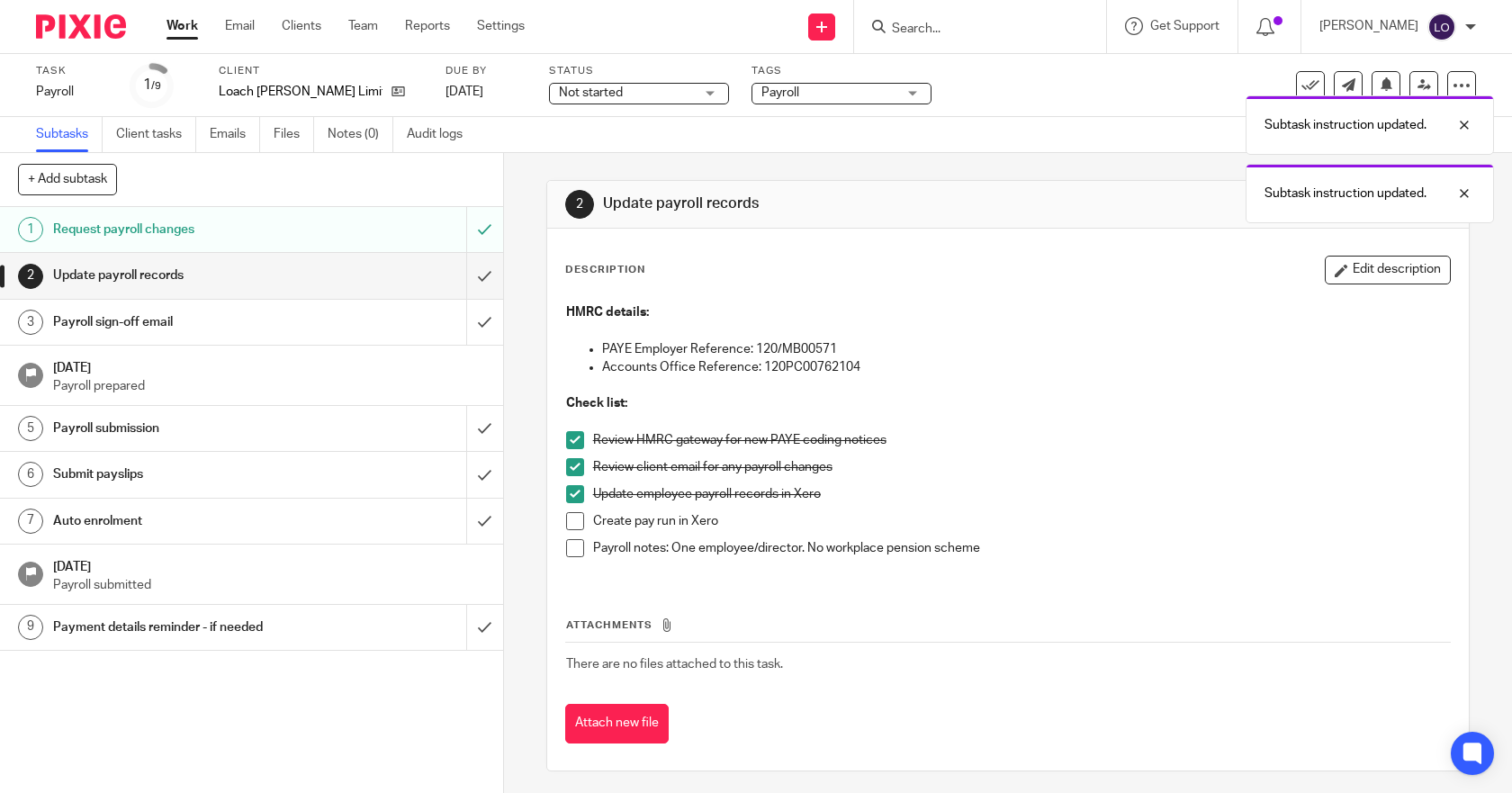click at bounding box center (575, 521) 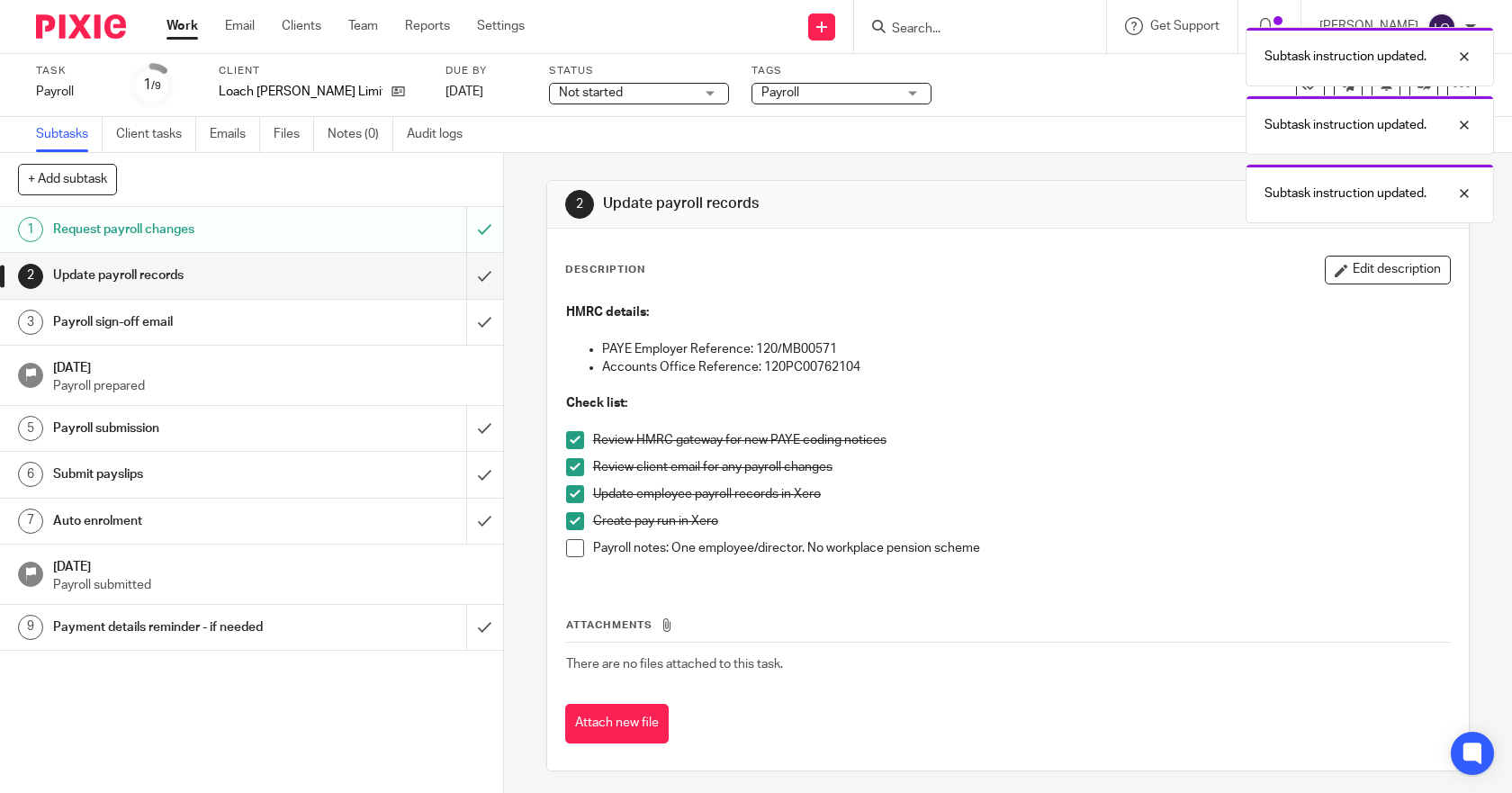 click at bounding box center [575, 548] 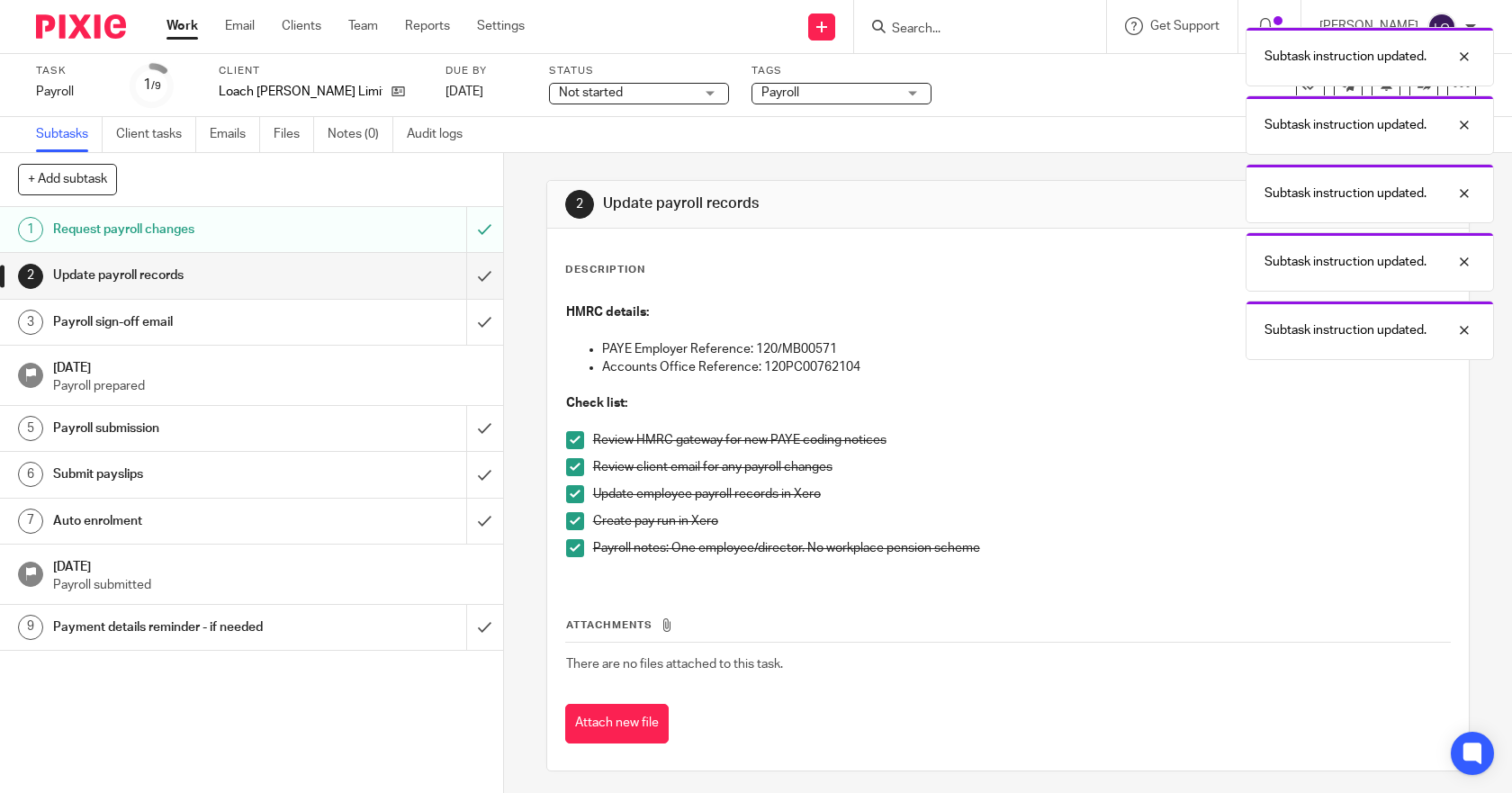 click at bounding box center (575, 548) 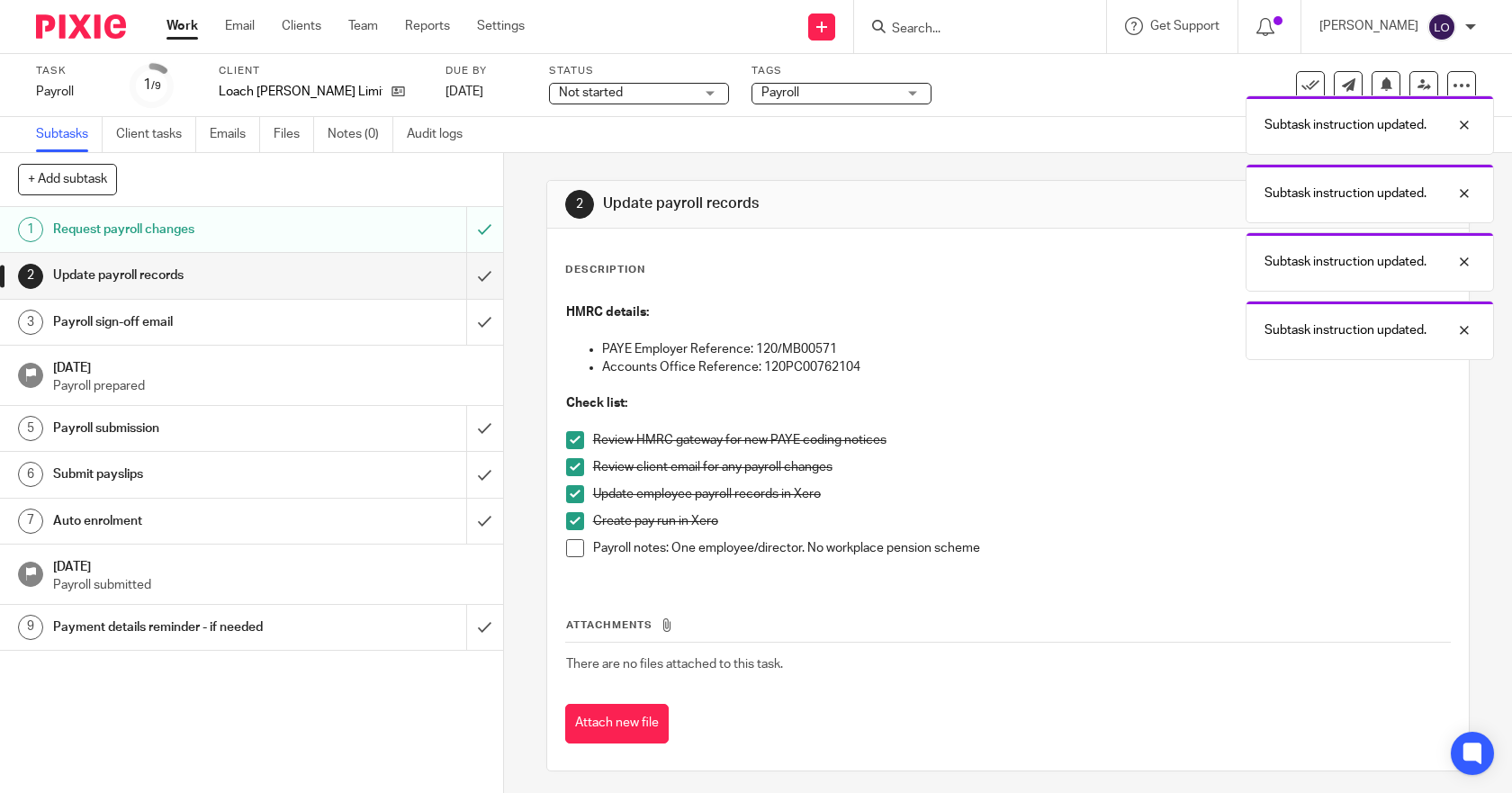 click on "HMRC details: PAYE Employer Reference: 120/MB00571 Accounts Office Reference: 120PC00762104 Check list:   Review HMRC gateway for new PAYE coding notices   Review client email for any payroll changes   Update employee payroll records in Xero   Create pay run in Xero   Payroll notes: One employee/director. No workplace pension scheme" at bounding box center (1008, 437) 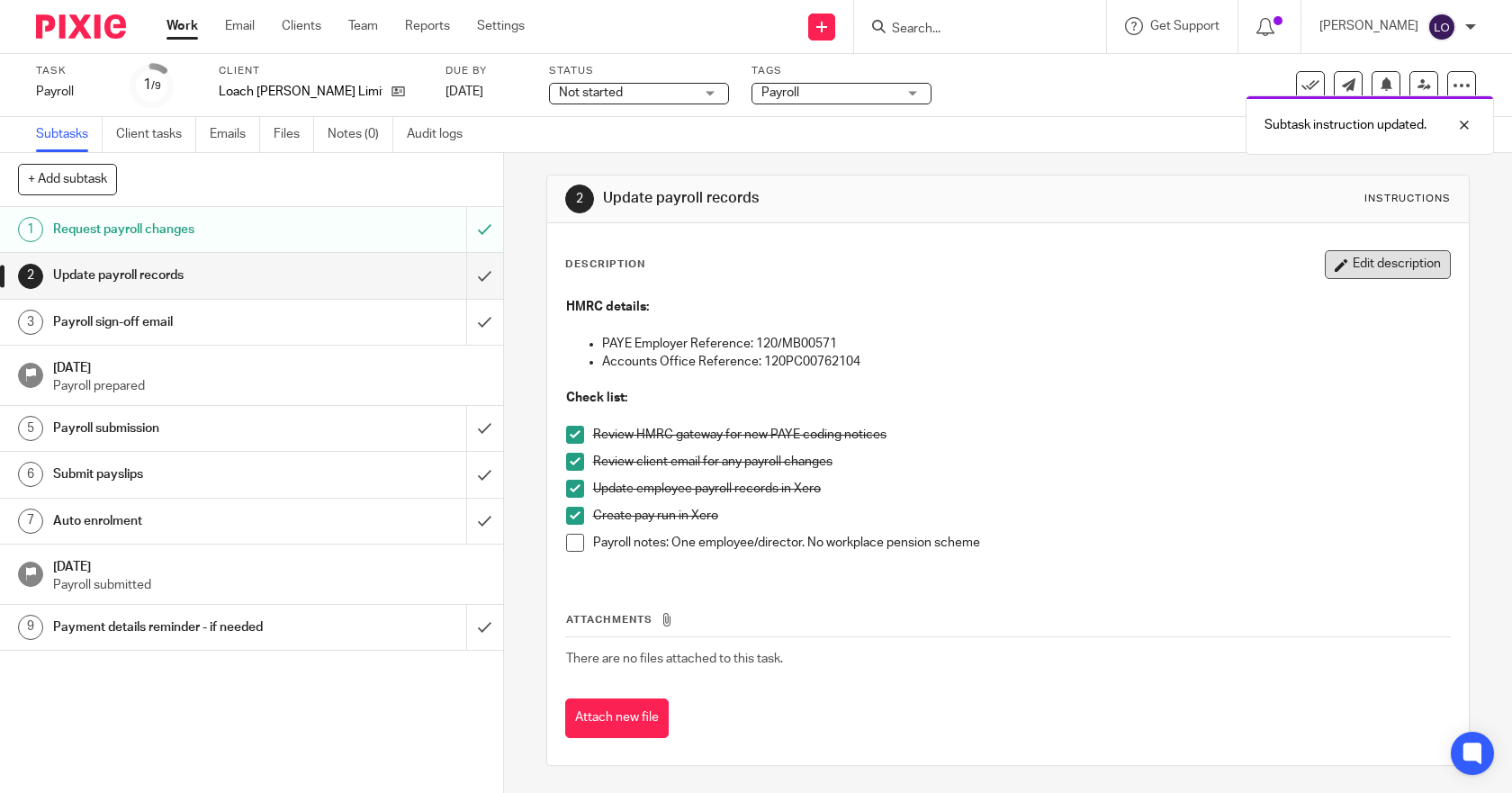 click on "Edit description" at bounding box center [1388, 265] 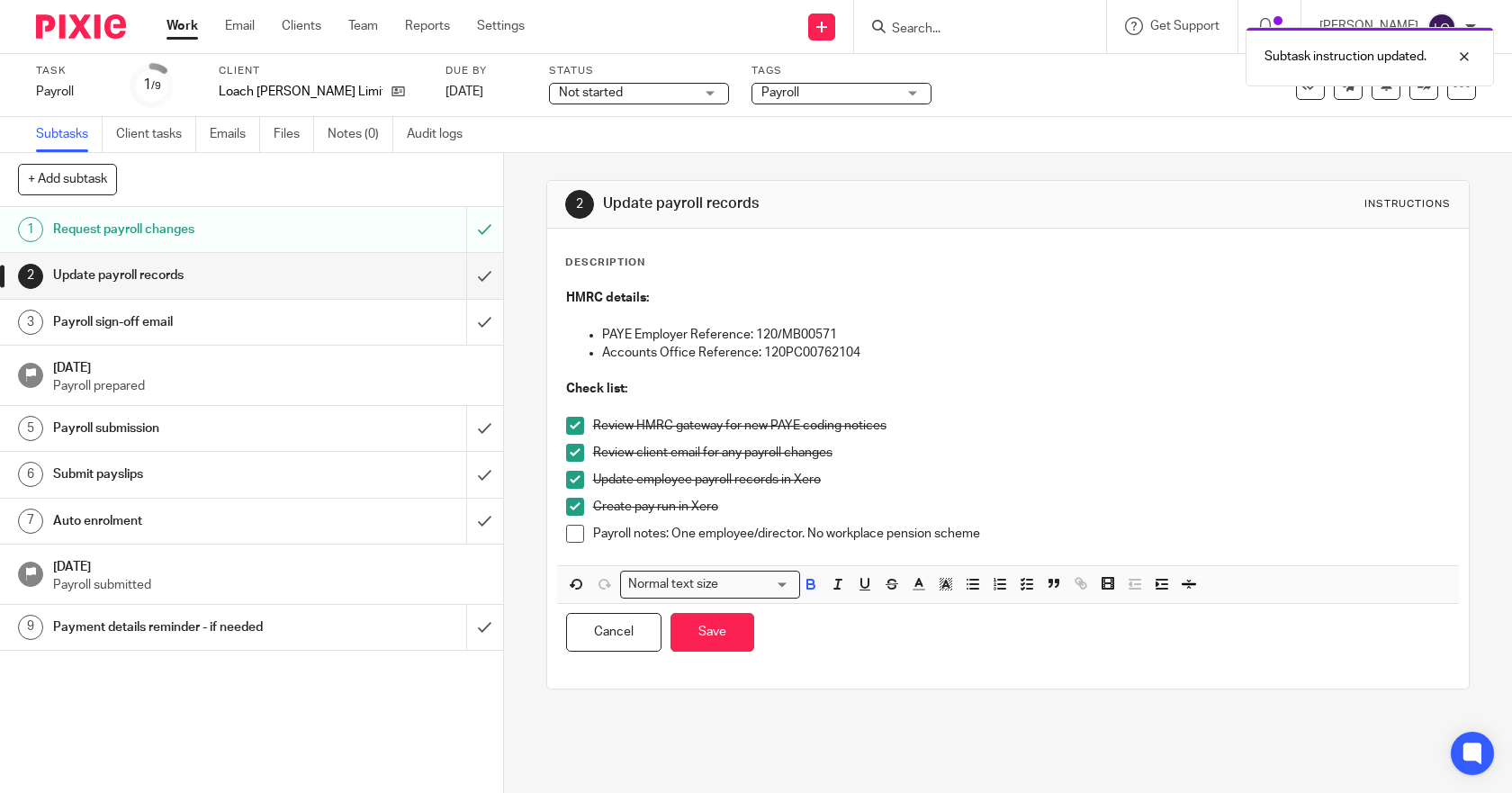 scroll, scrollTop: 0, scrollLeft: 0, axis: both 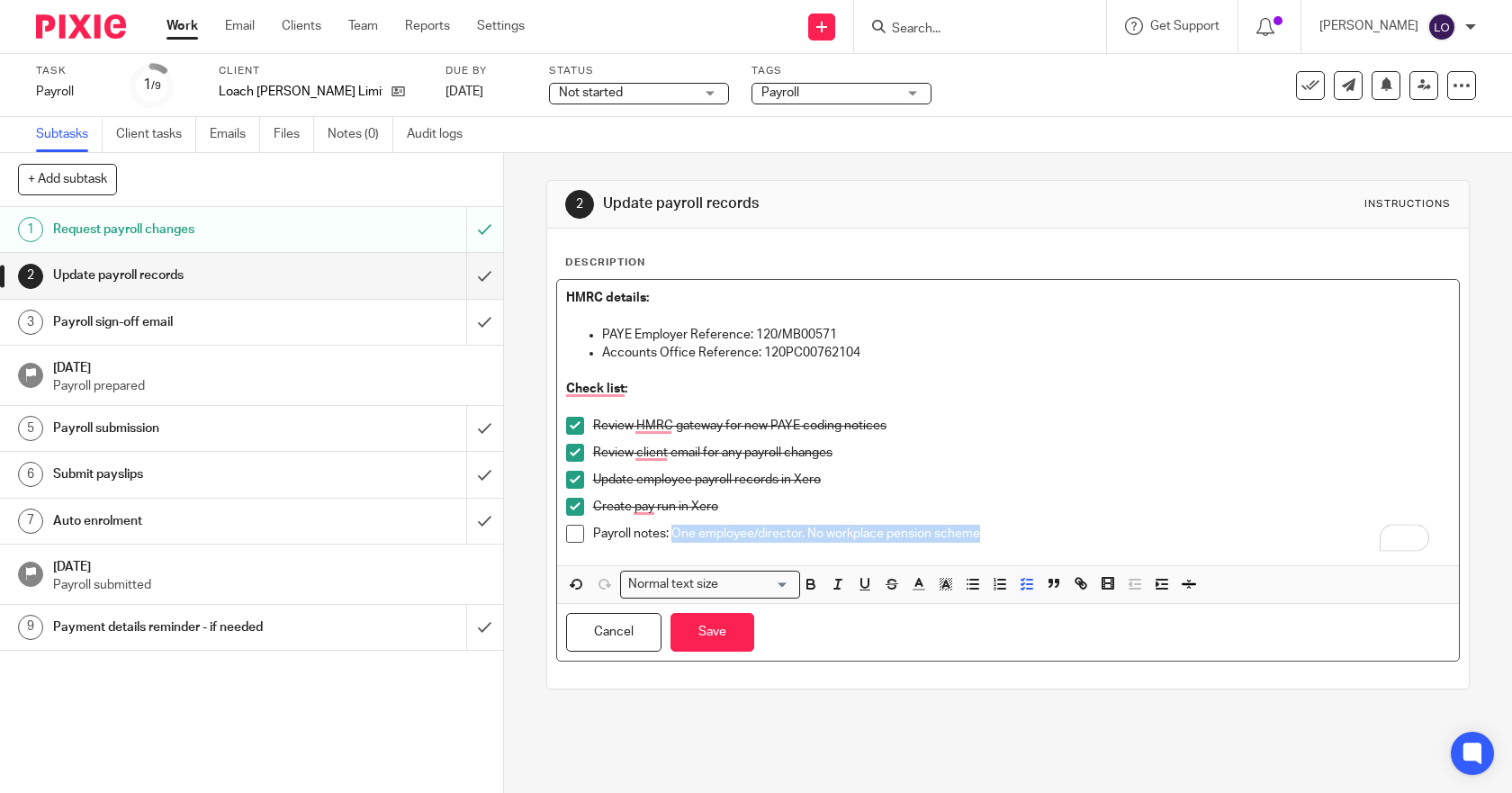 drag, startPoint x: 667, startPoint y: 532, endPoint x: 985, endPoint y: 545, distance: 318.2656 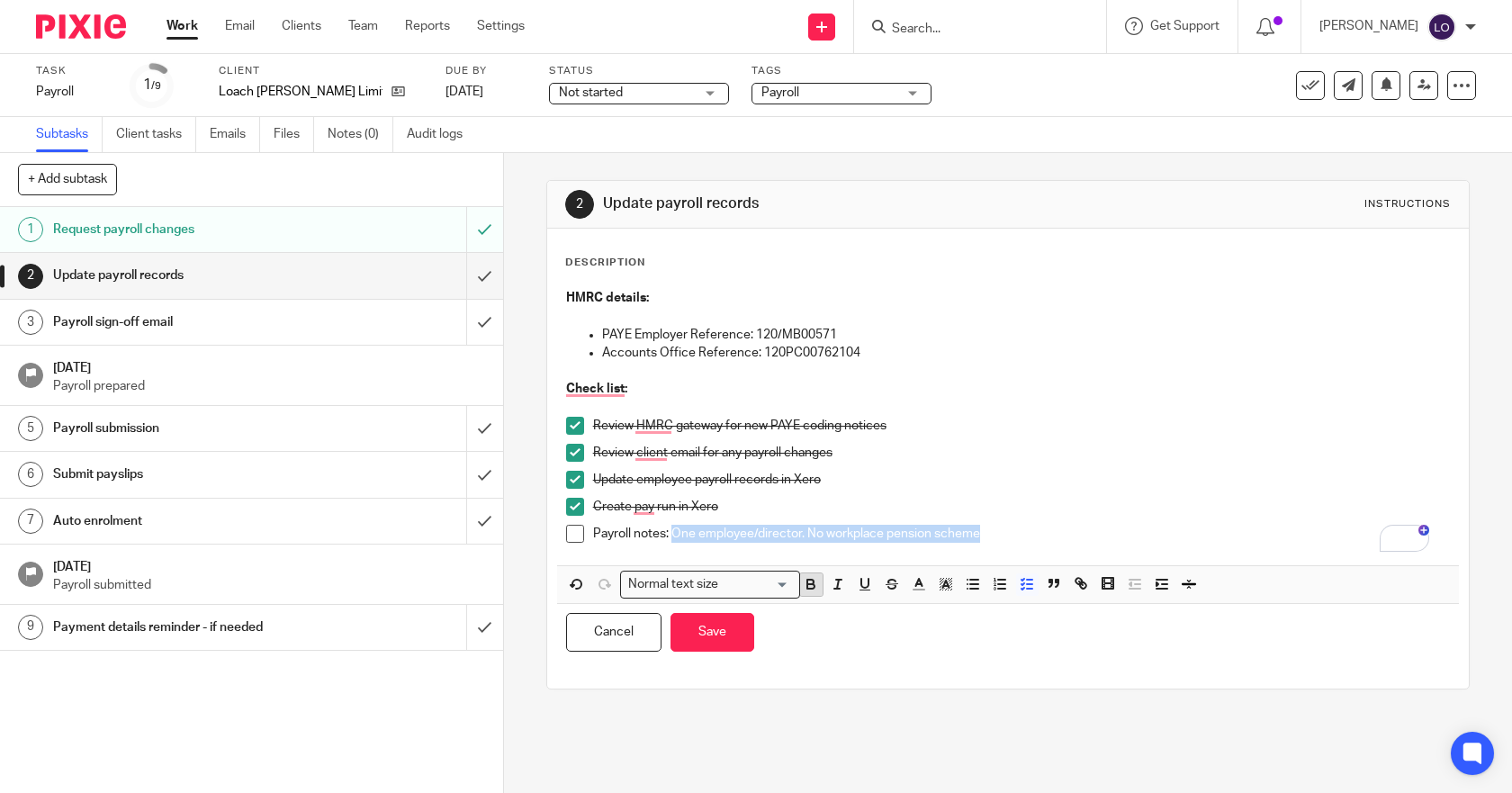 click 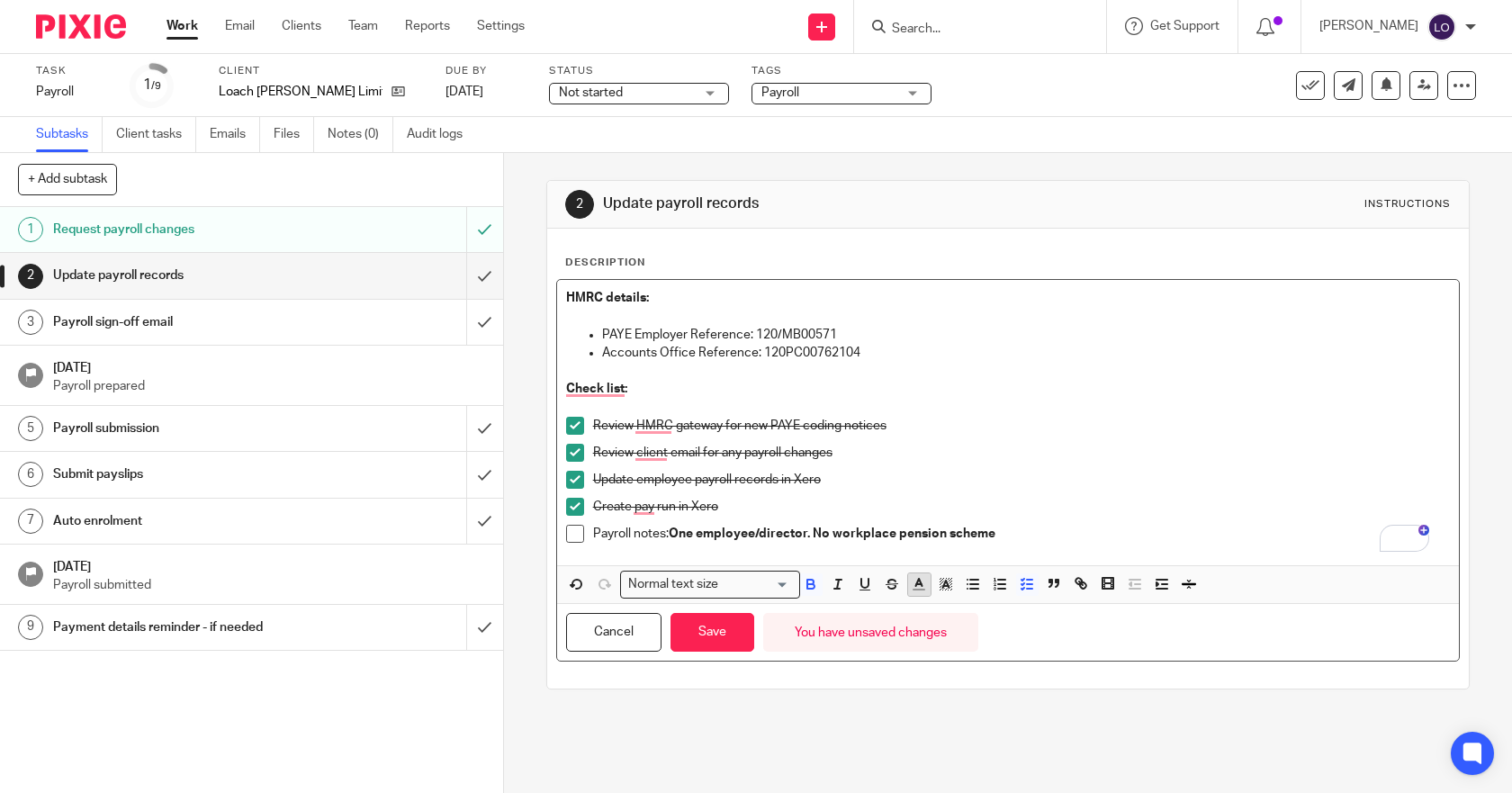 click 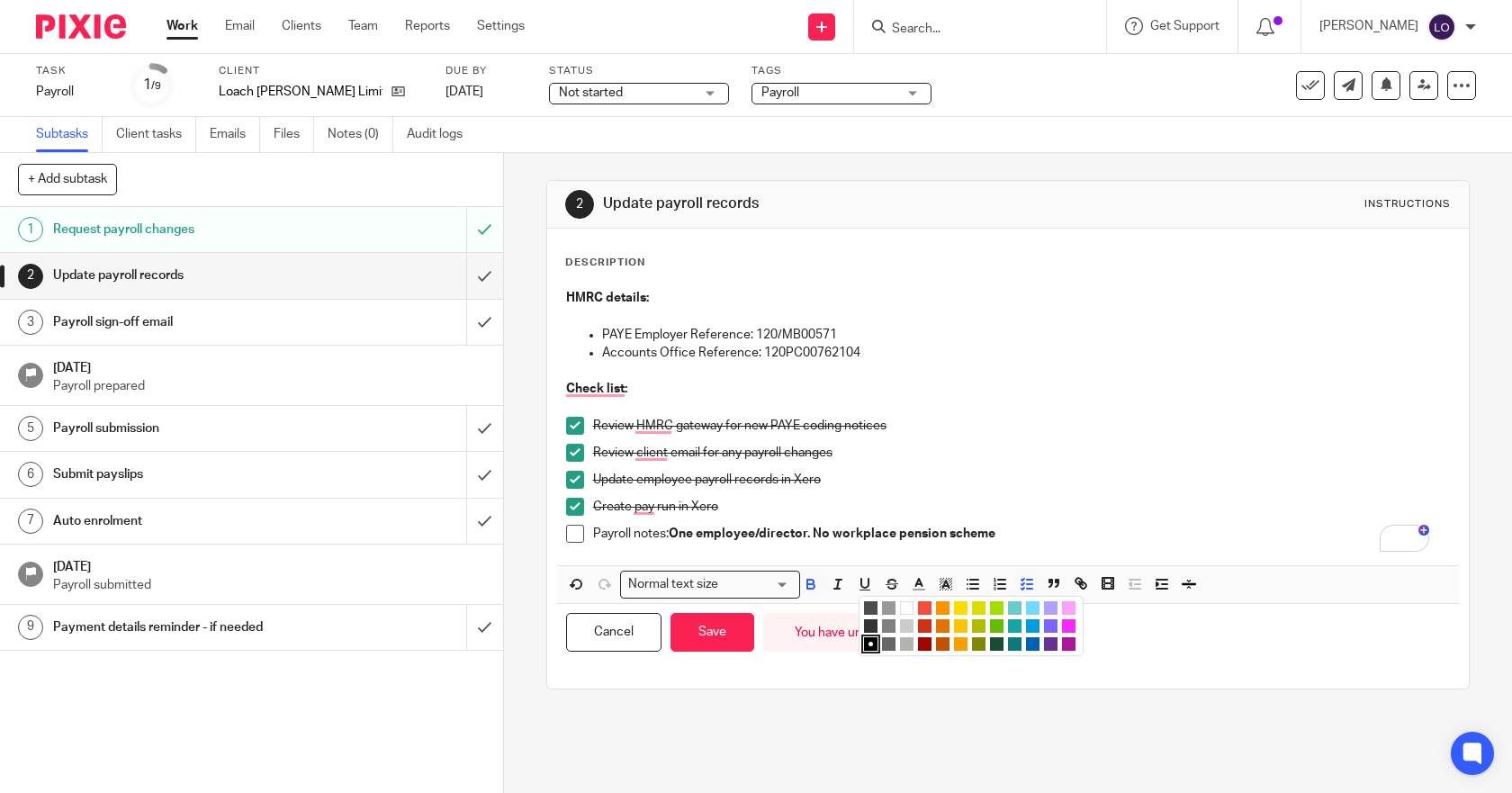click at bounding box center [924, 626] 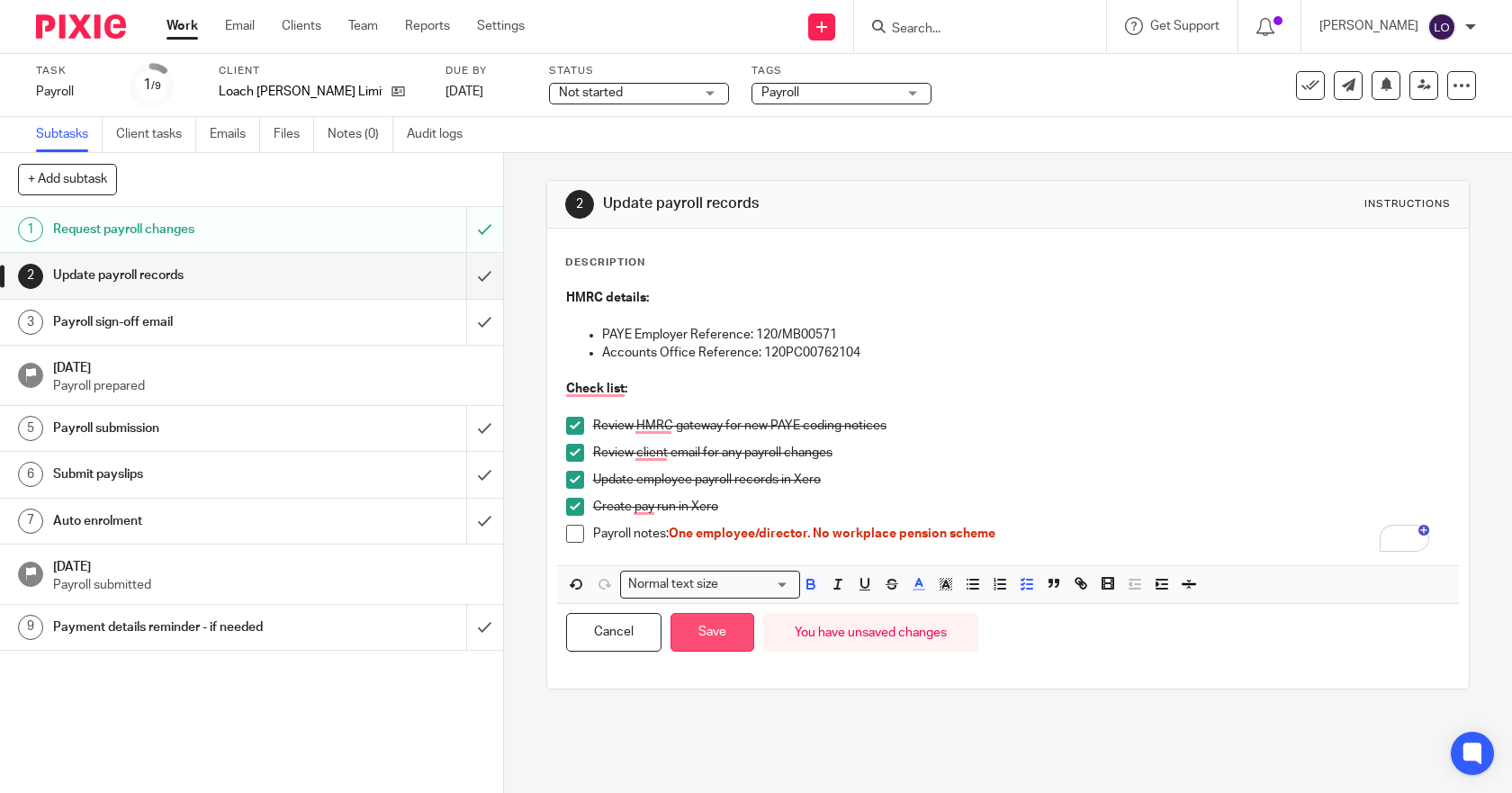 click on "Save" at bounding box center (712, 632) 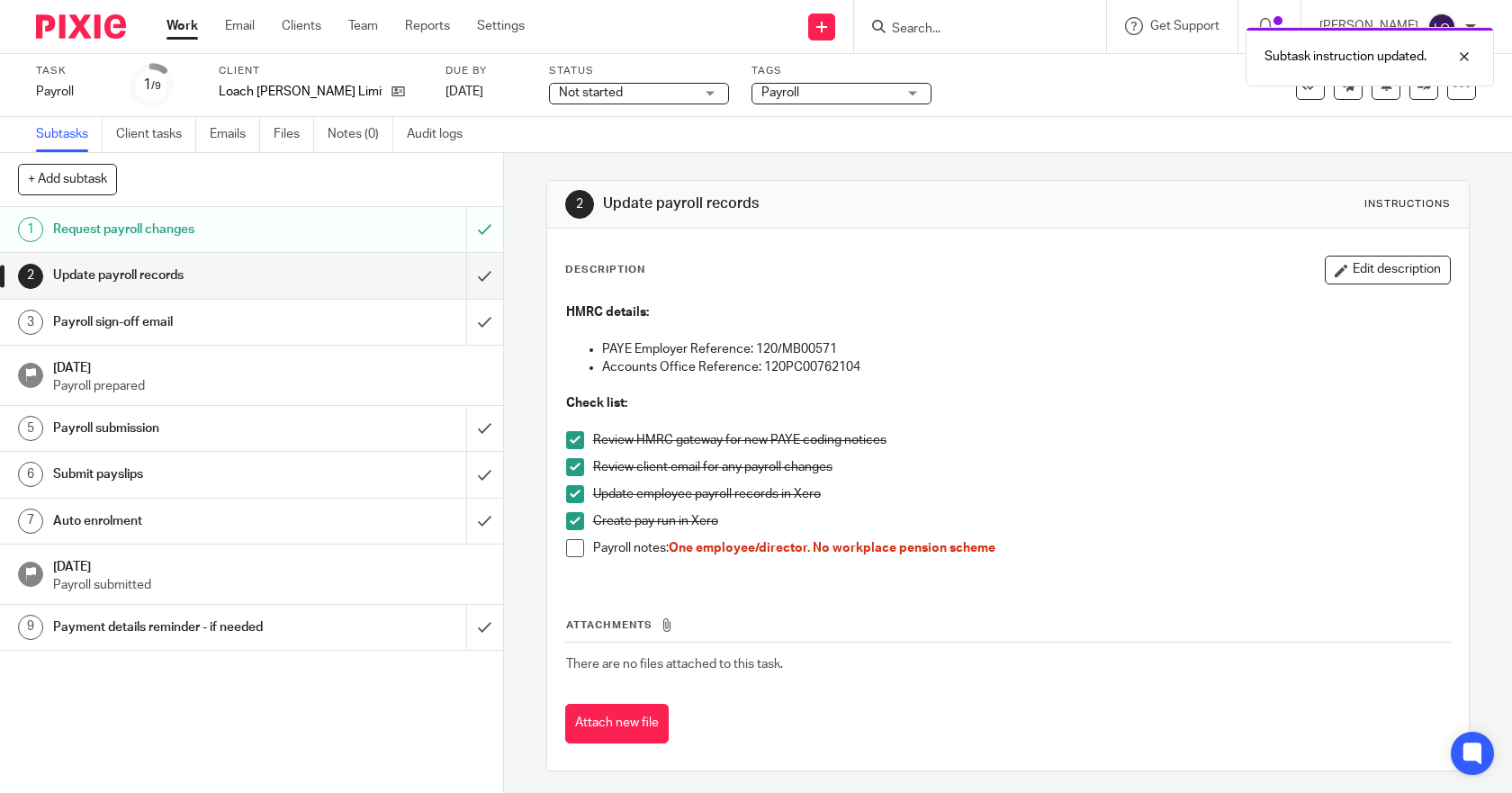 click at bounding box center (575, 548) 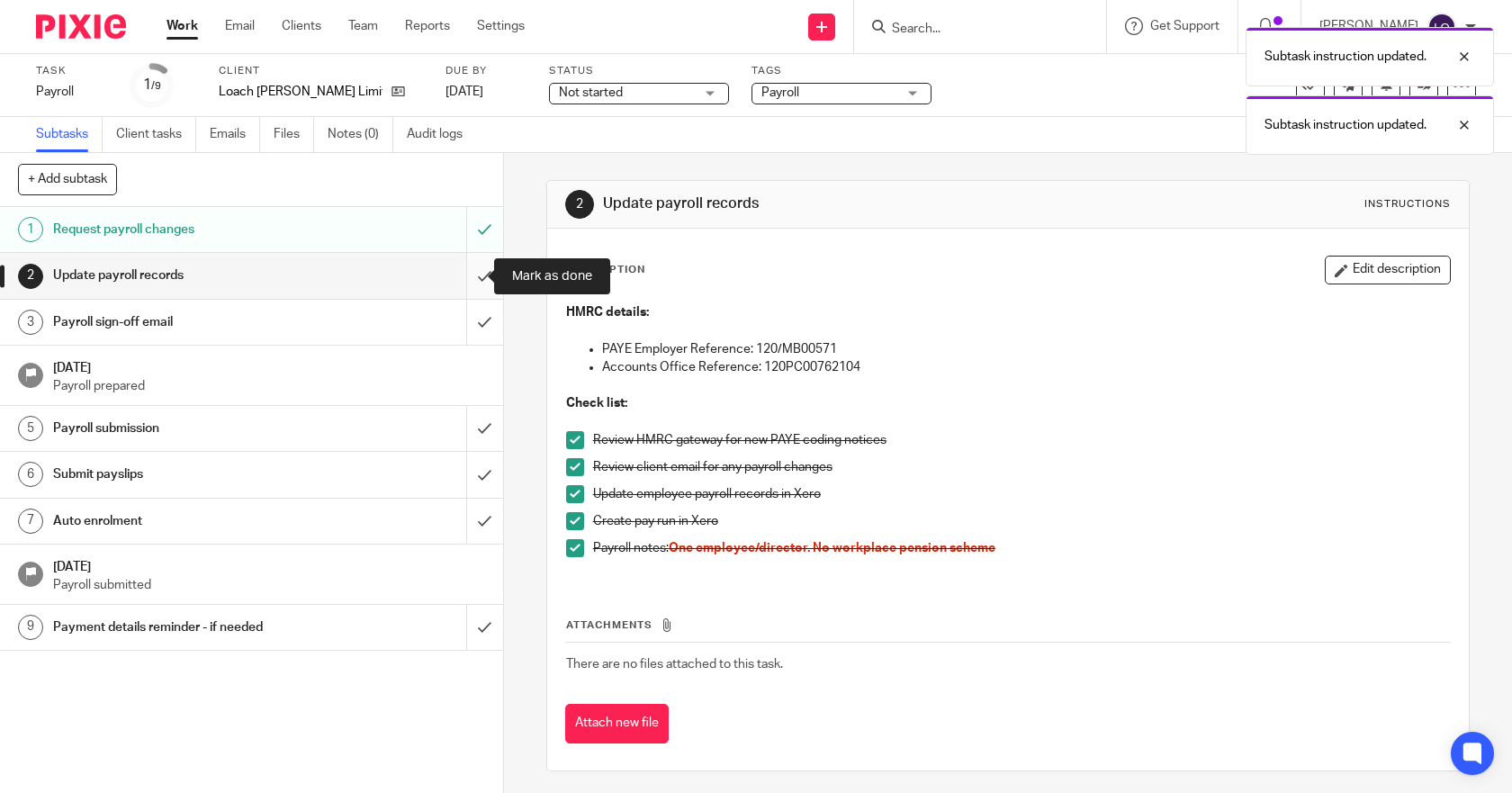 click at bounding box center [251, 275] 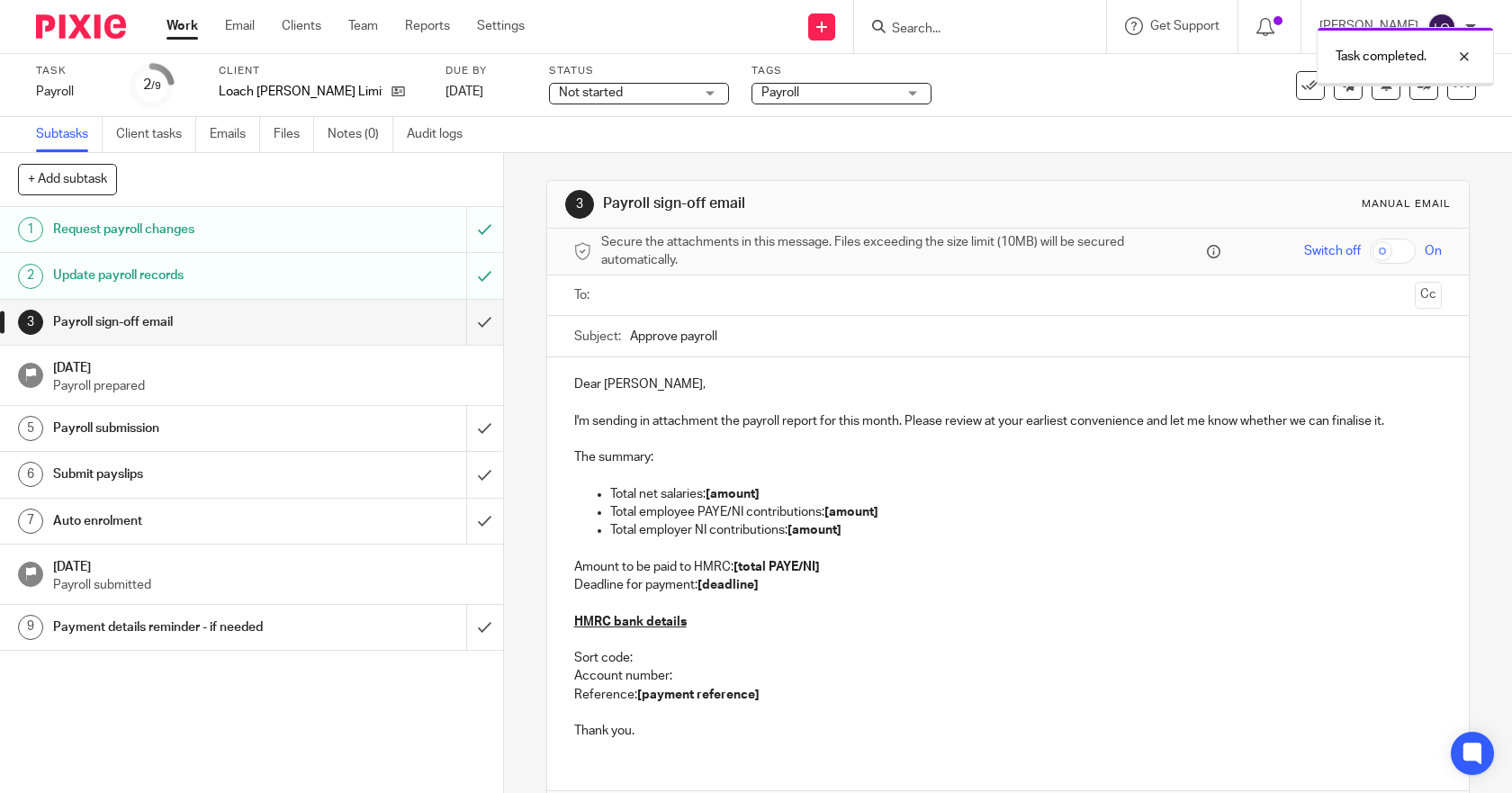 scroll, scrollTop: 0, scrollLeft: 0, axis: both 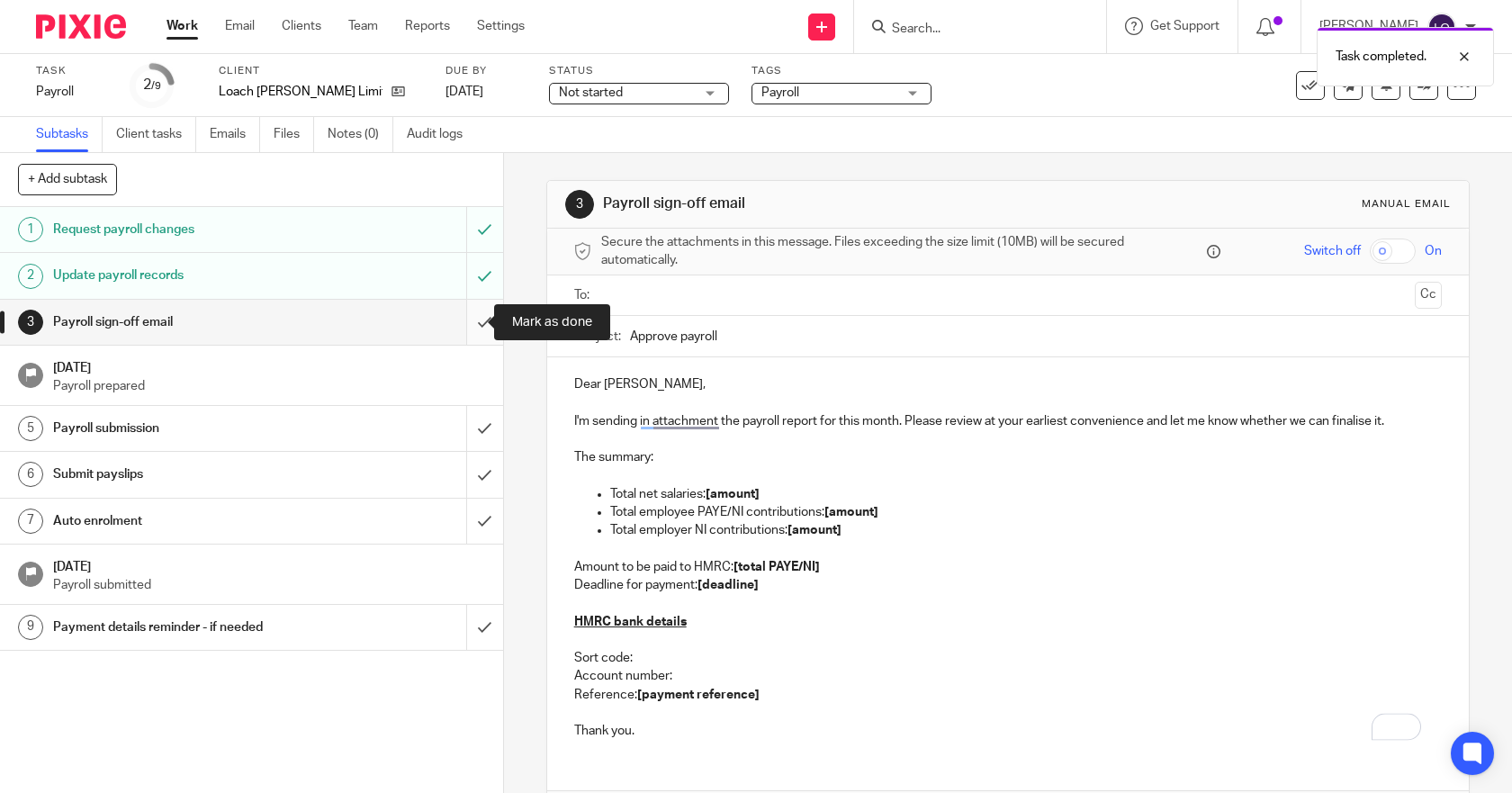 click at bounding box center (251, 322) 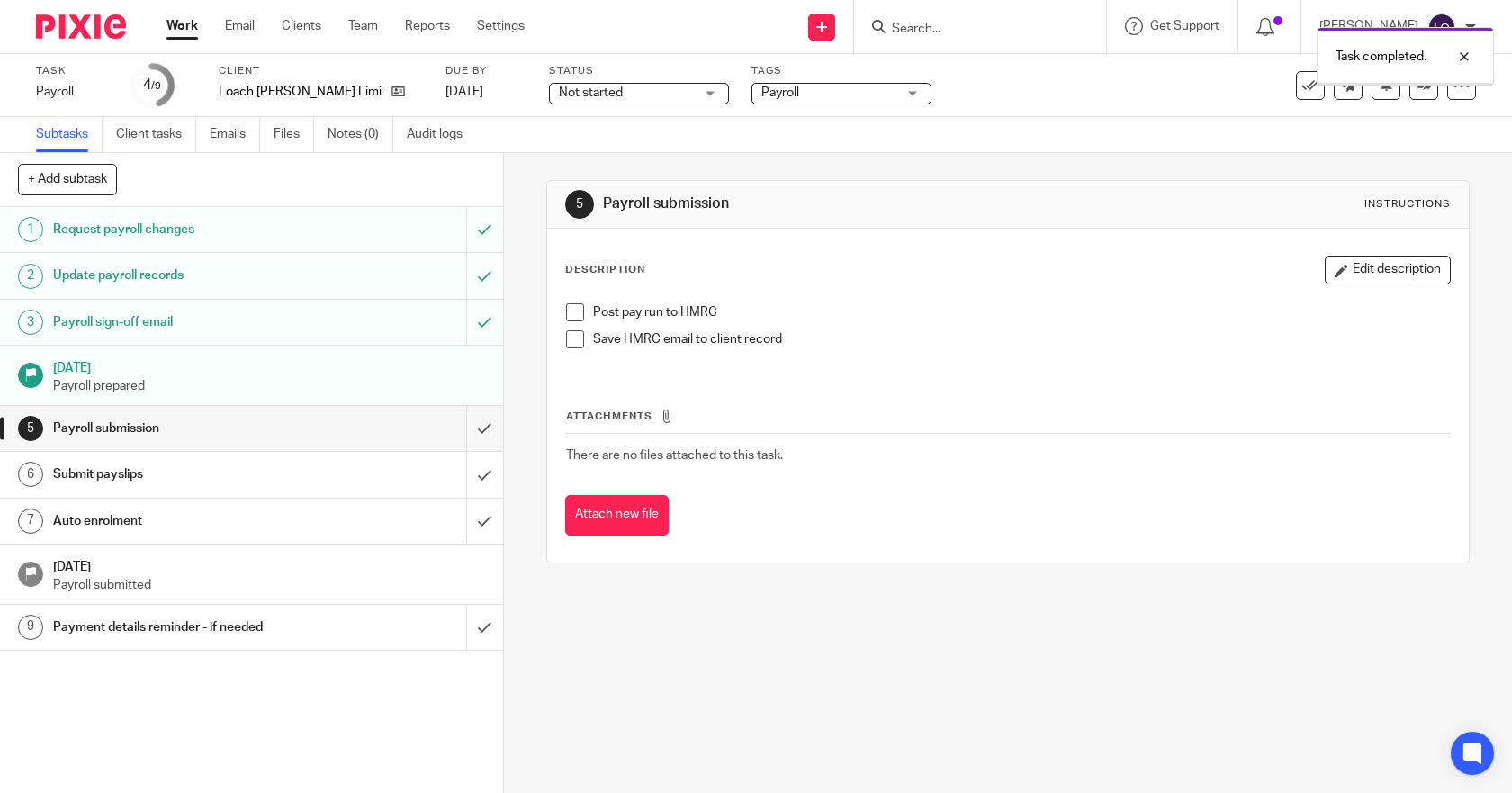 scroll, scrollTop: 0, scrollLeft: 0, axis: both 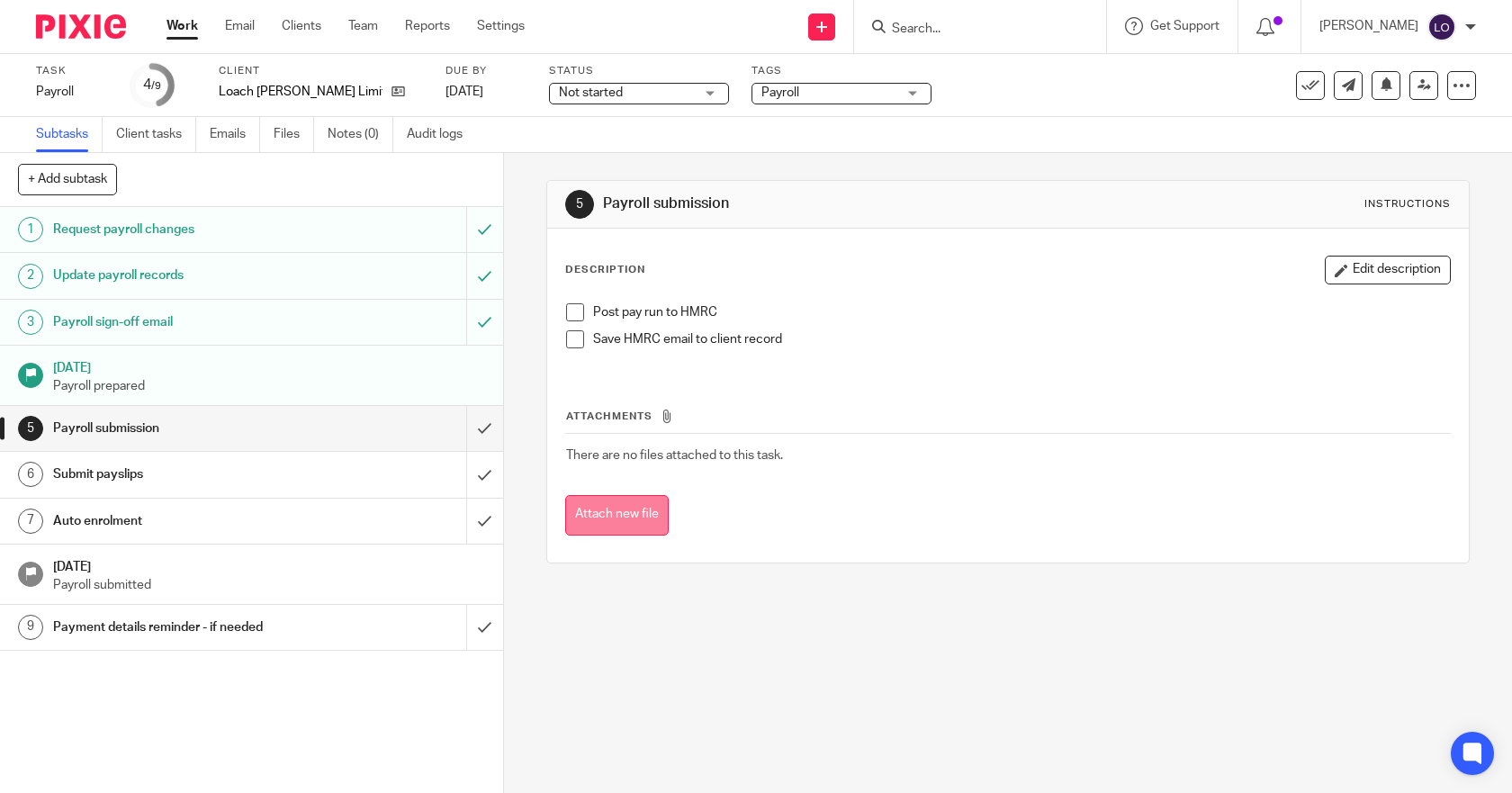 click on "Attach new file" at bounding box center [616, 515] 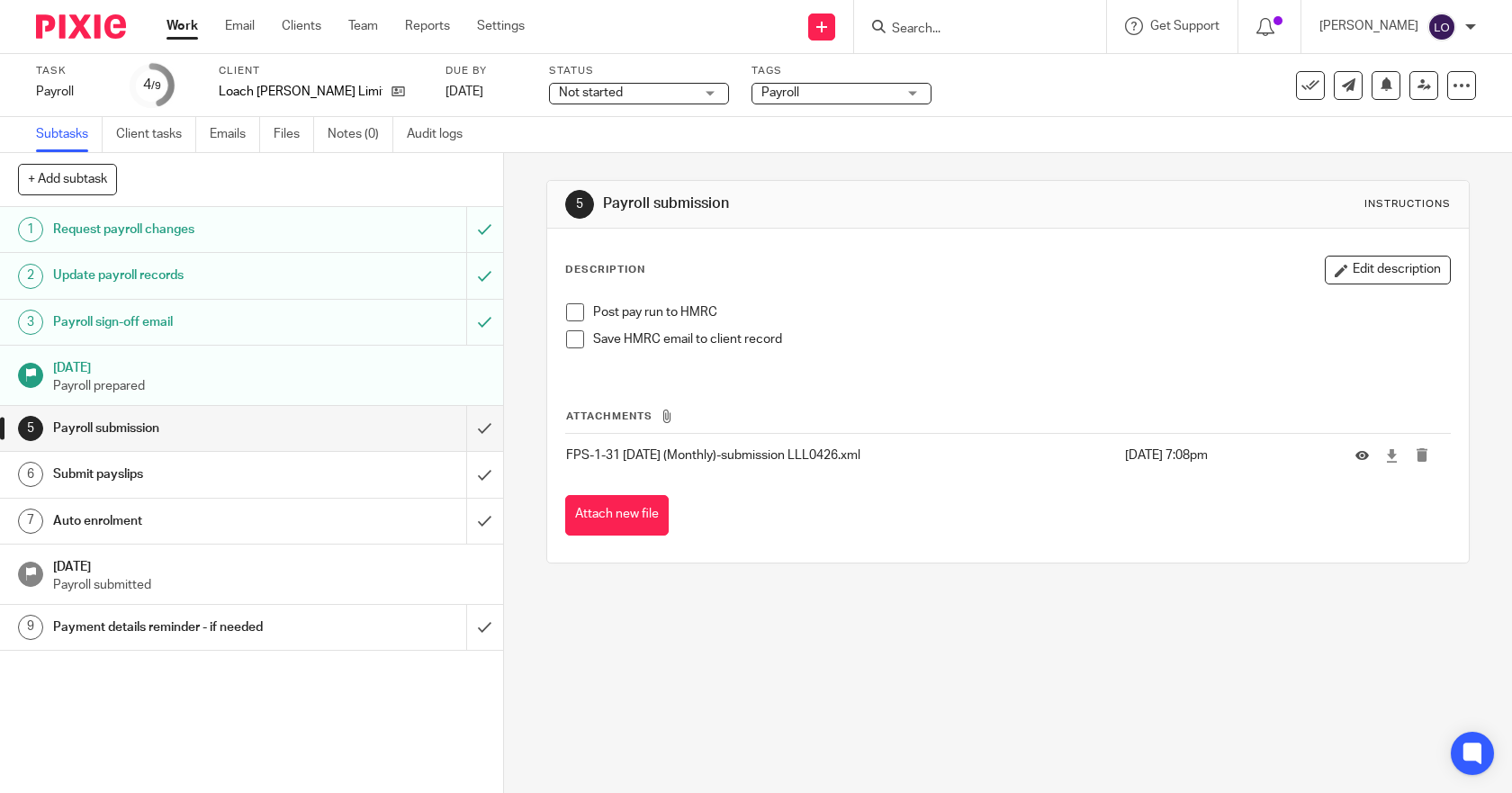 scroll, scrollTop: 0, scrollLeft: 0, axis: both 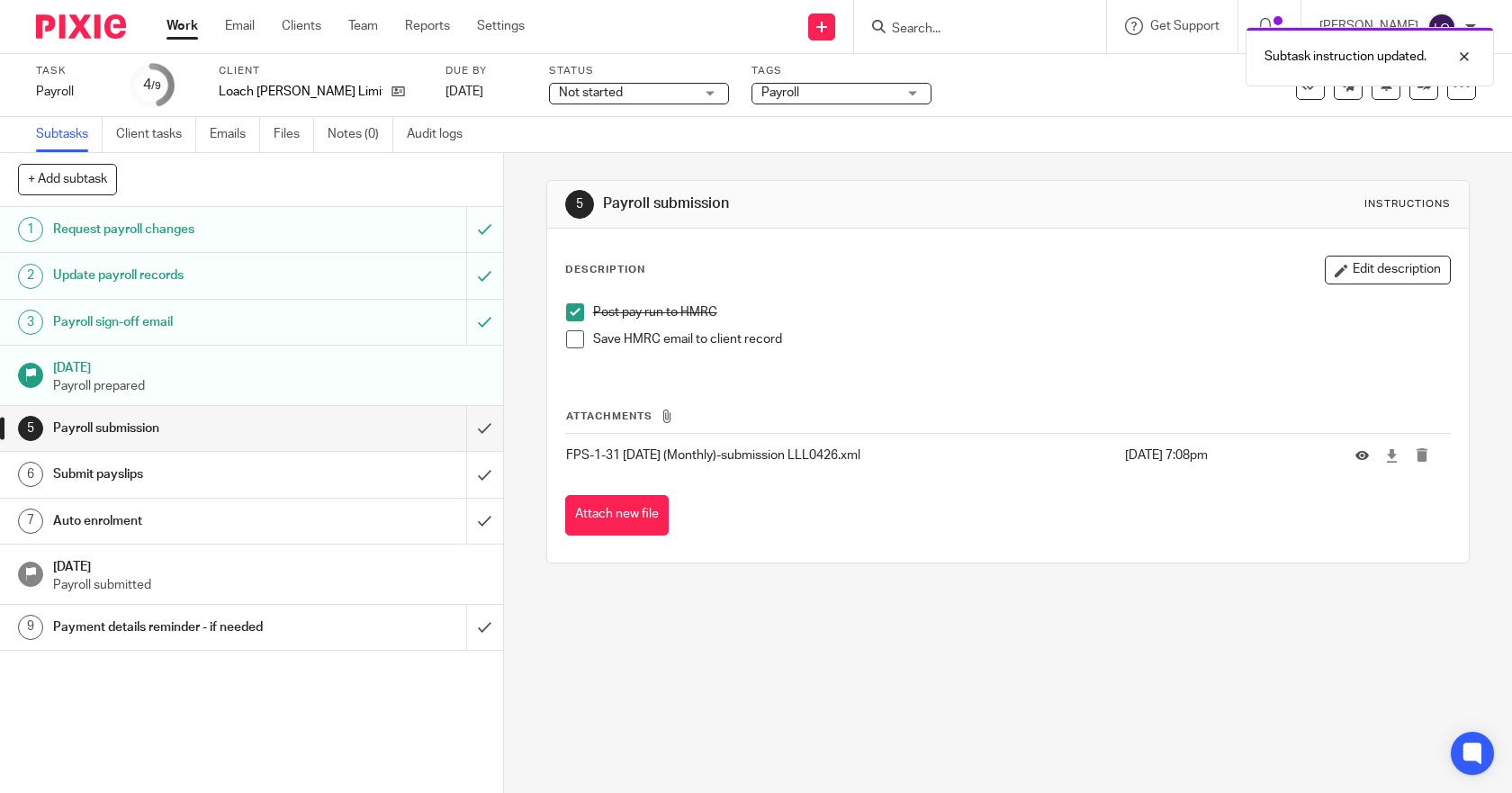 click at bounding box center (575, 339) 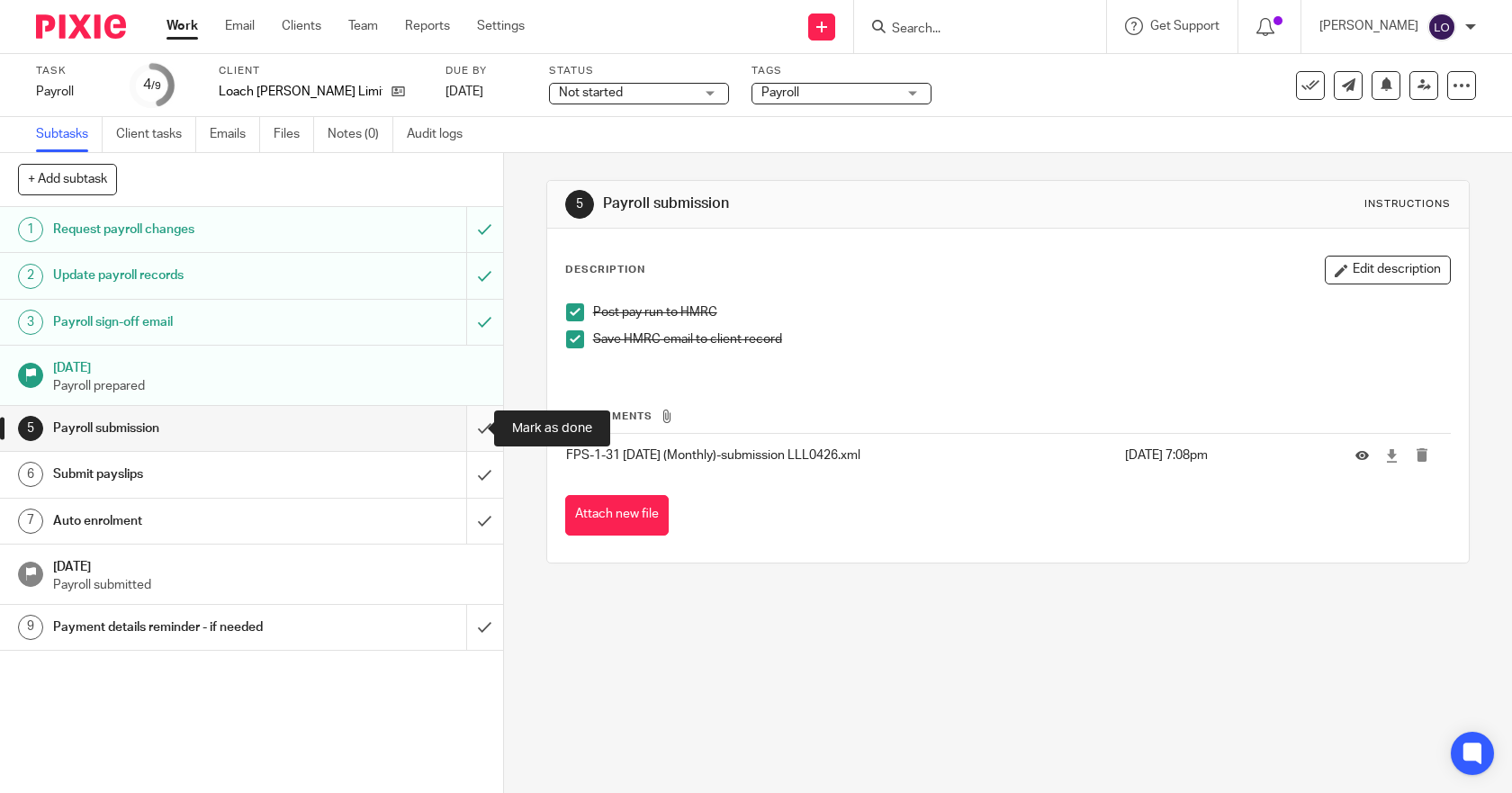click at bounding box center [251, 428] 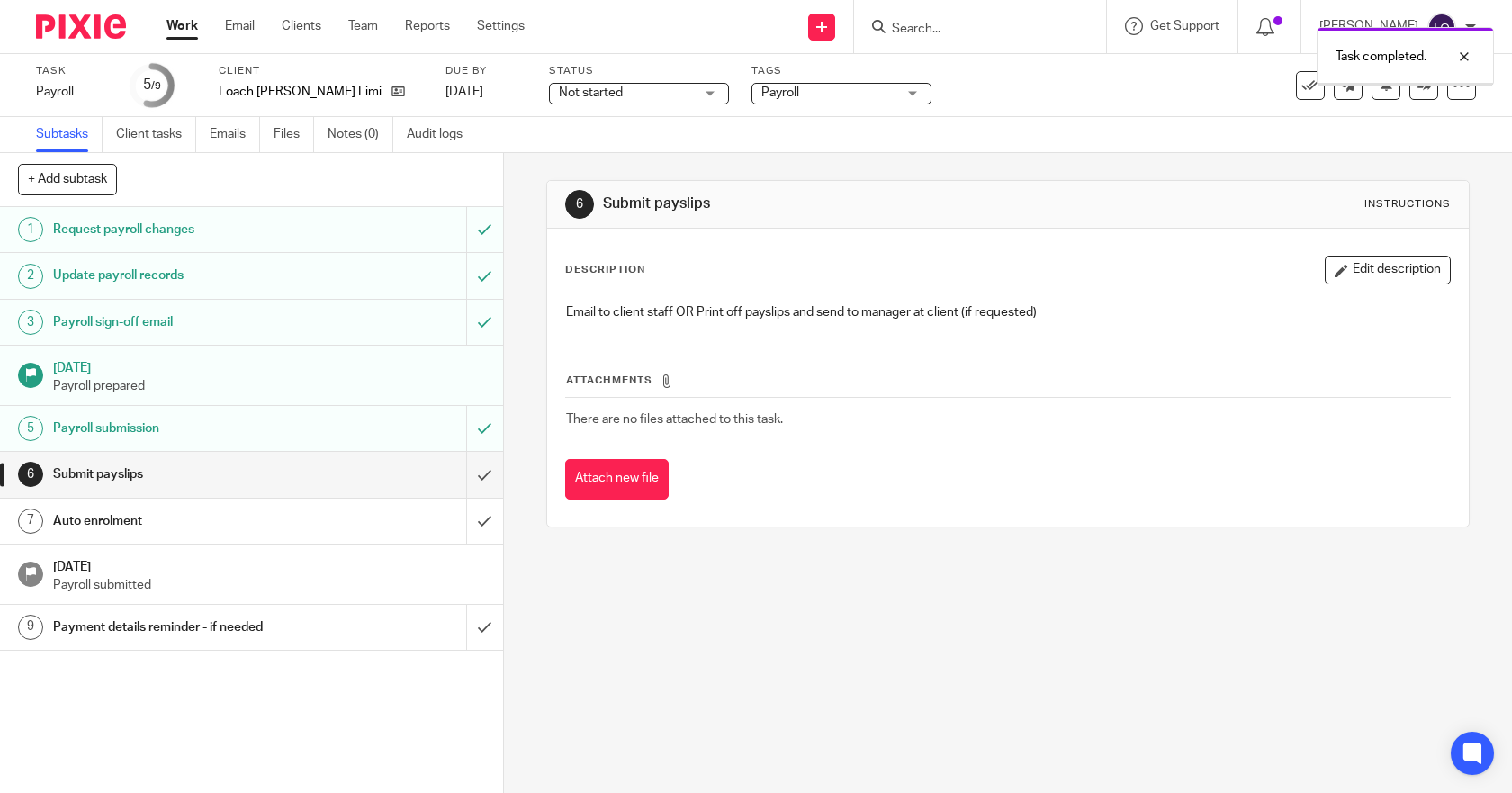 scroll, scrollTop: 0, scrollLeft: 0, axis: both 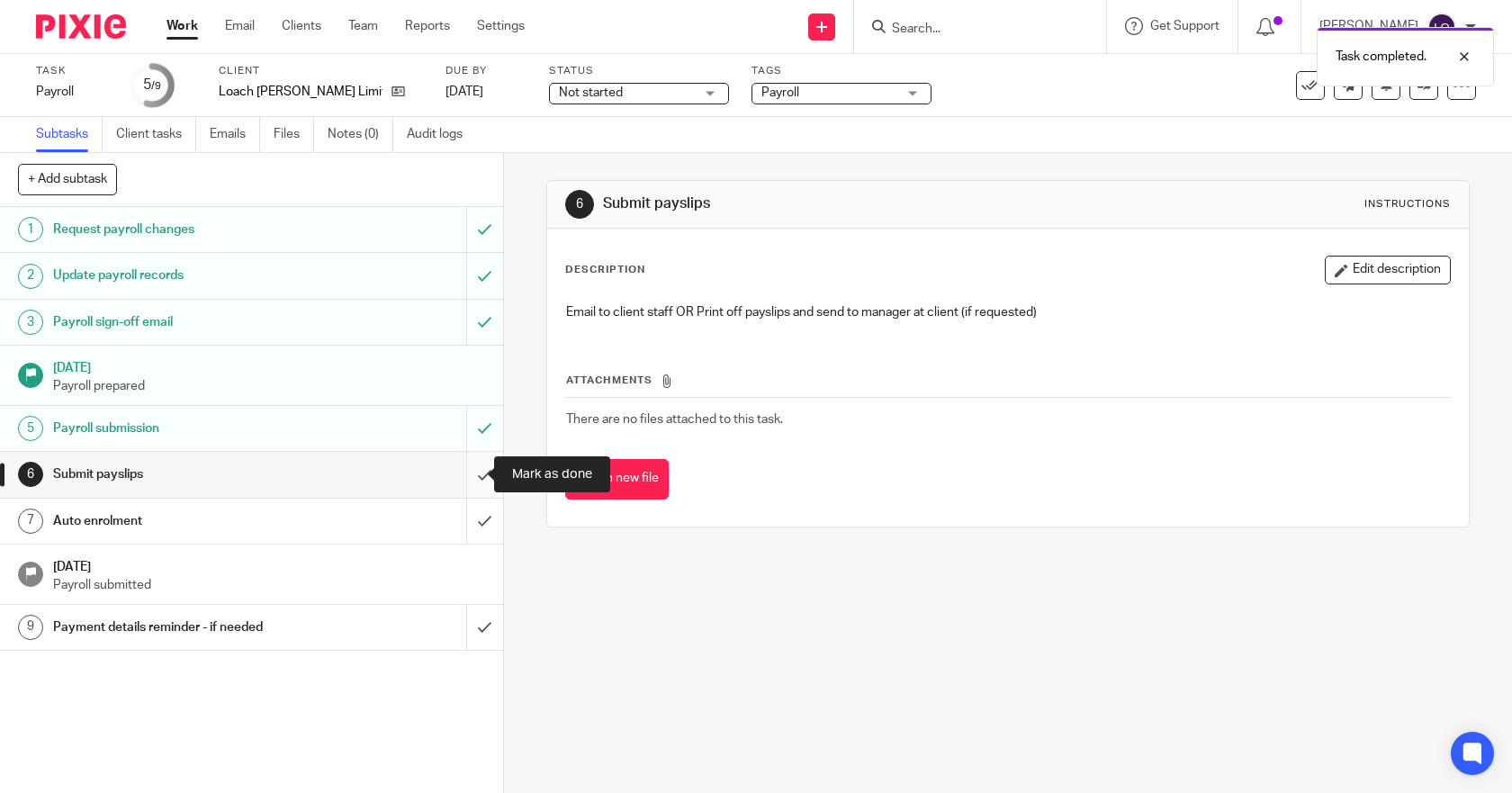 click at bounding box center [251, 474] 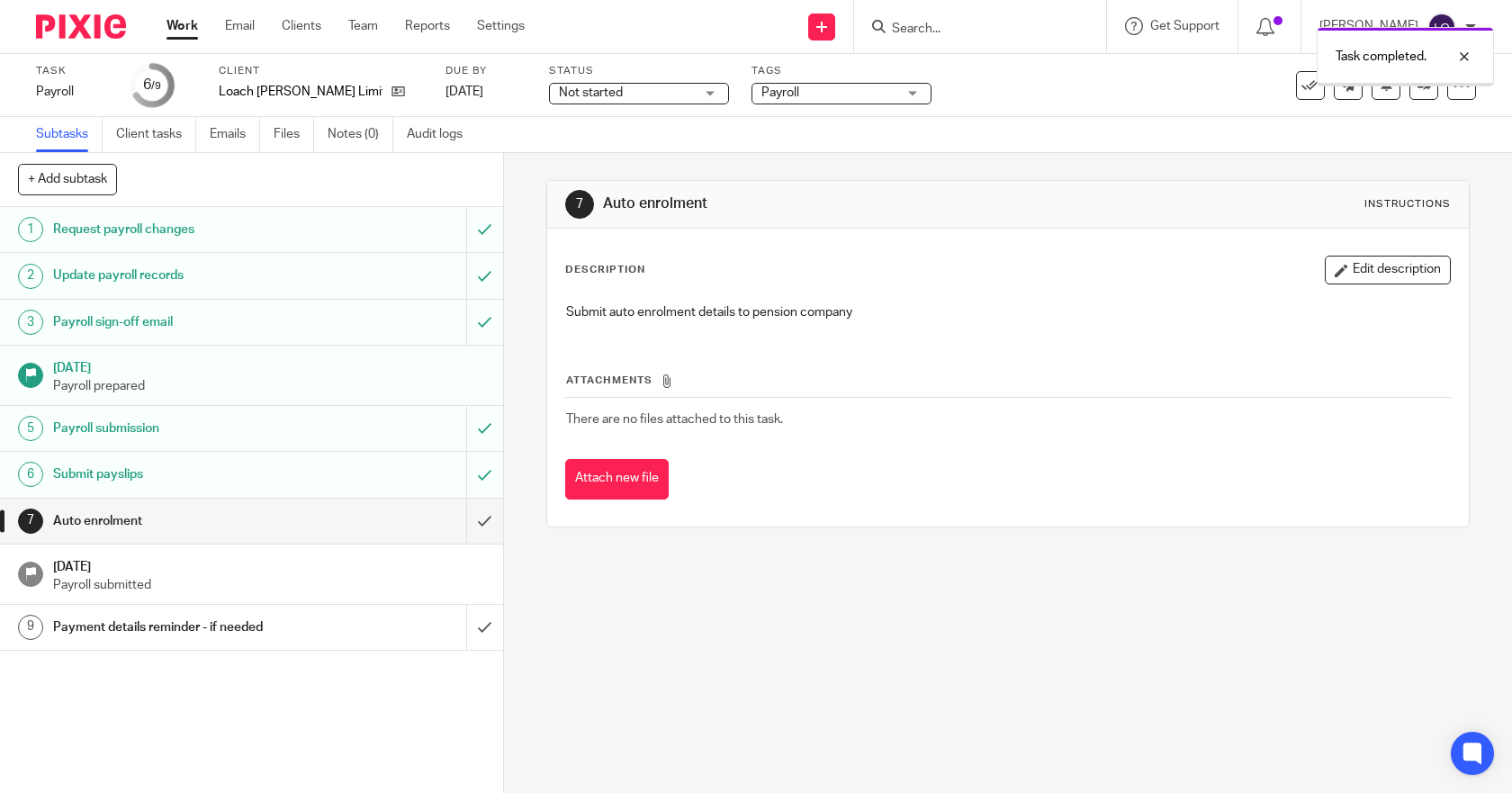 scroll, scrollTop: 0, scrollLeft: 0, axis: both 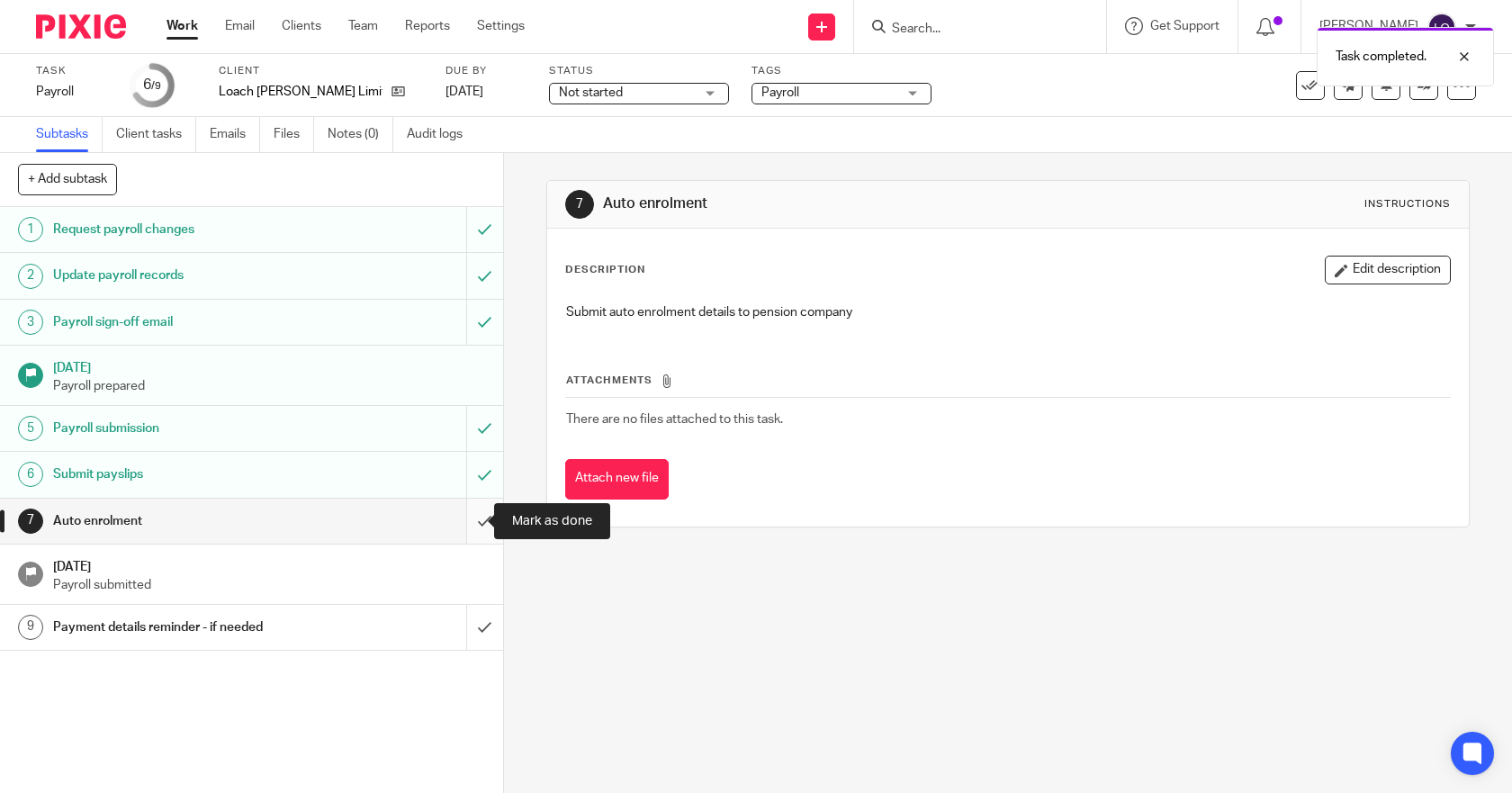 click at bounding box center [251, 521] 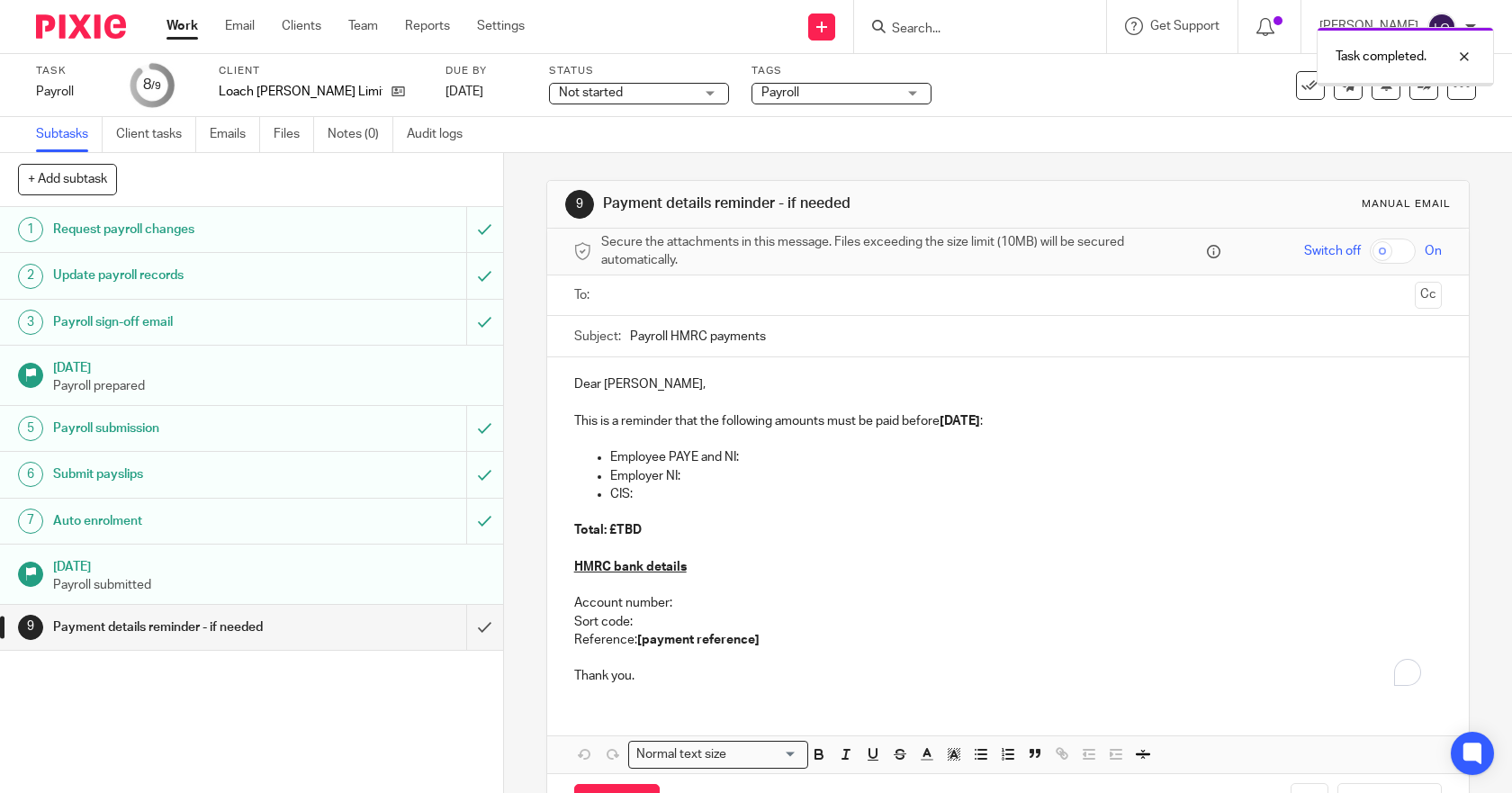 scroll, scrollTop: 0, scrollLeft: 0, axis: both 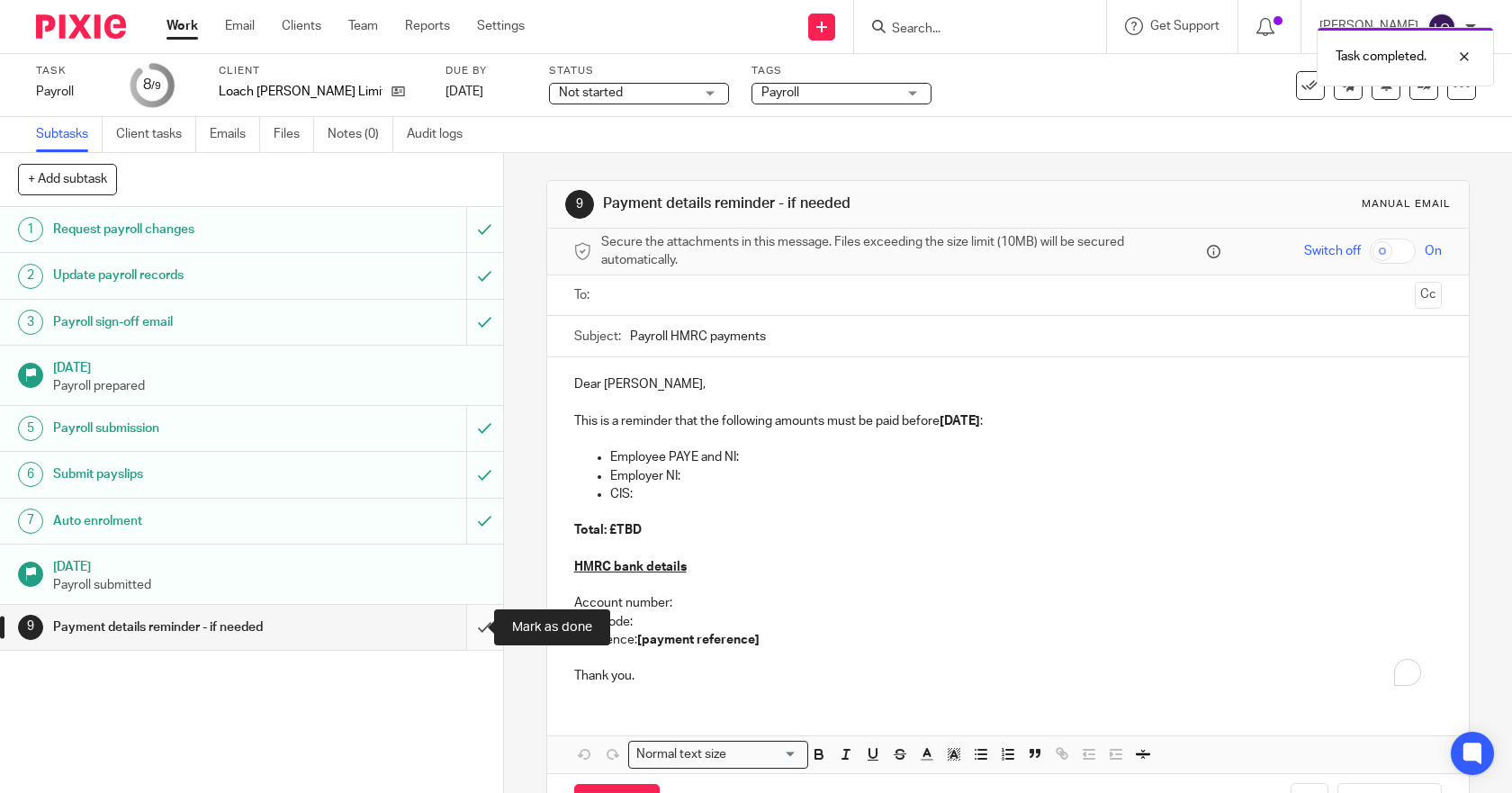 click at bounding box center (251, 627) 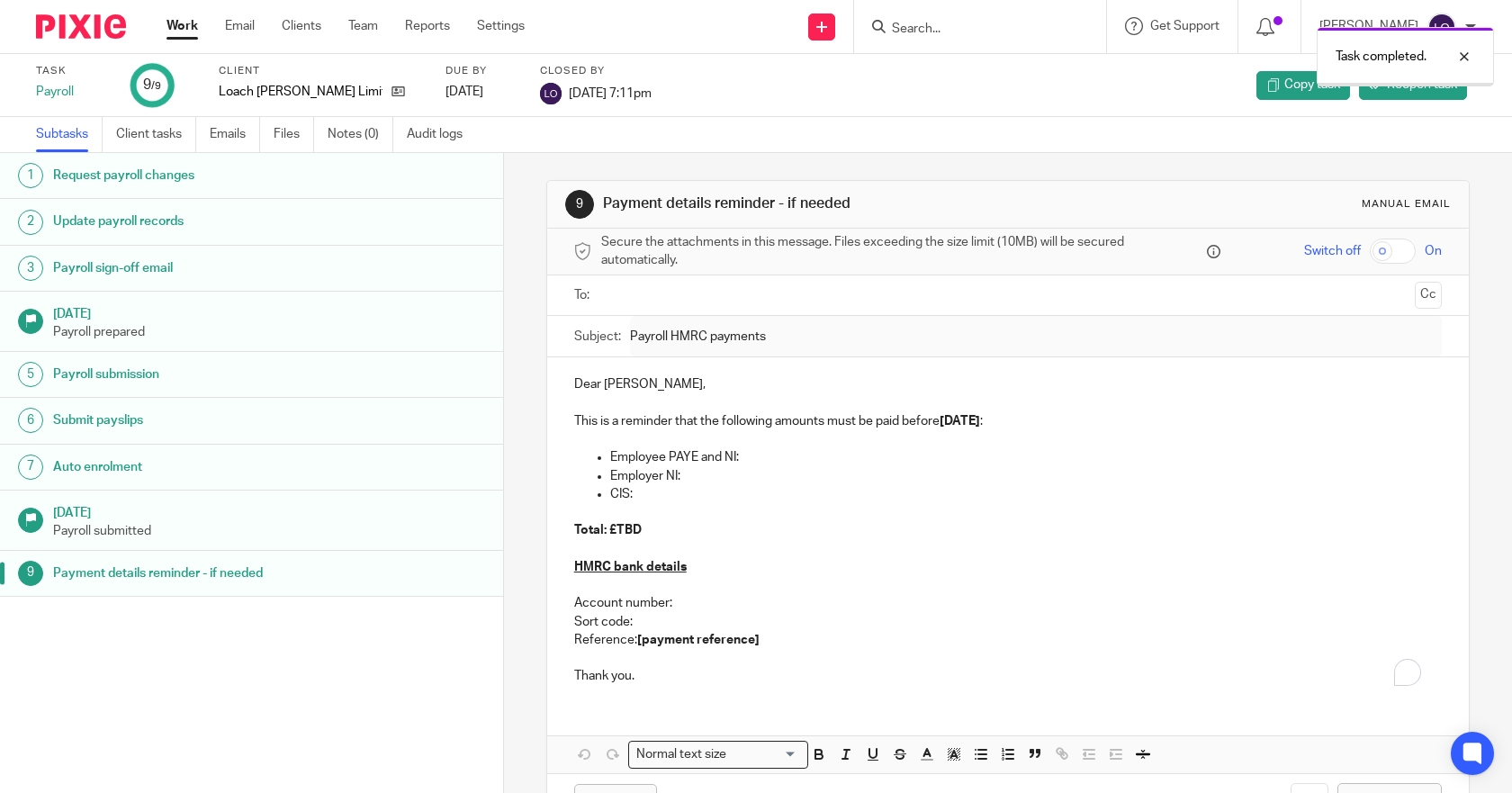 scroll, scrollTop: 0, scrollLeft: 0, axis: both 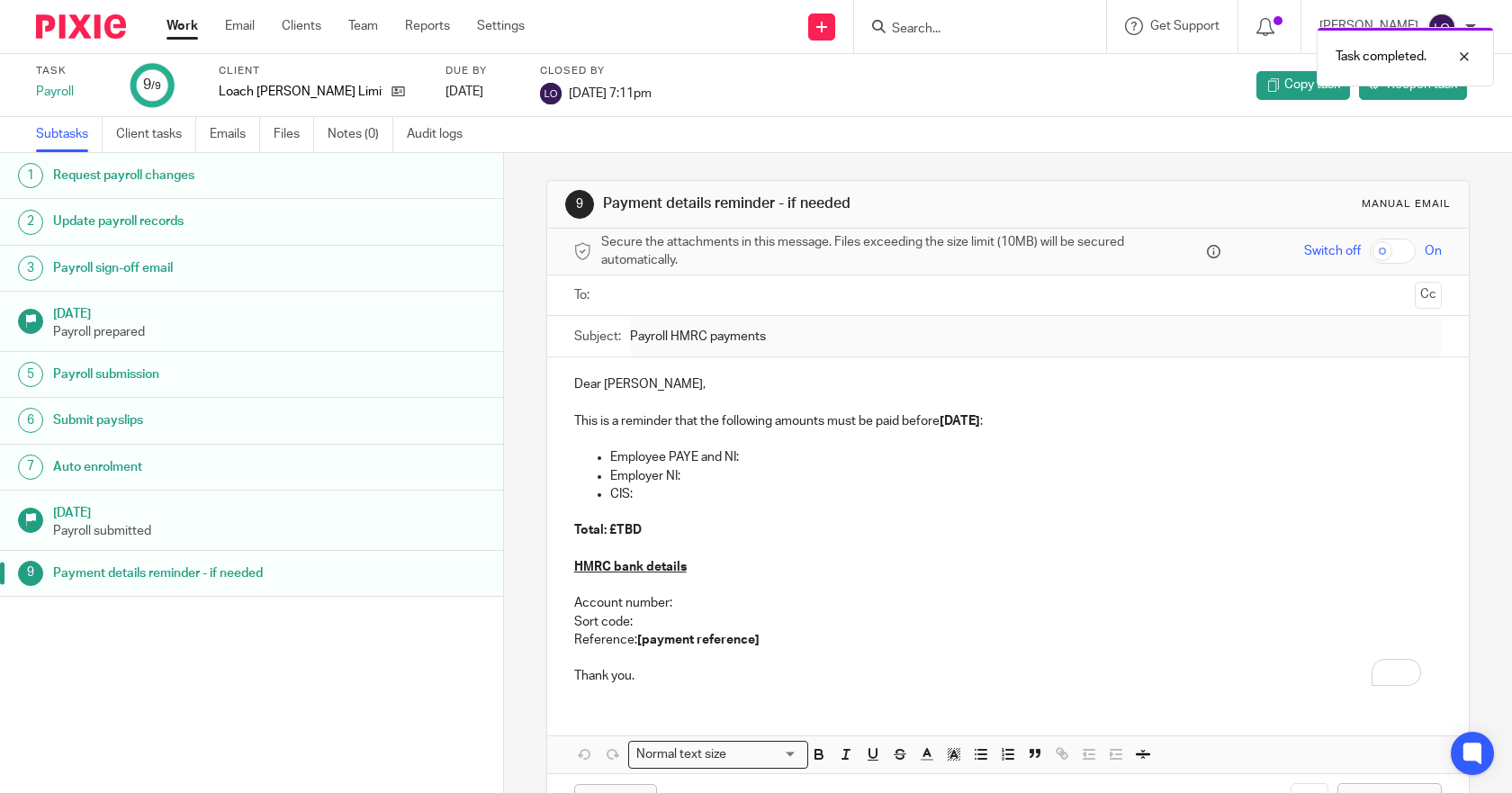 click on "Work" at bounding box center [182, 26] 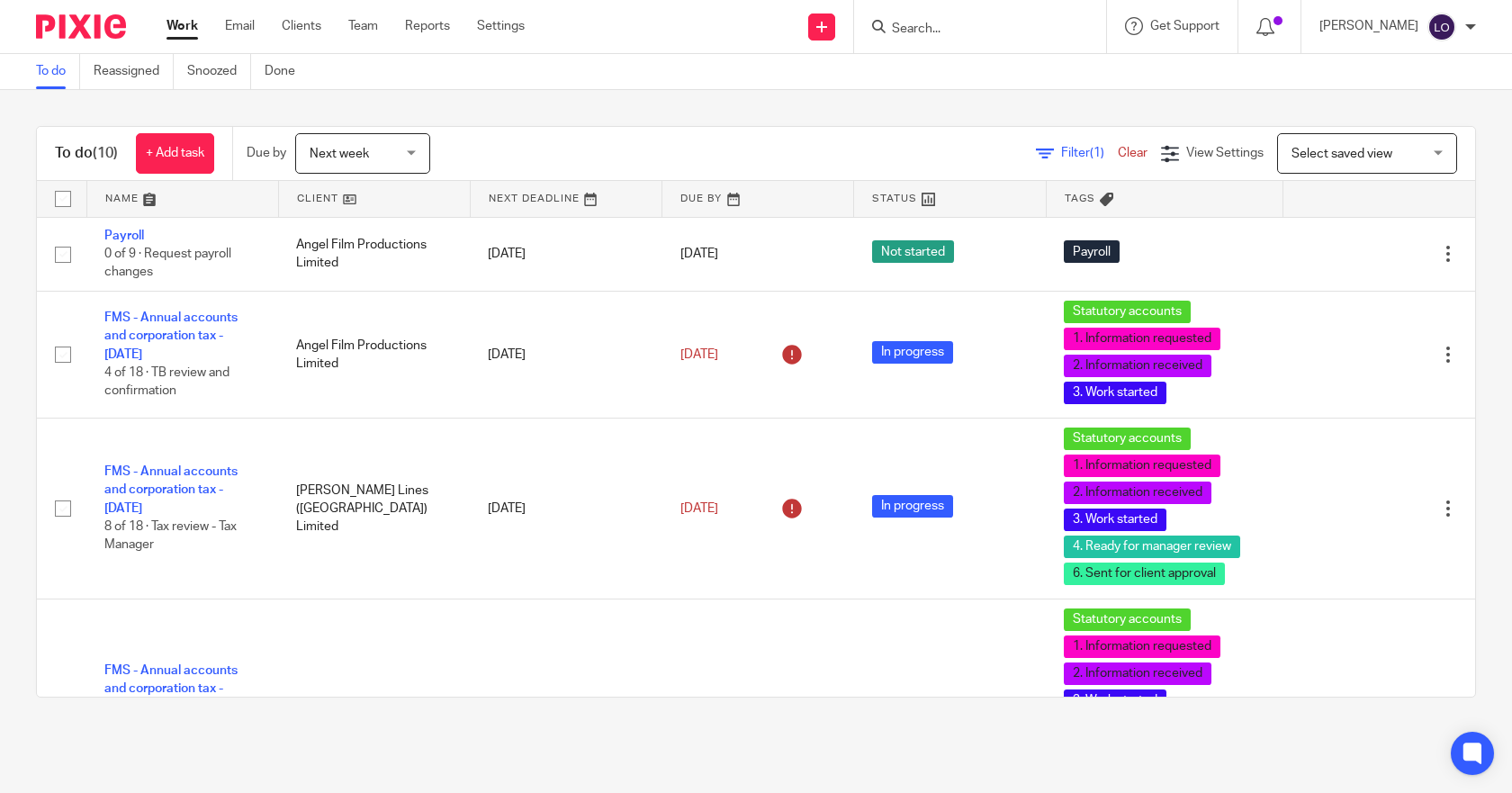 scroll, scrollTop: 0, scrollLeft: 0, axis: both 